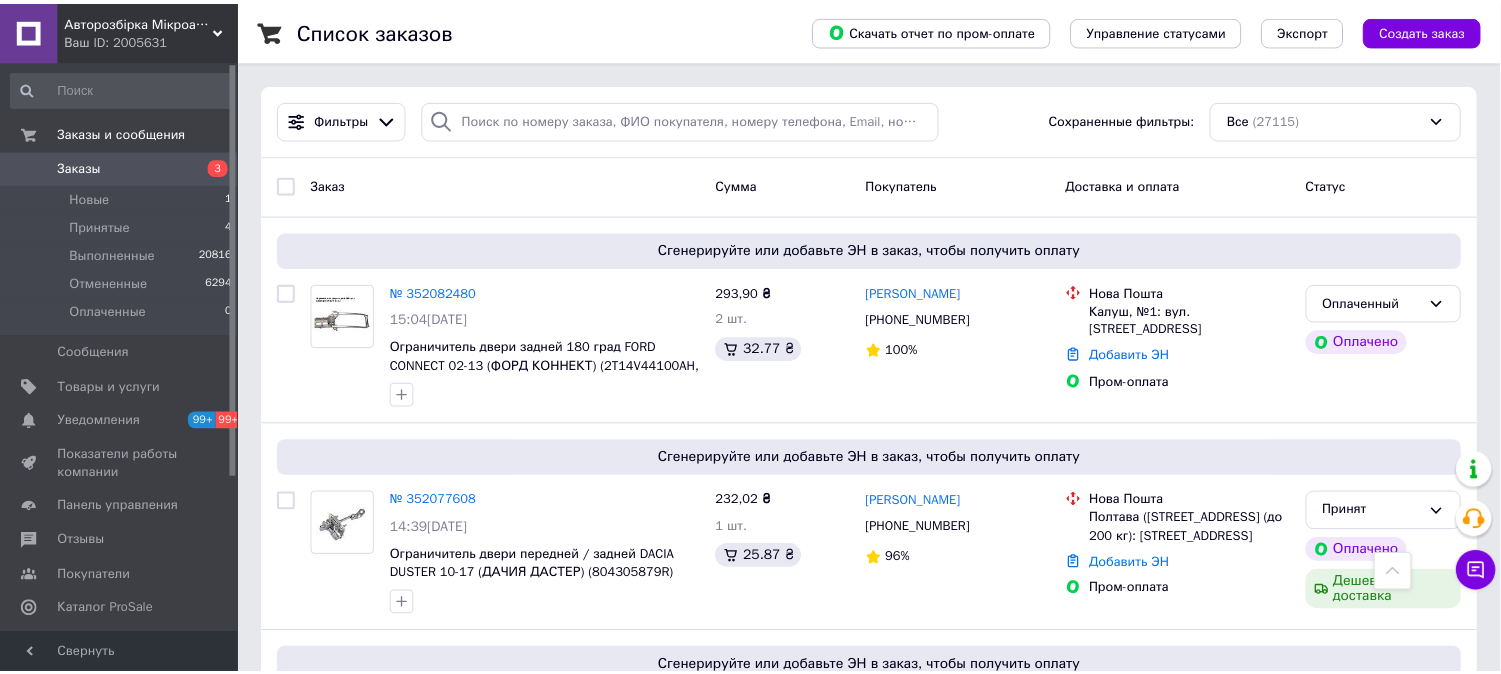 scroll, scrollTop: 555, scrollLeft: 0, axis: vertical 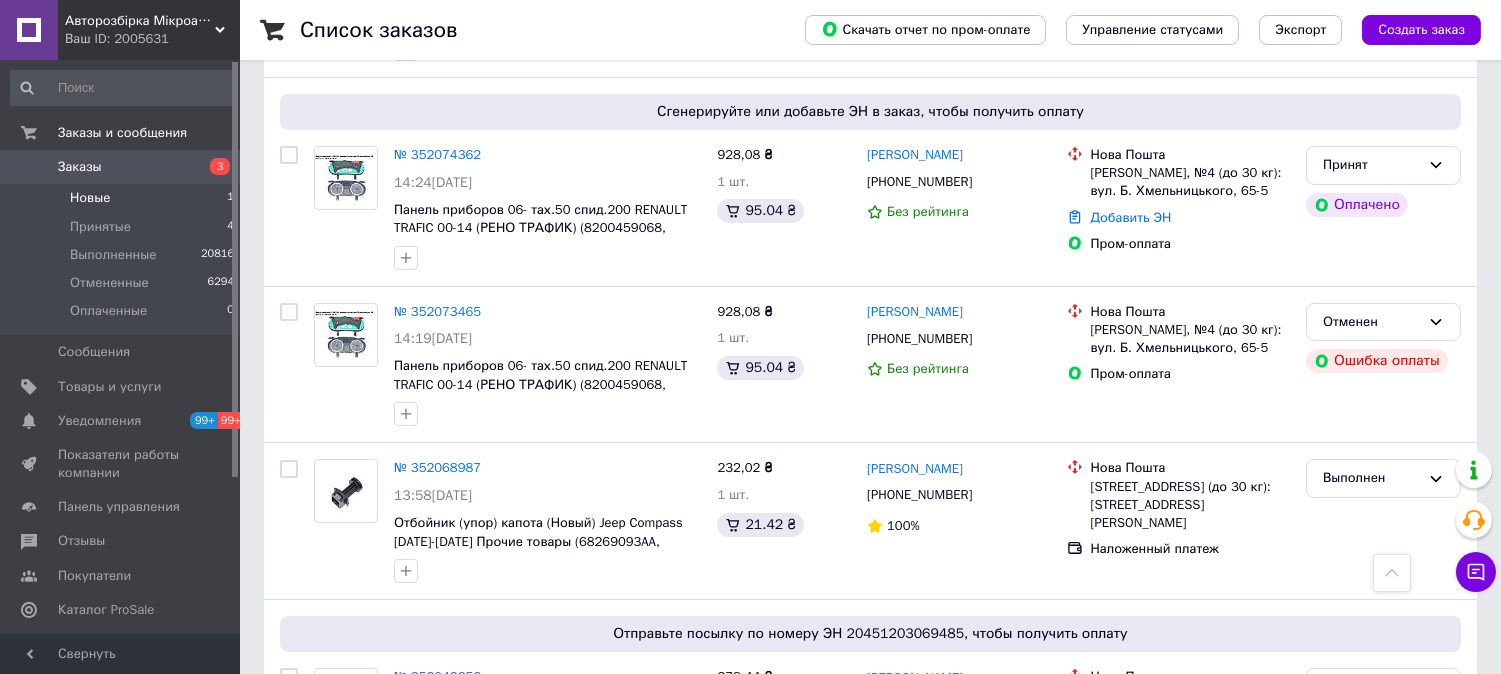 click on "Новые" at bounding box center [90, 198] 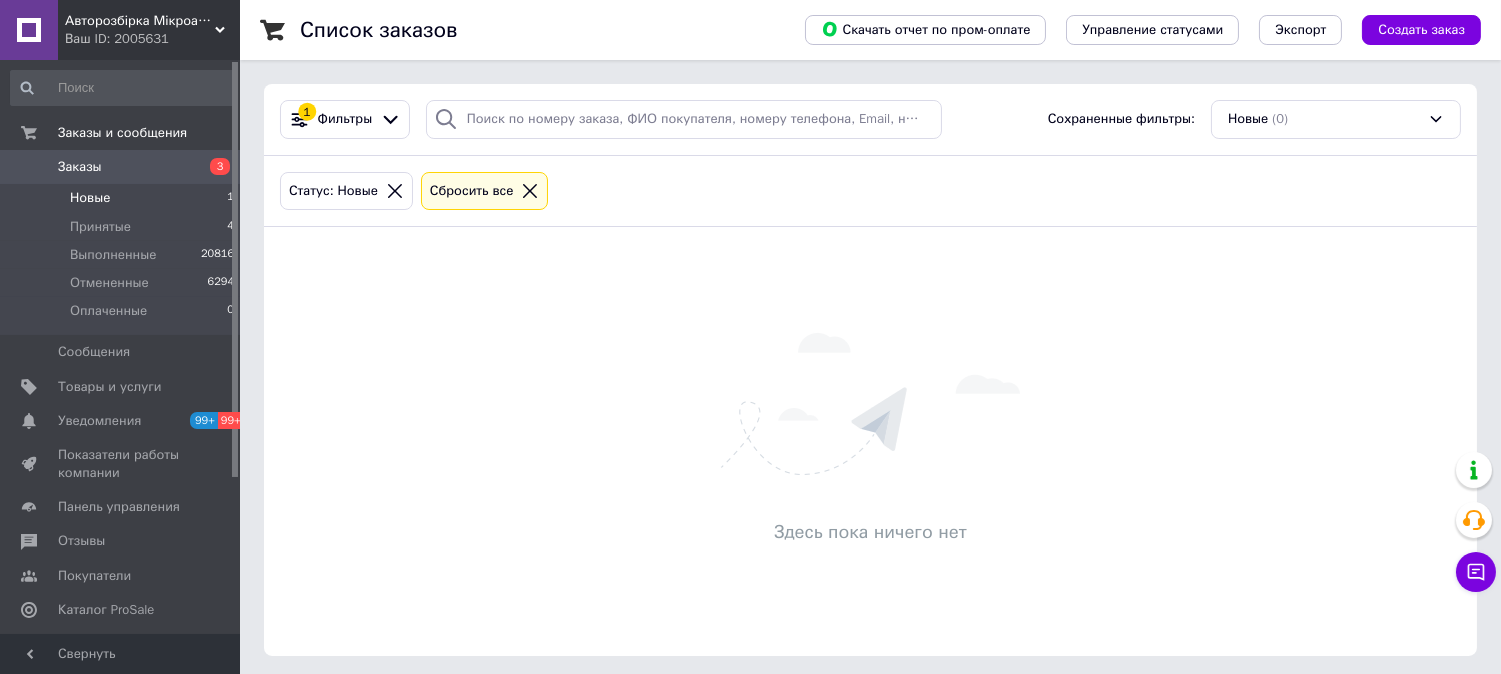 scroll, scrollTop: 6, scrollLeft: 0, axis: vertical 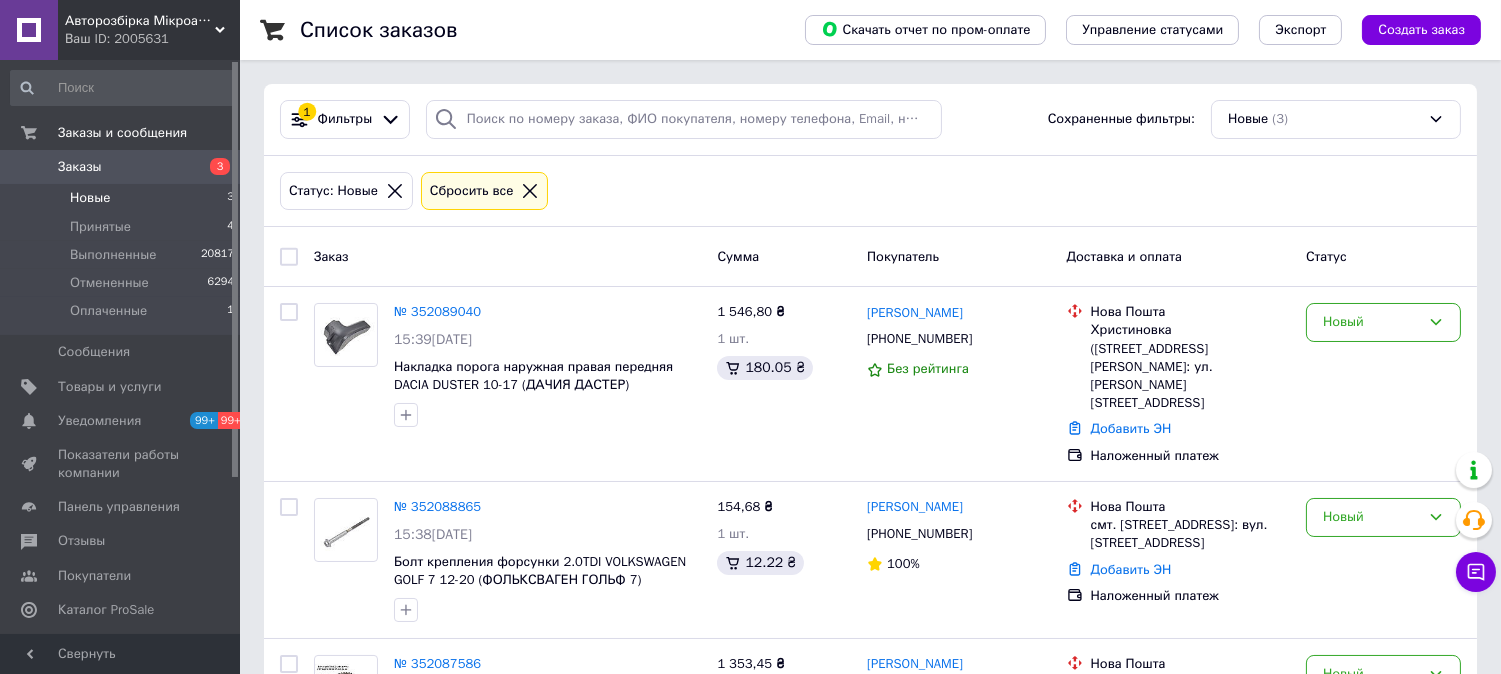 click at bounding box center [289, 257] 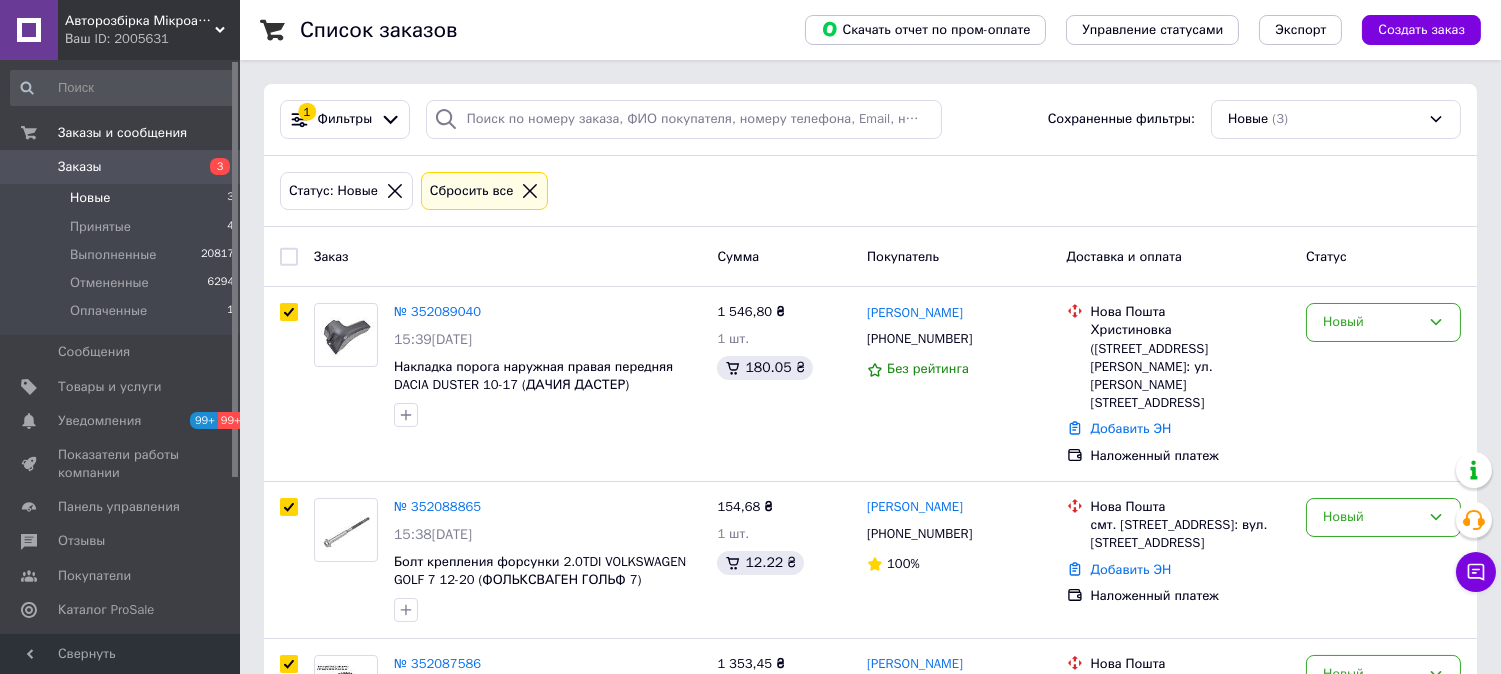 checkbox on "true" 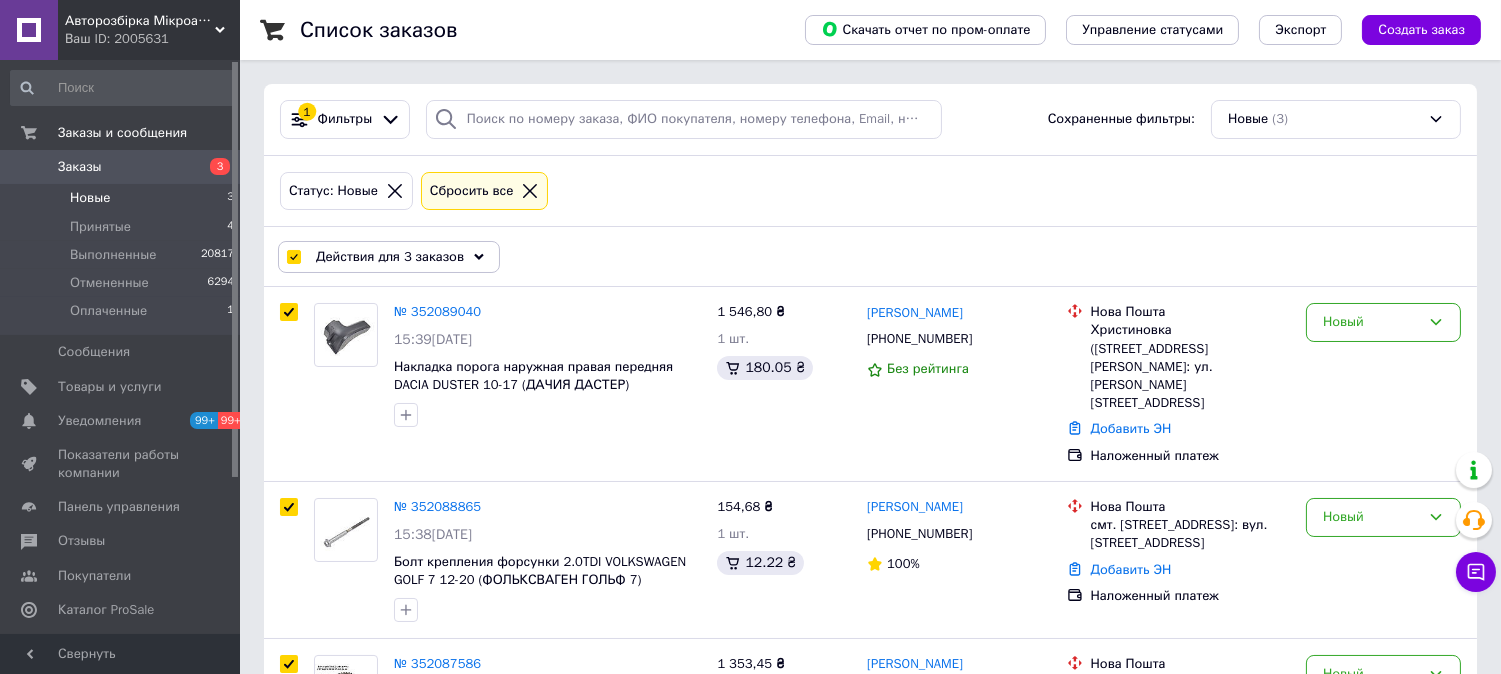 click 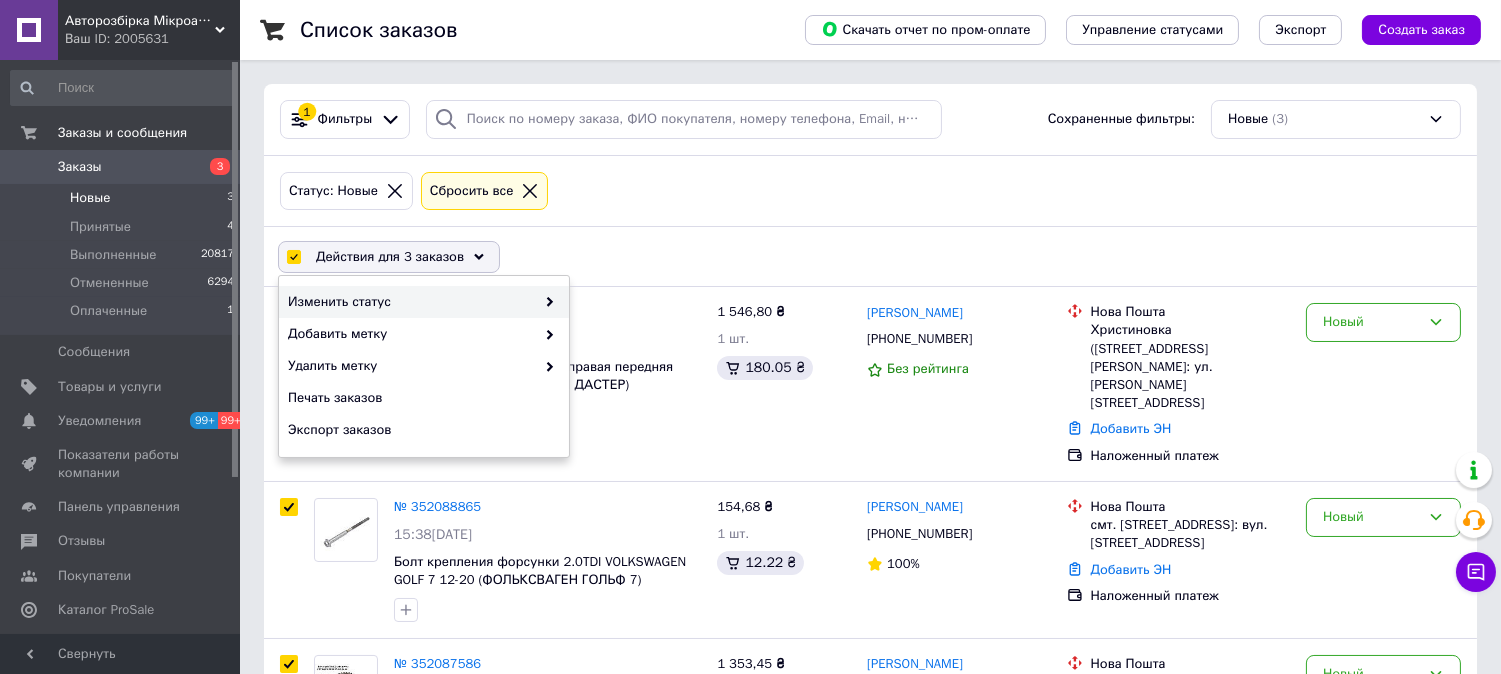 click 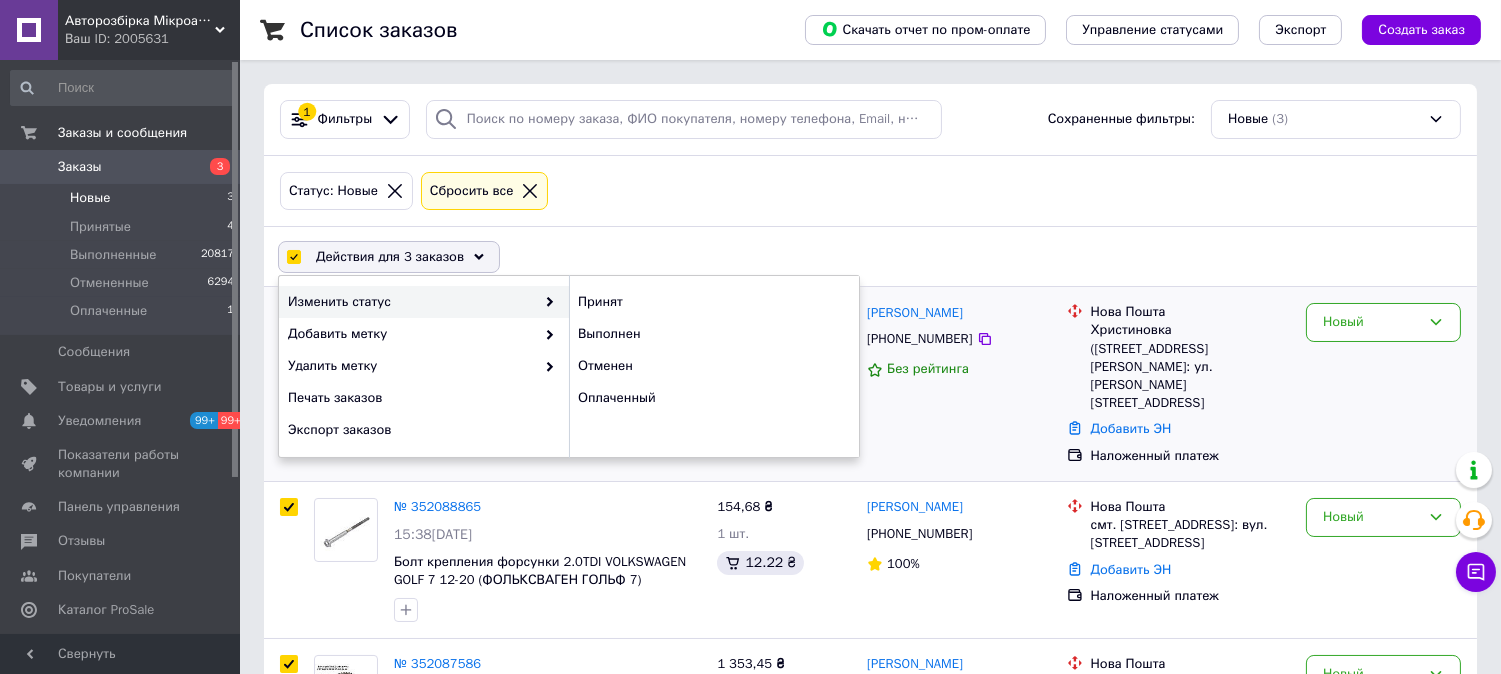 click on "Принят" at bounding box center [714, 302] 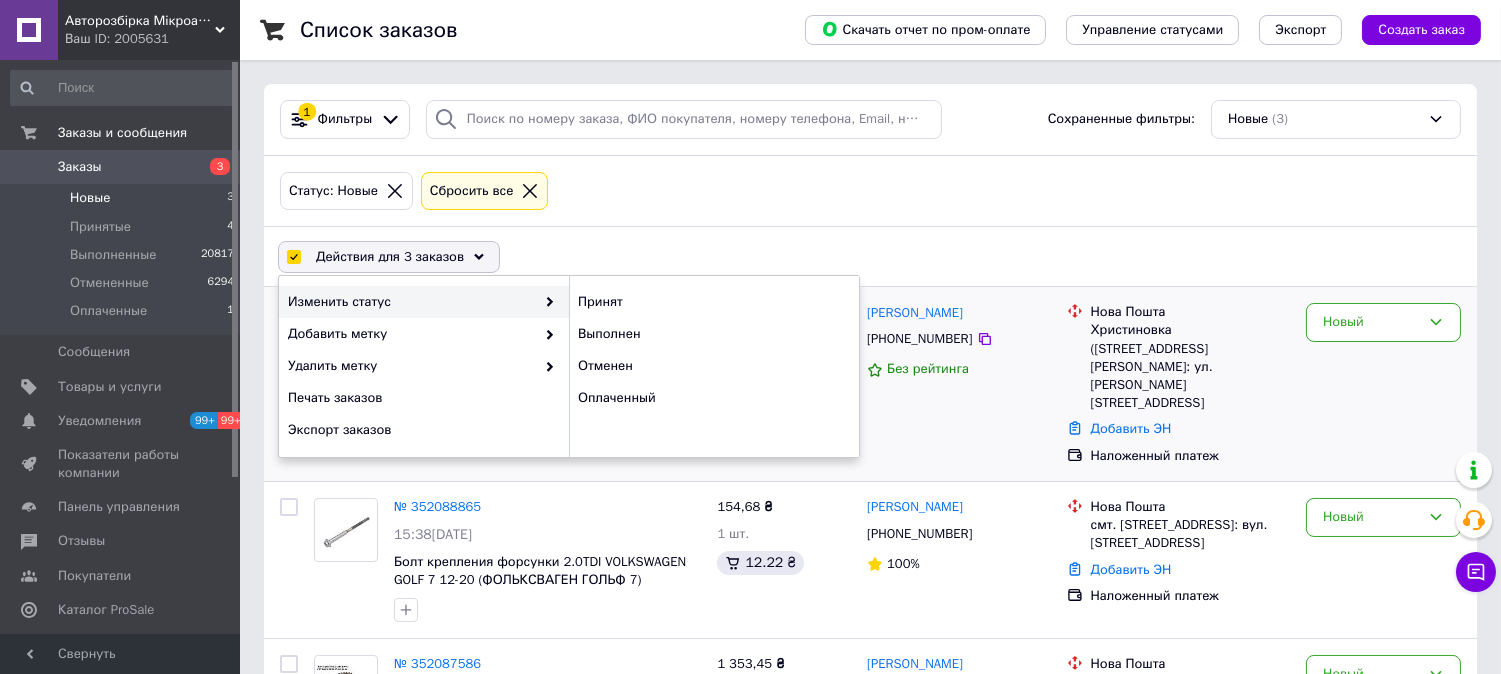 checkbox on "false" 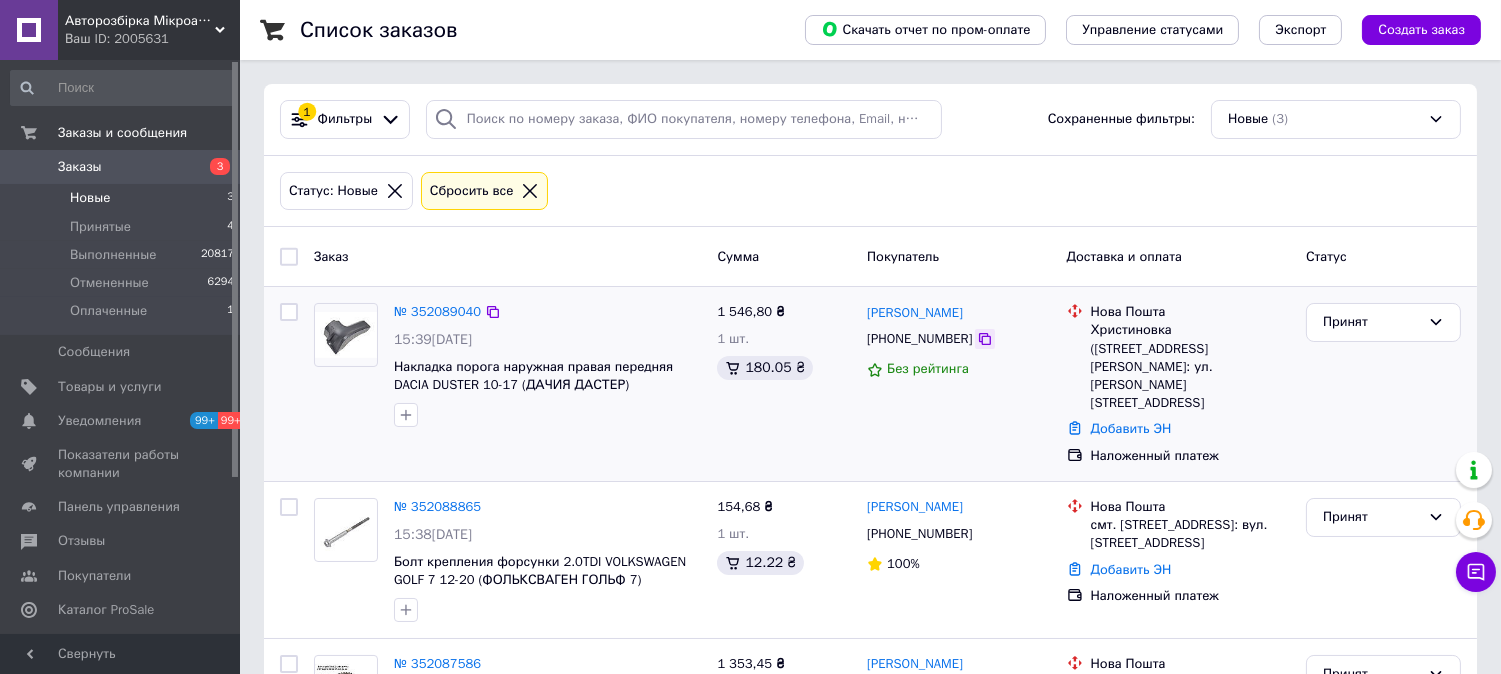 click 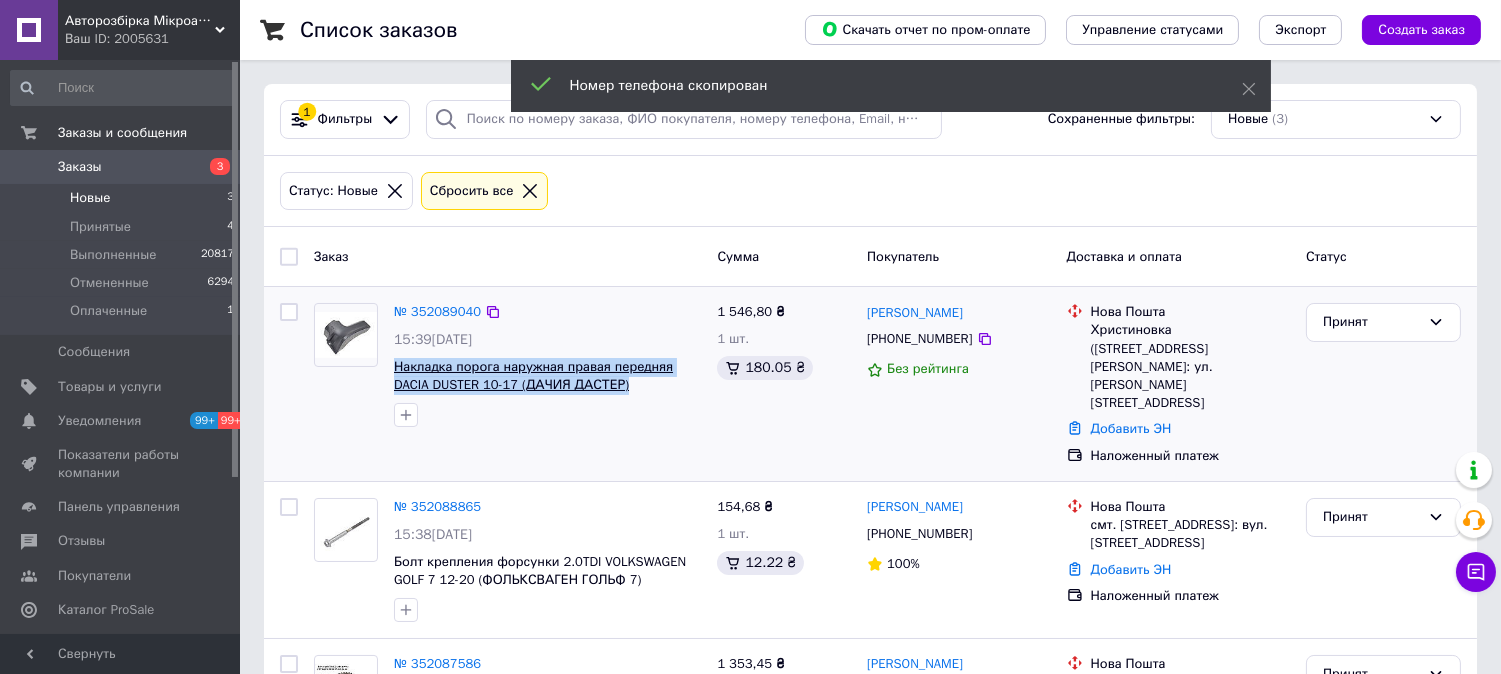 drag, startPoint x: 593, startPoint y: 391, endPoint x: 394, endPoint y: 364, distance: 200.8233 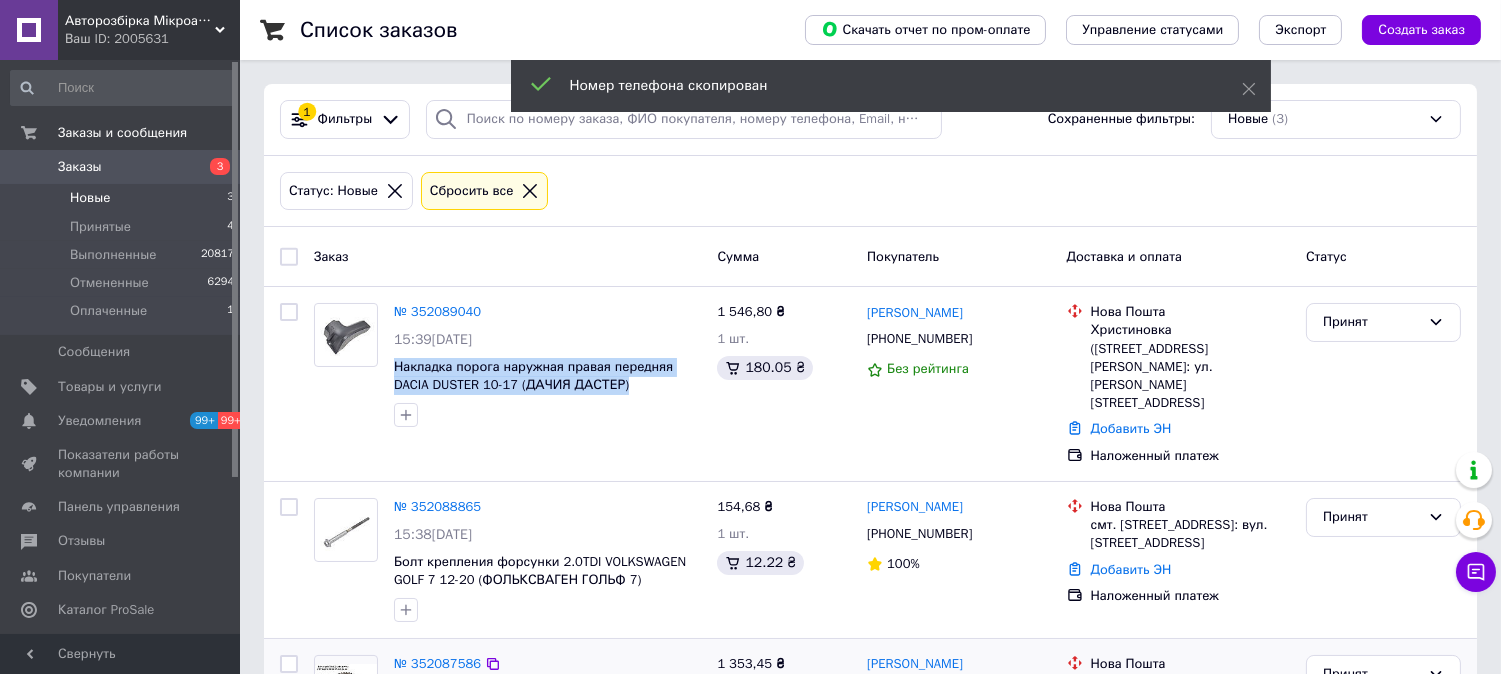 copy on "Накладка порога  наружная правая передняя DACIA DUSTER 10-17 (ДАЧИЯ ДАСТЕР)" 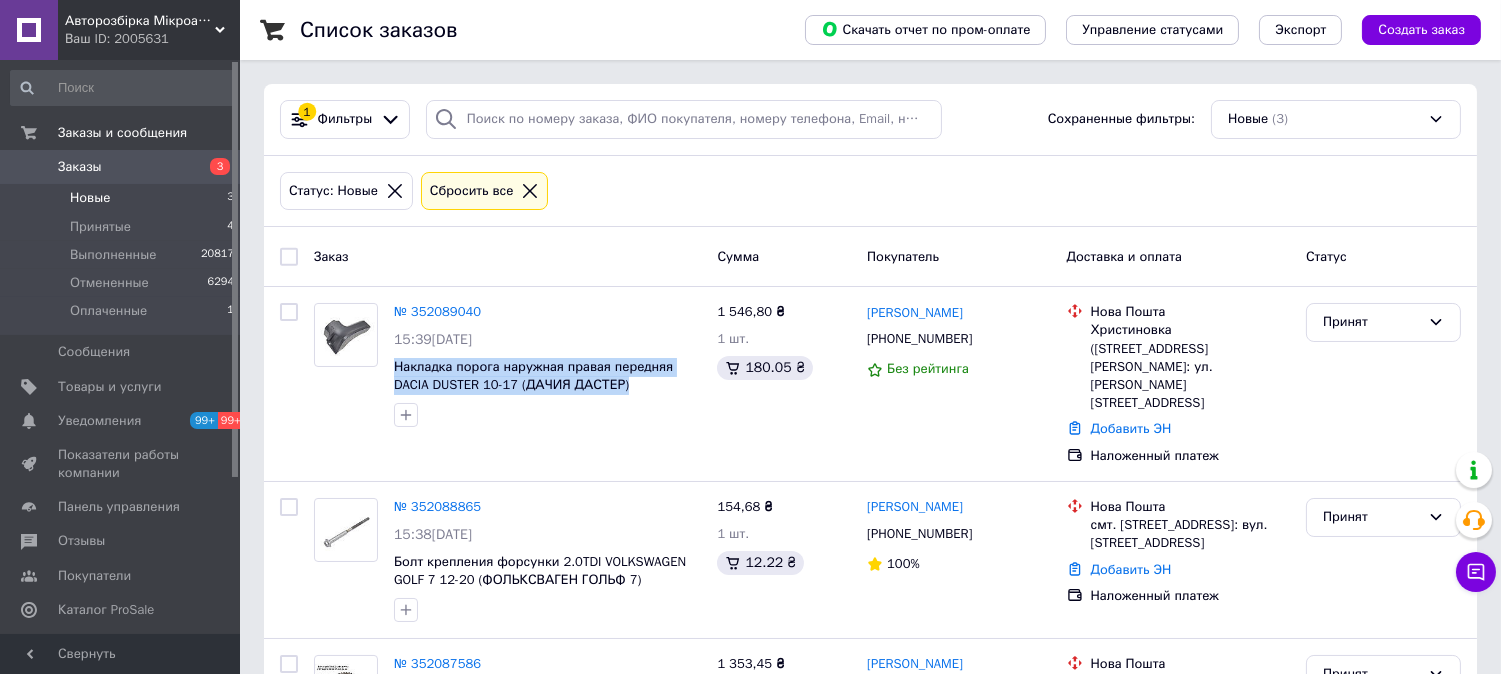 copy on "Накладка порога  наружная правая передняя DACIA DUSTER 10-17 (ДАЧИЯ ДАСТЕР)" 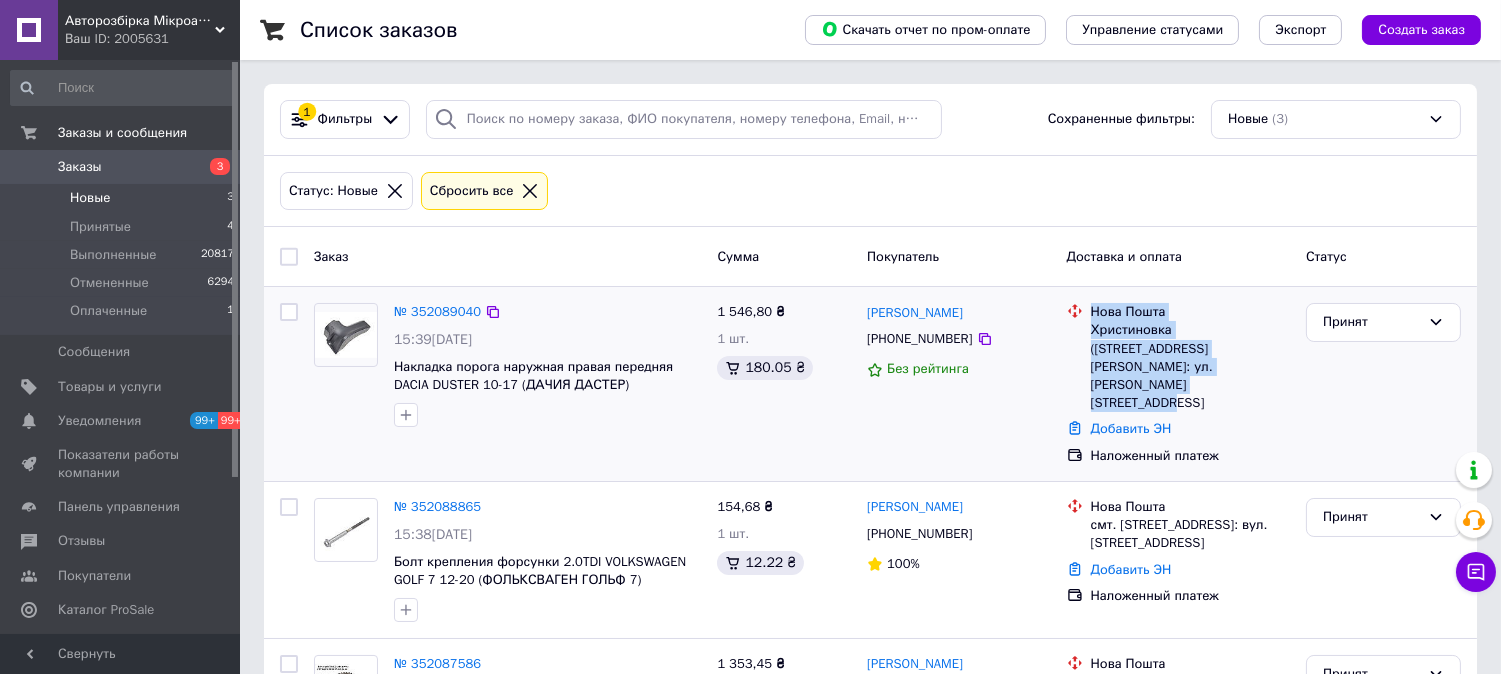 drag, startPoint x: 1193, startPoint y: 368, endPoint x: 1083, endPoint y: 305, distance: 126.76356 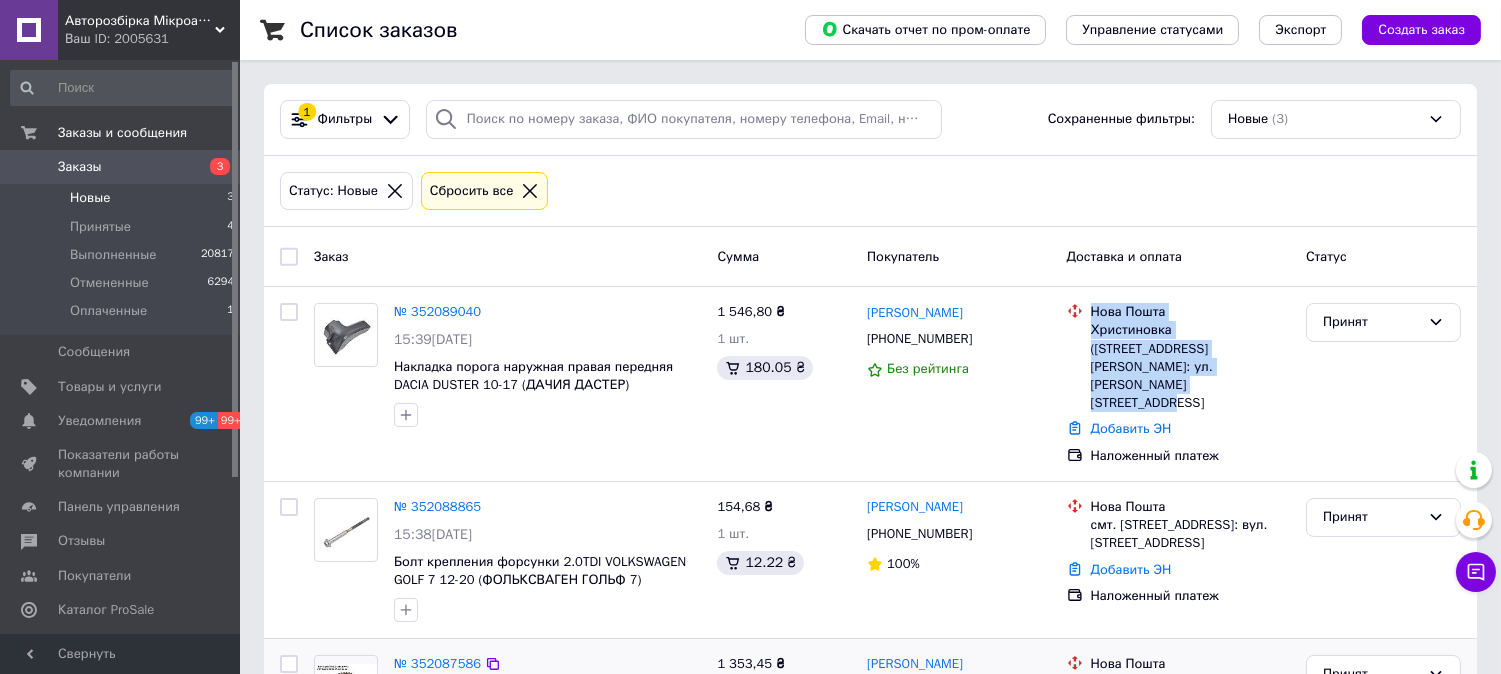 copy on "Нова Пошта Христиновка (Черкасская обл., Уманский р-н.), №1: ул. Романа Шухевича, 44" 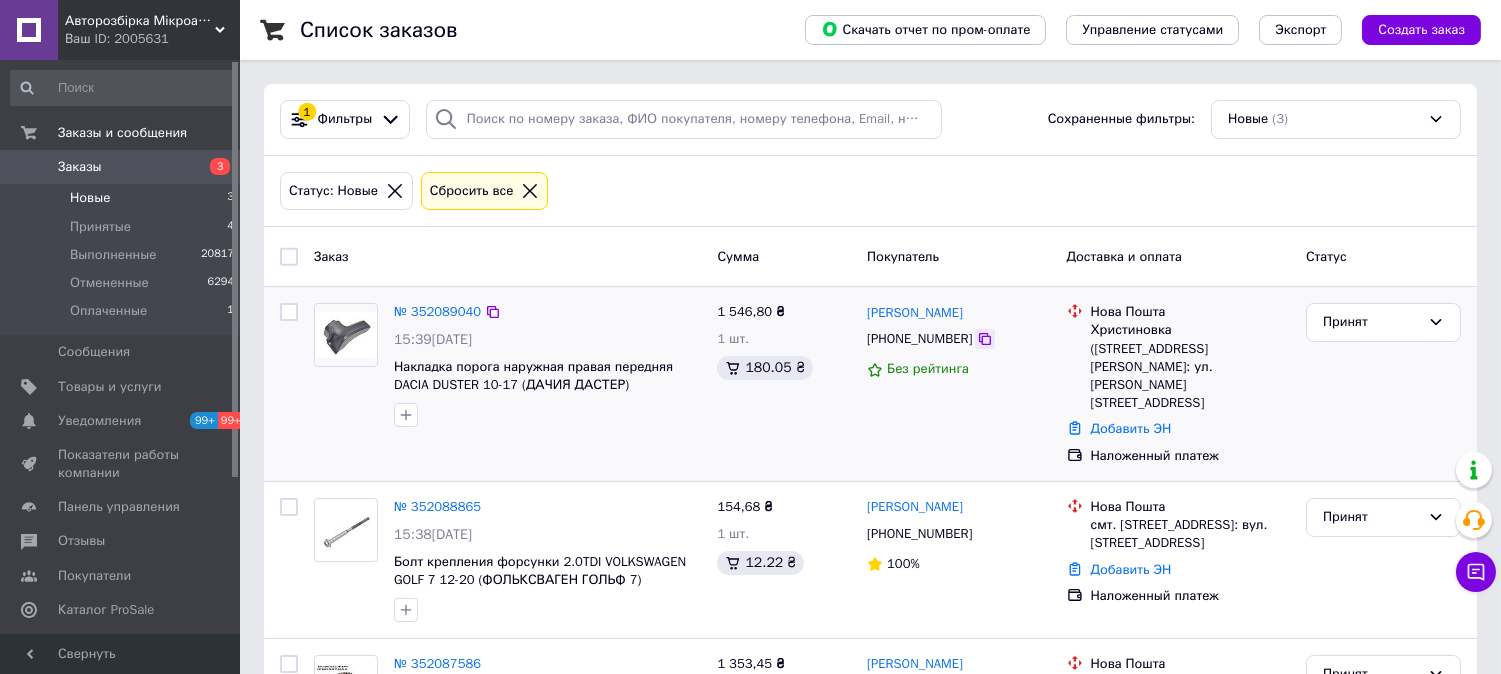 click 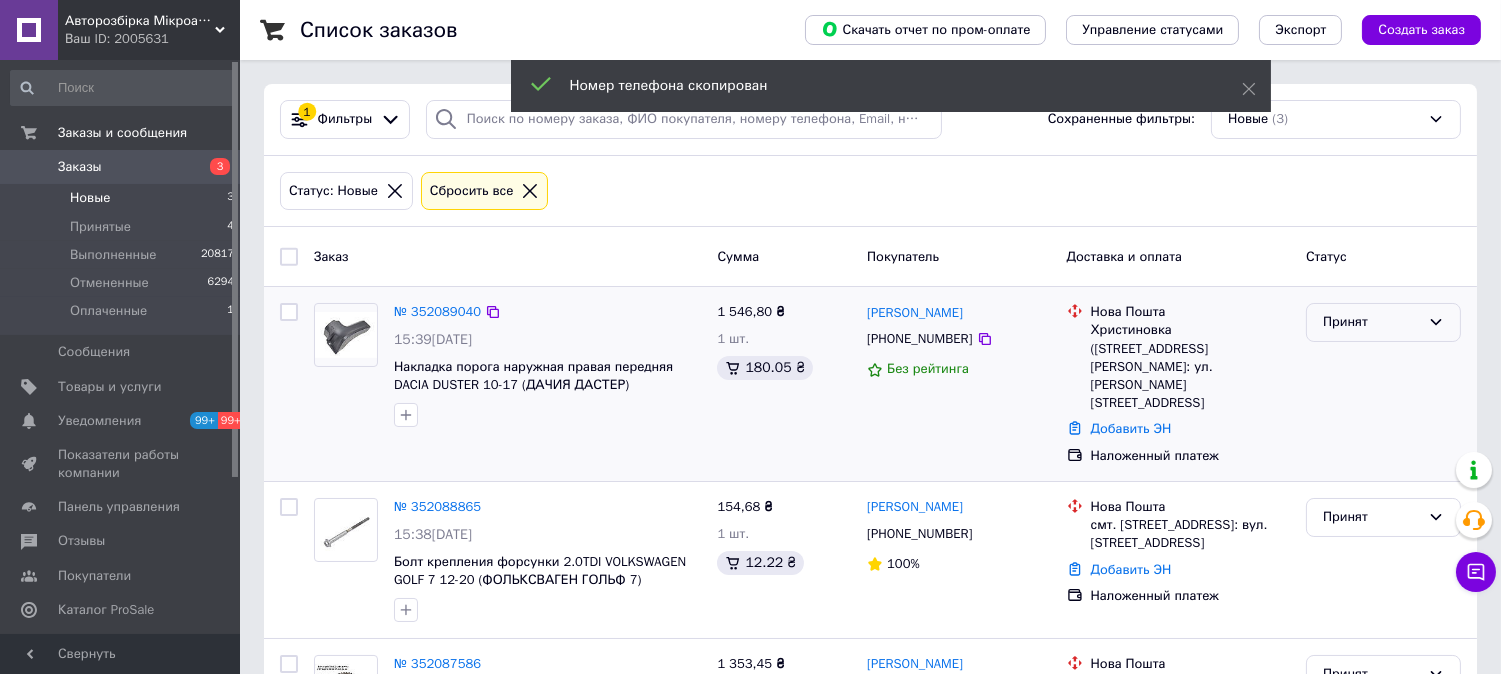 click on "Принят" at bounding box center (1371, 322) 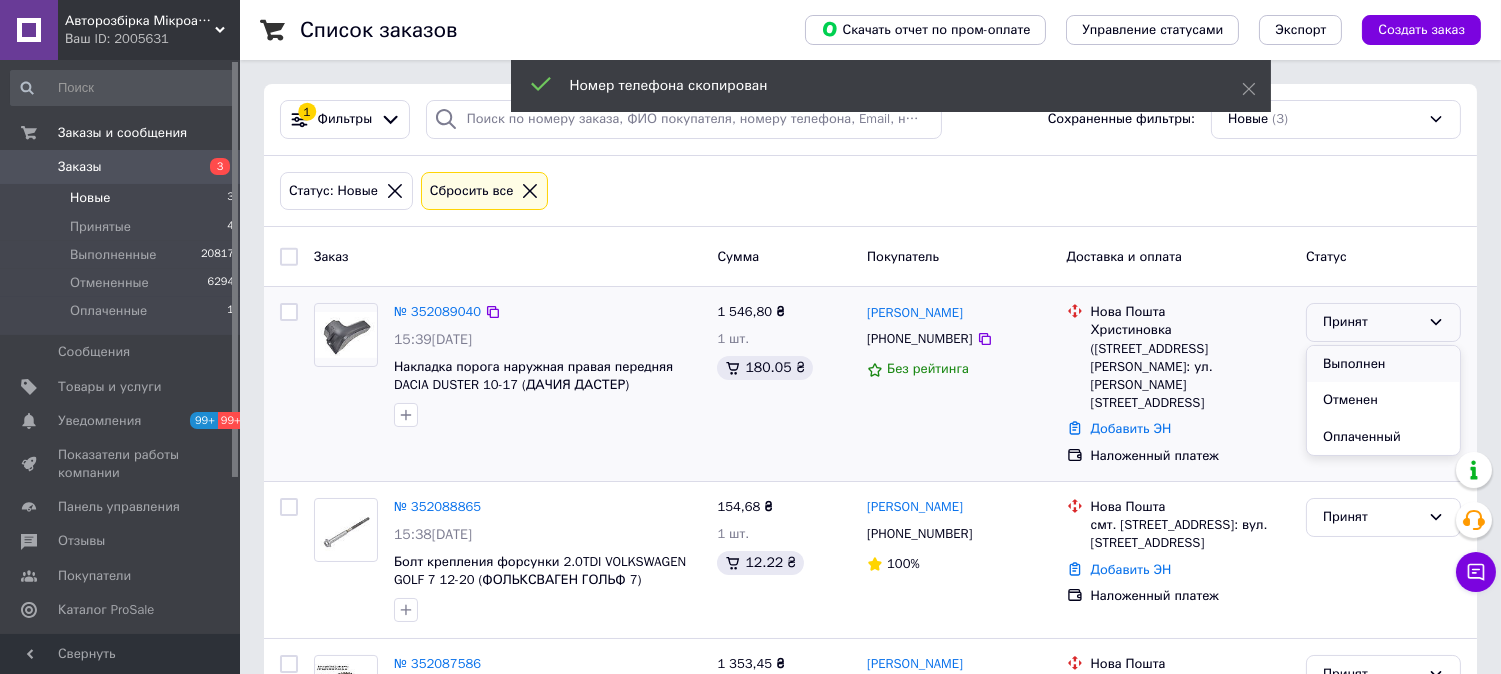 click on "Выполнен" at bounding box center [1383, 364] 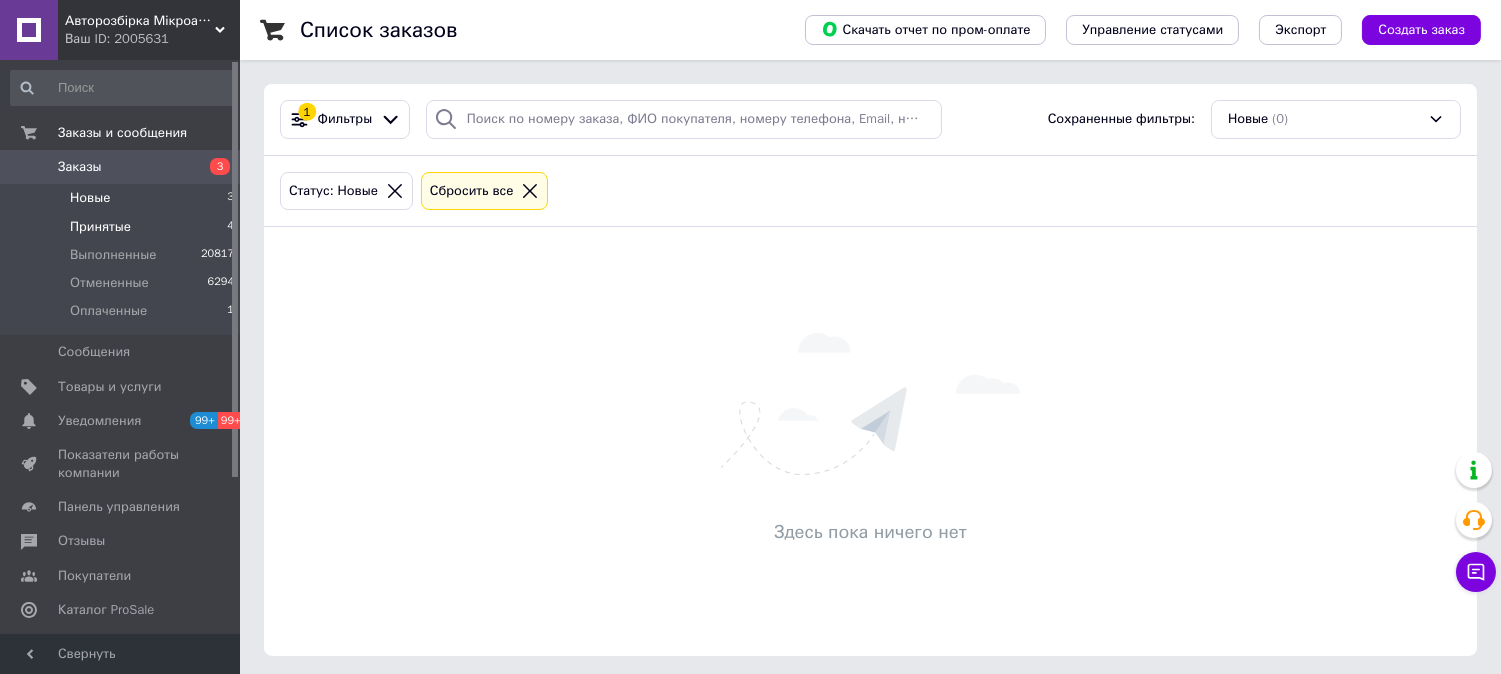 click on "Принятые" at bounding box center (100, 227) 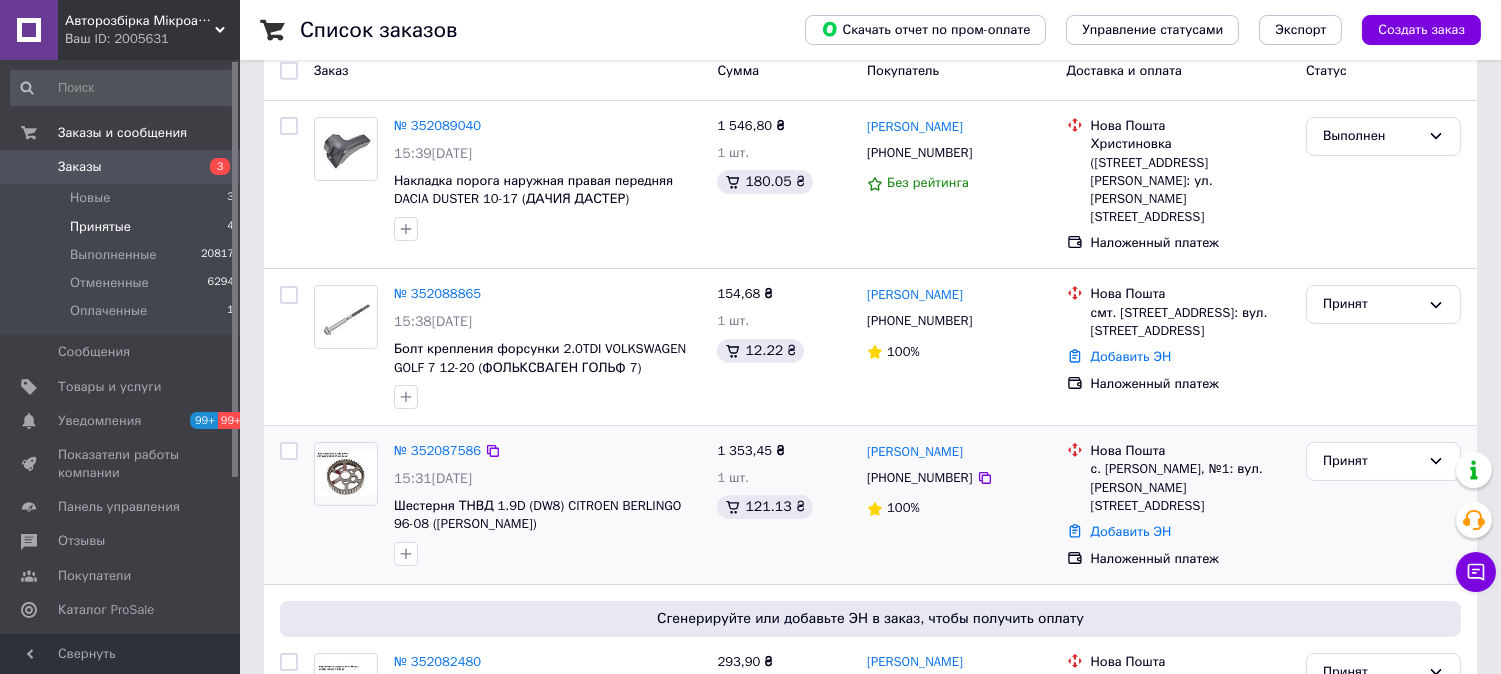 scroll, scrollTop: 222, scrollLeft: 0, axis: vertical 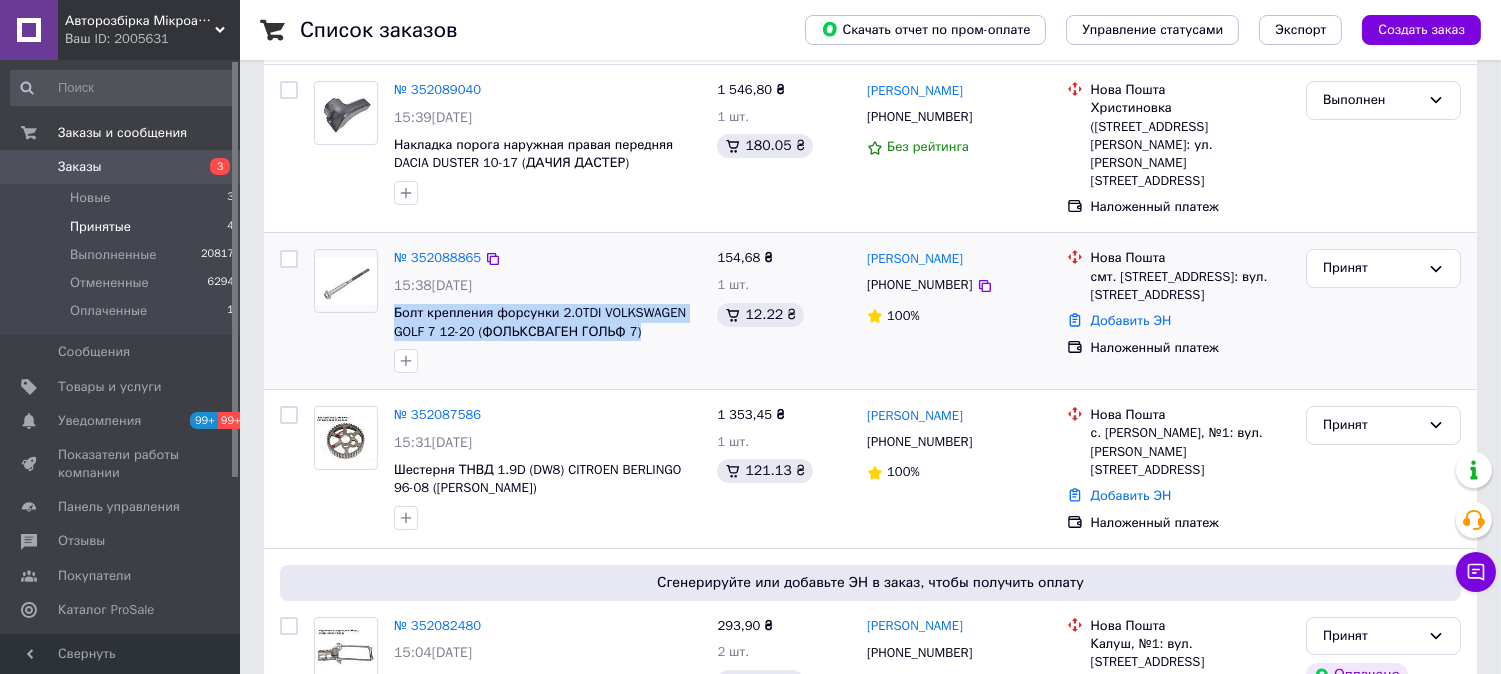 drag, startPoint x: 638, startPoint y: 318, endPoint x: 390, endPoint y: 307, distance: 248.24384 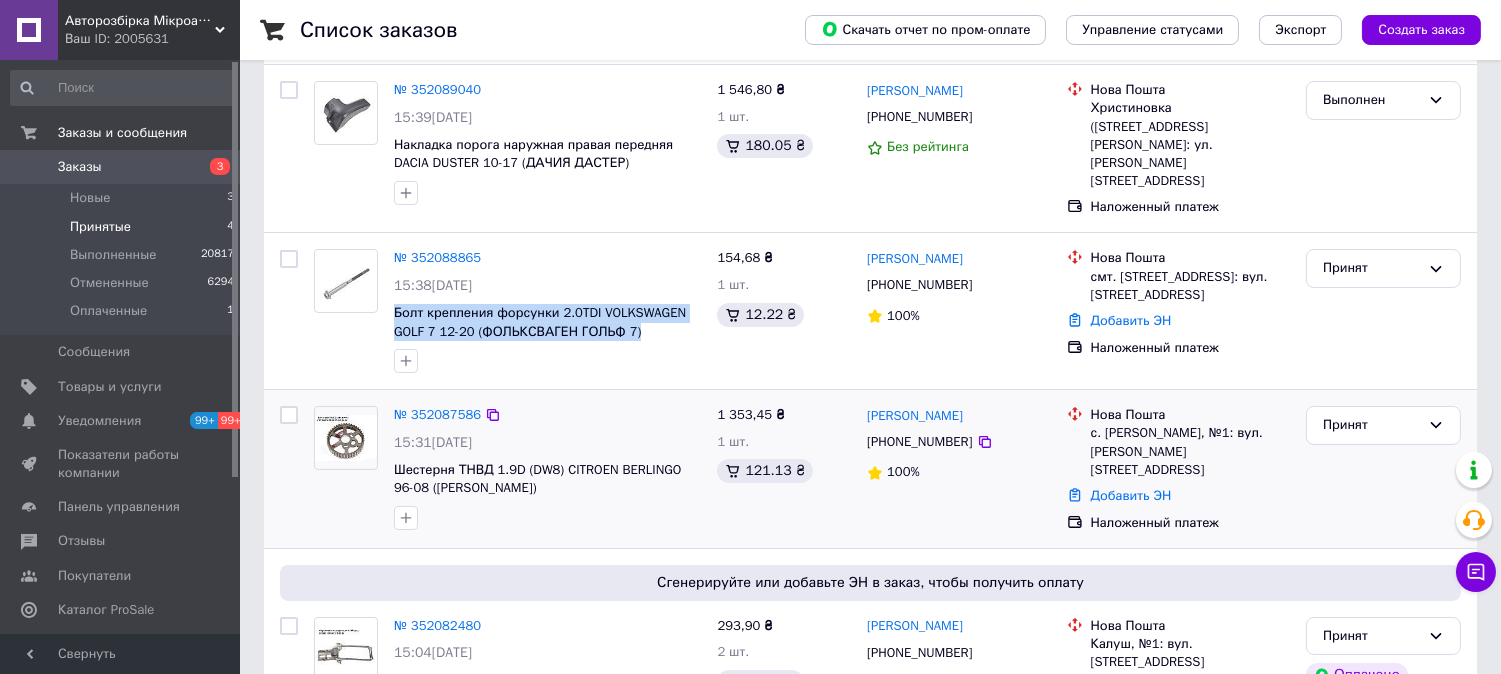 copy on "Болт крепления форсунки 2.0TDI  VOLKSWAGEN GOLF 7 12-20 (ФОЛЬКСВАГЕН ГОЛЬФ 7)" 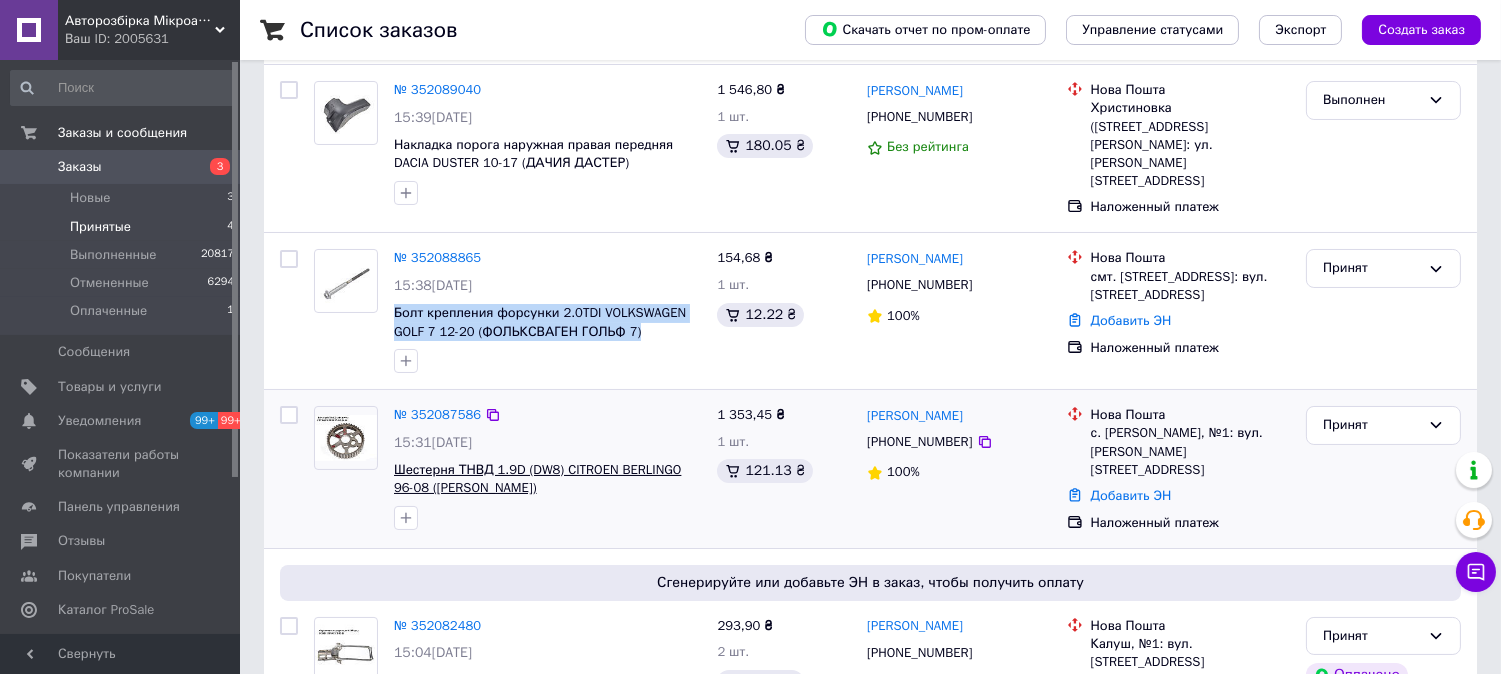 drag, startPoint x: 570, startPoint y: 476, endPoint x: 395, endPoint y: 465, distance: 175.34537 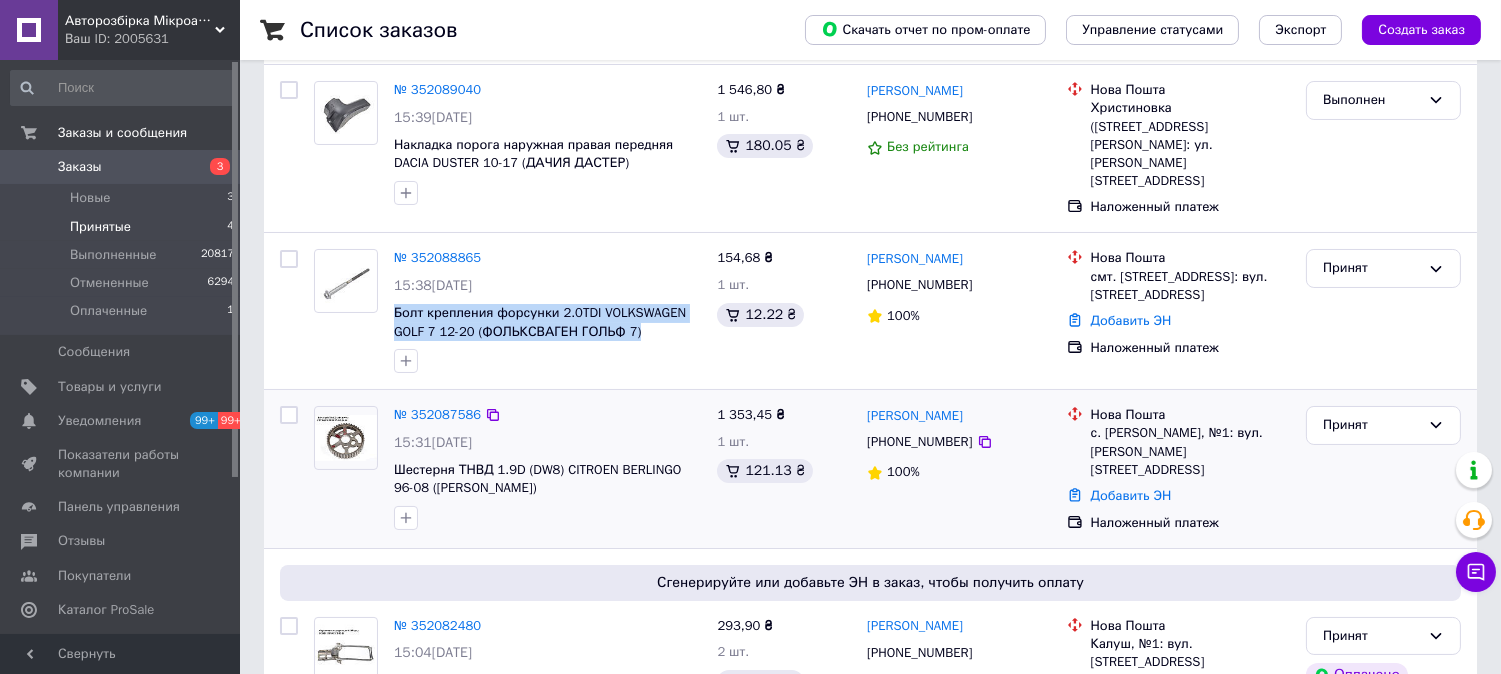 copy on "Шестерня ТНВД 1.9D (DW8)  CITROEN BERLINGO 96-08 (СИТРОЕН БЕРЛИНГО)" 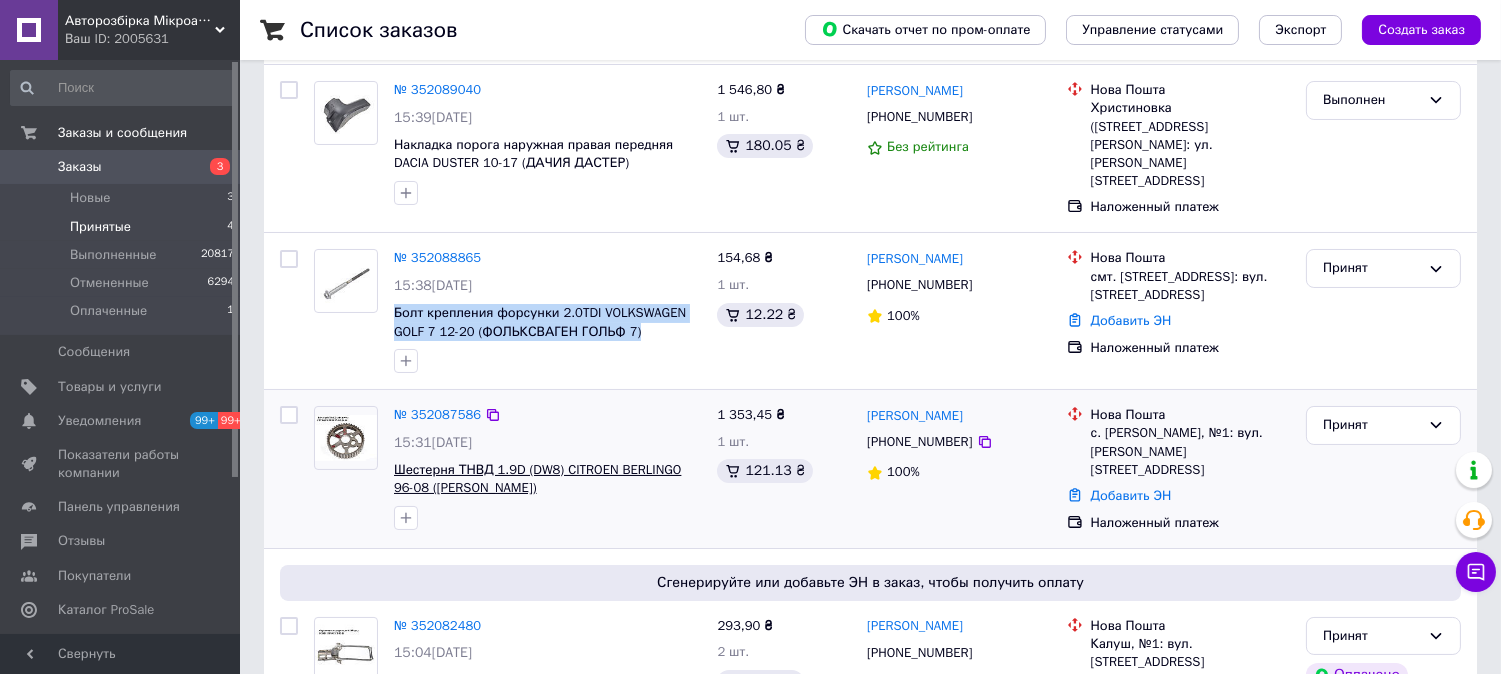 click on "Шестерня ТНВД 1.9D (DW8)  CITROEN BERLINGO 96-08 (СИТРОЕН БЕРЛИНГО)" at bounding box center [537, 479] 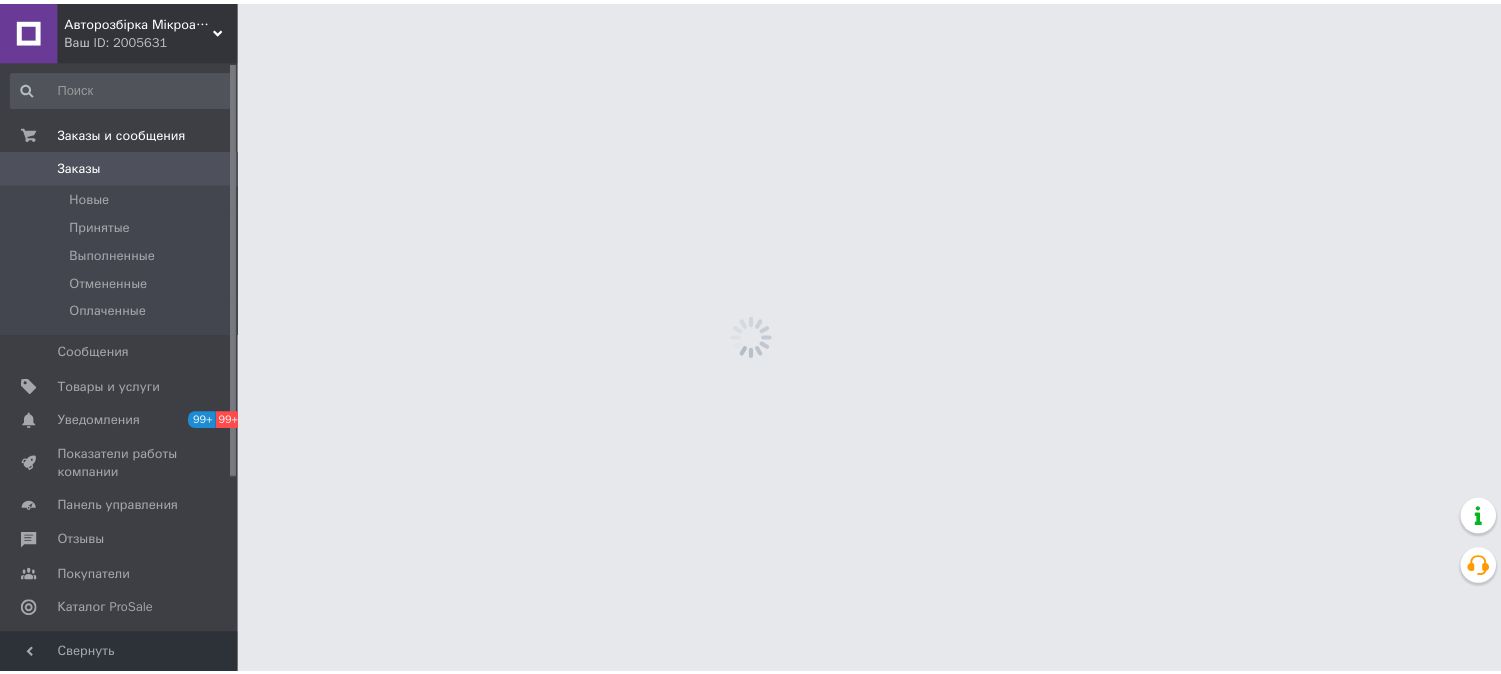 scroll, scrollTop: 0, scrollLeft: 0, axis: both 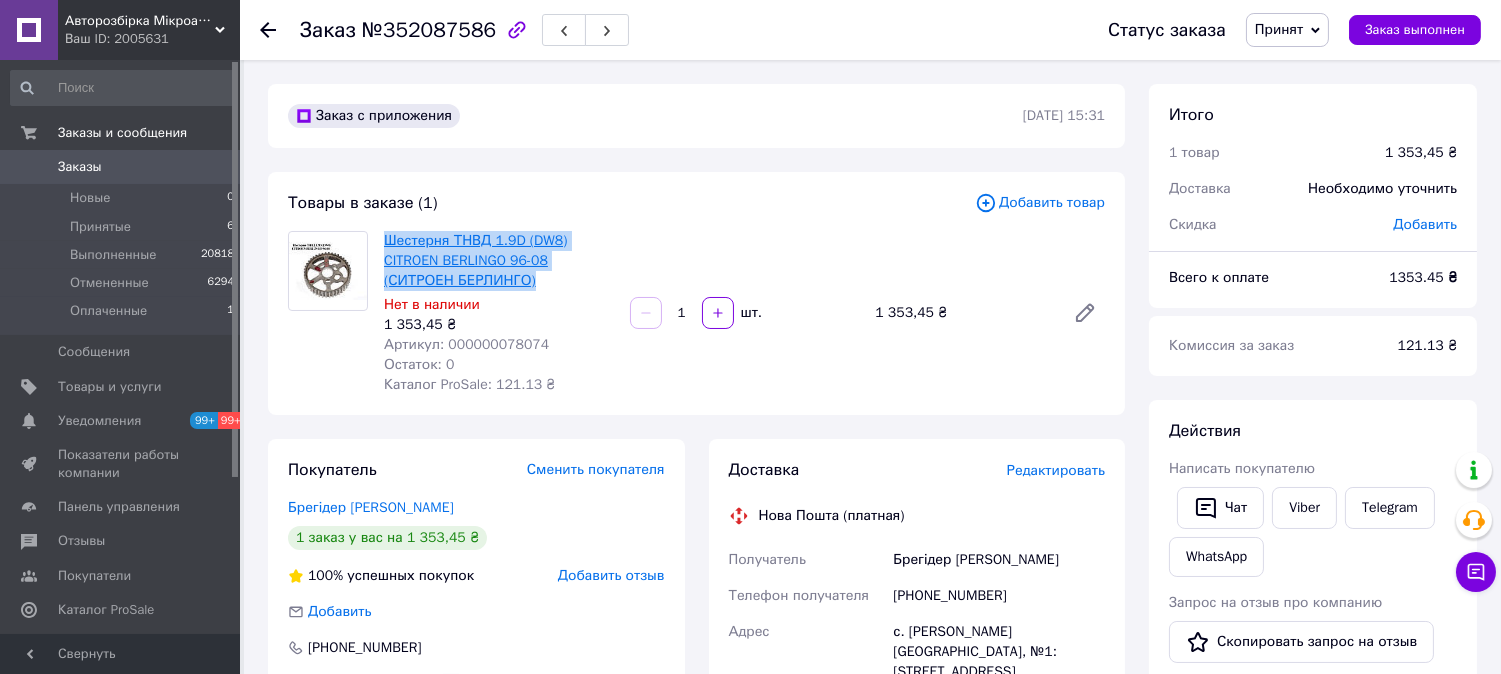drag, startPoint x: 534, startPoint y: 290, endPoint x: 386, endPoint y: 241, distance: 155.9006 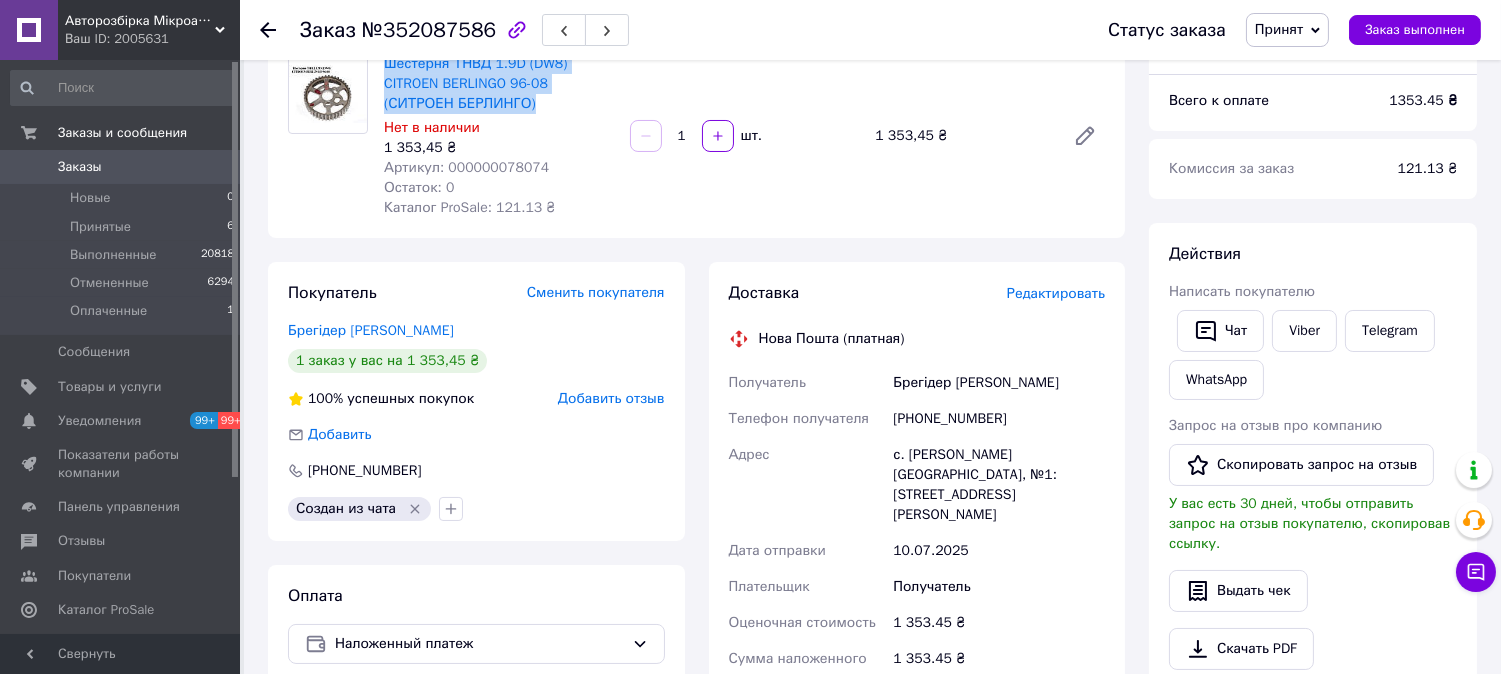 scroll, scrollTop: 222, scrollLeft: 0, axis: vertical 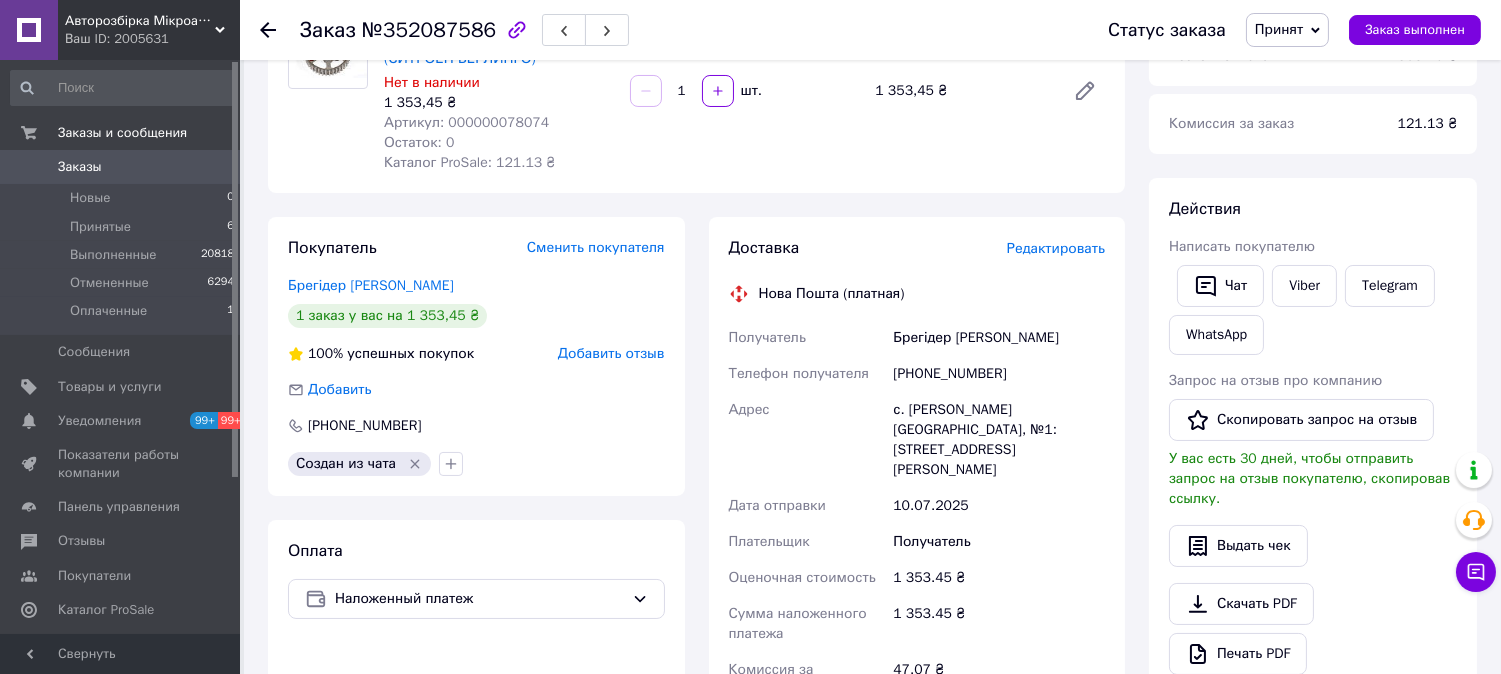 click 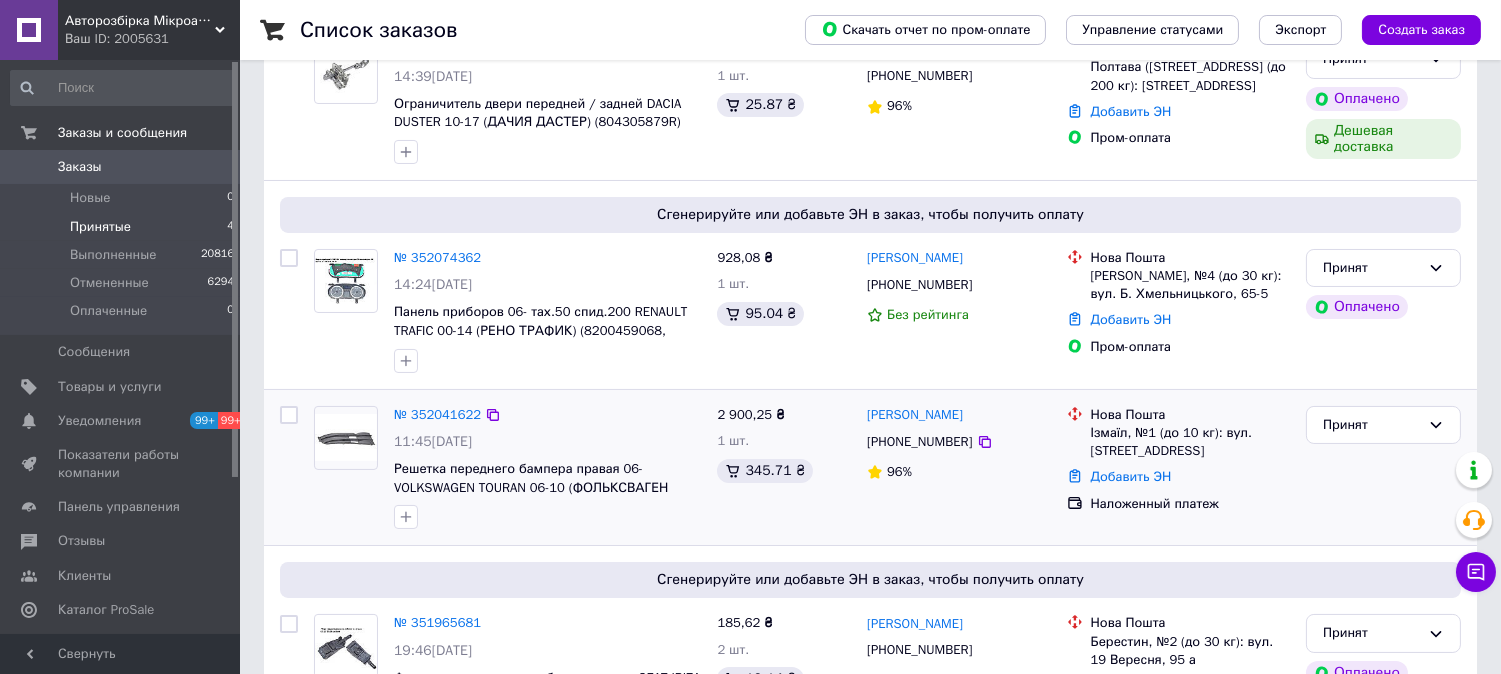 scroll, scrollTop: 418, scrollLeft: 0, axis: vertical 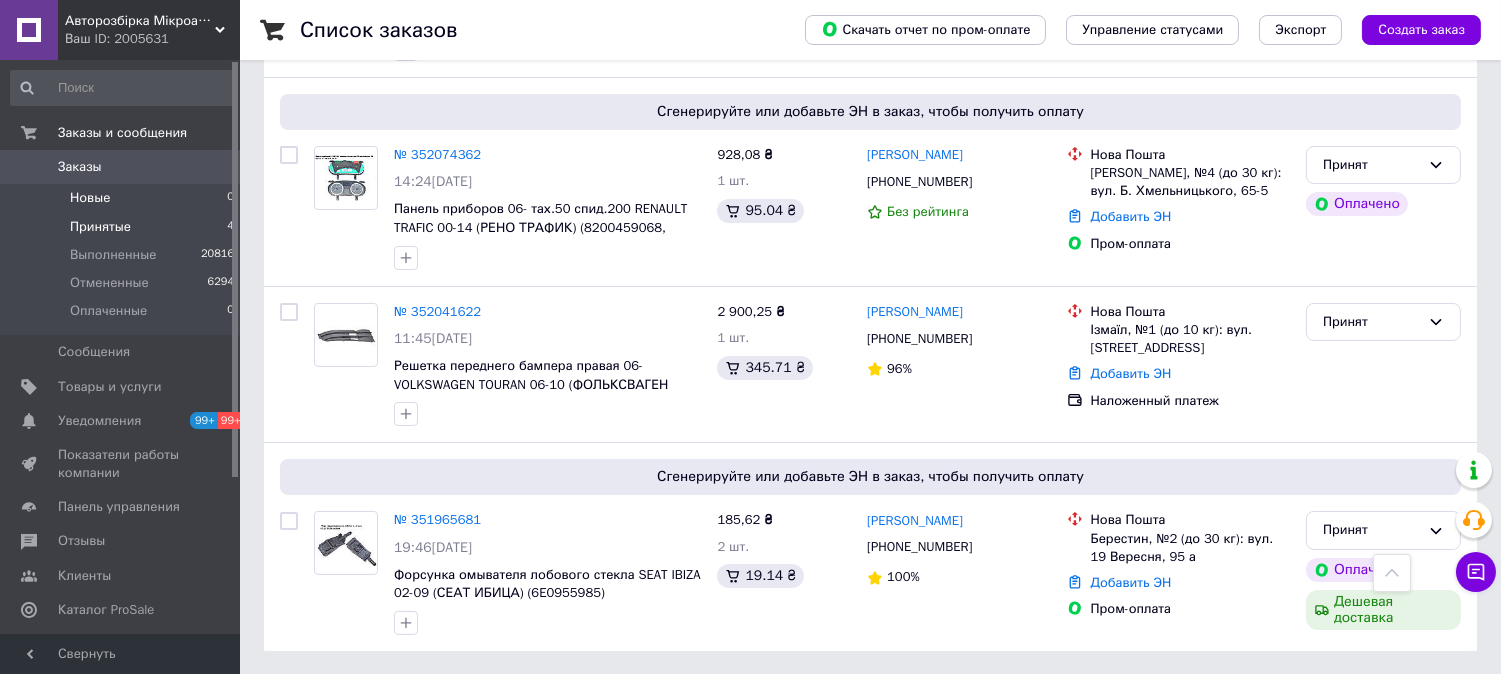 click on "Новые 0 Принятые 4 Выполненные 20816 Отмененные 6294 Оплаченные 0" at bounding box center (123, 259) 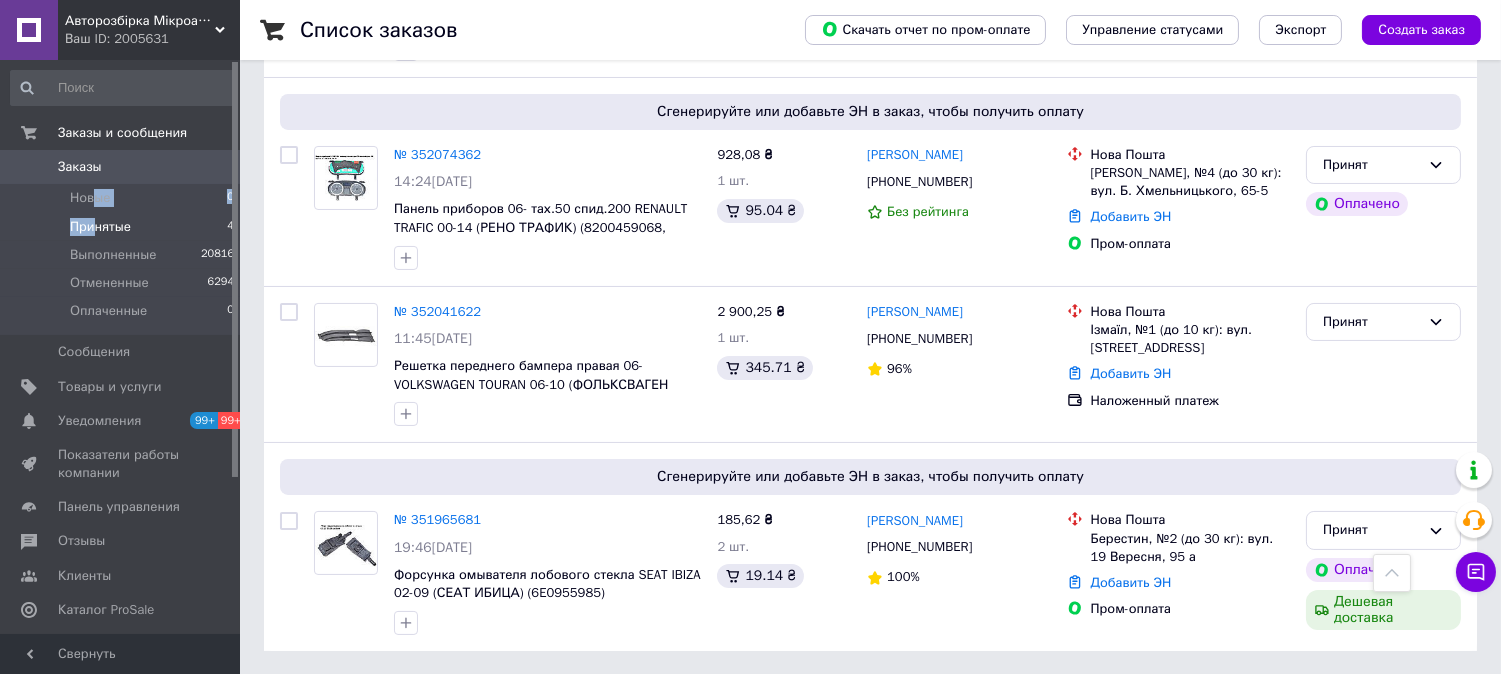 click on "Принятые" at bounding box center [100, 227] 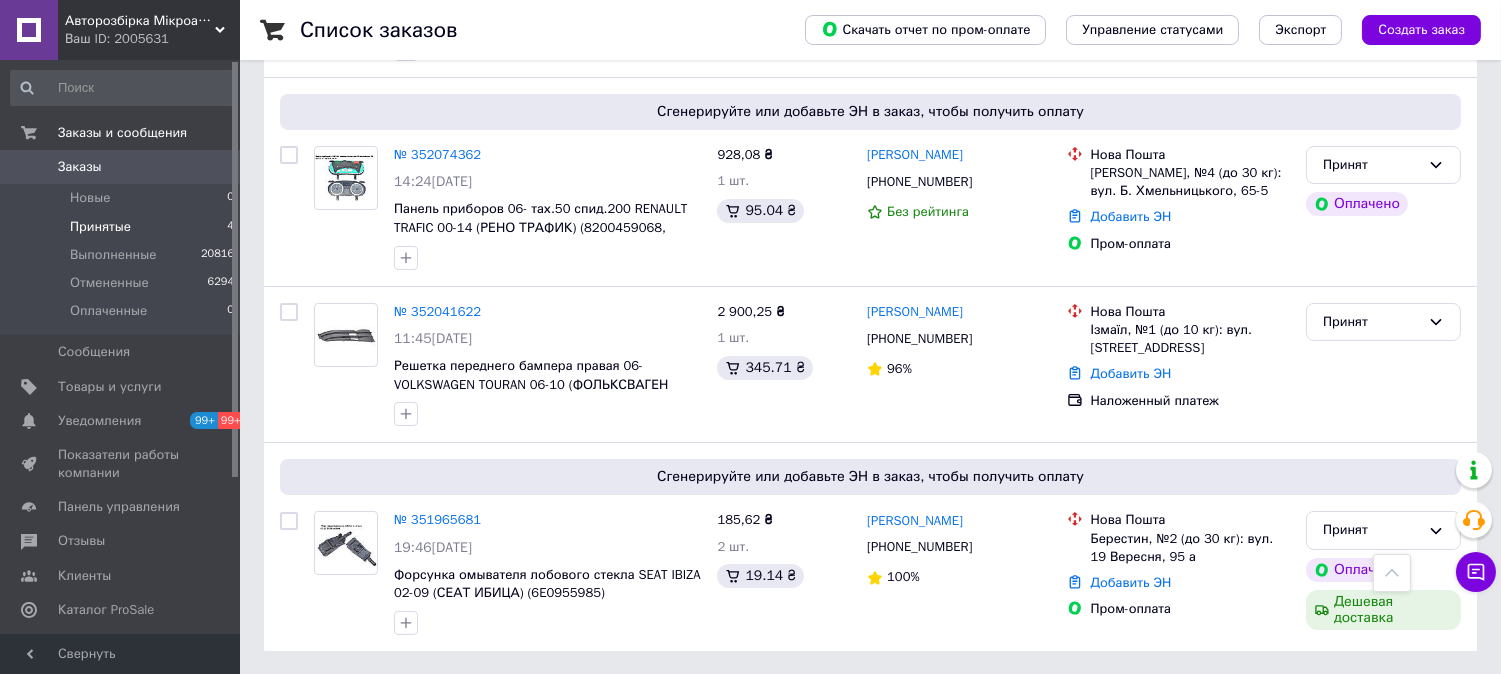 click on "Принятые" at bounding box center [100, 227] 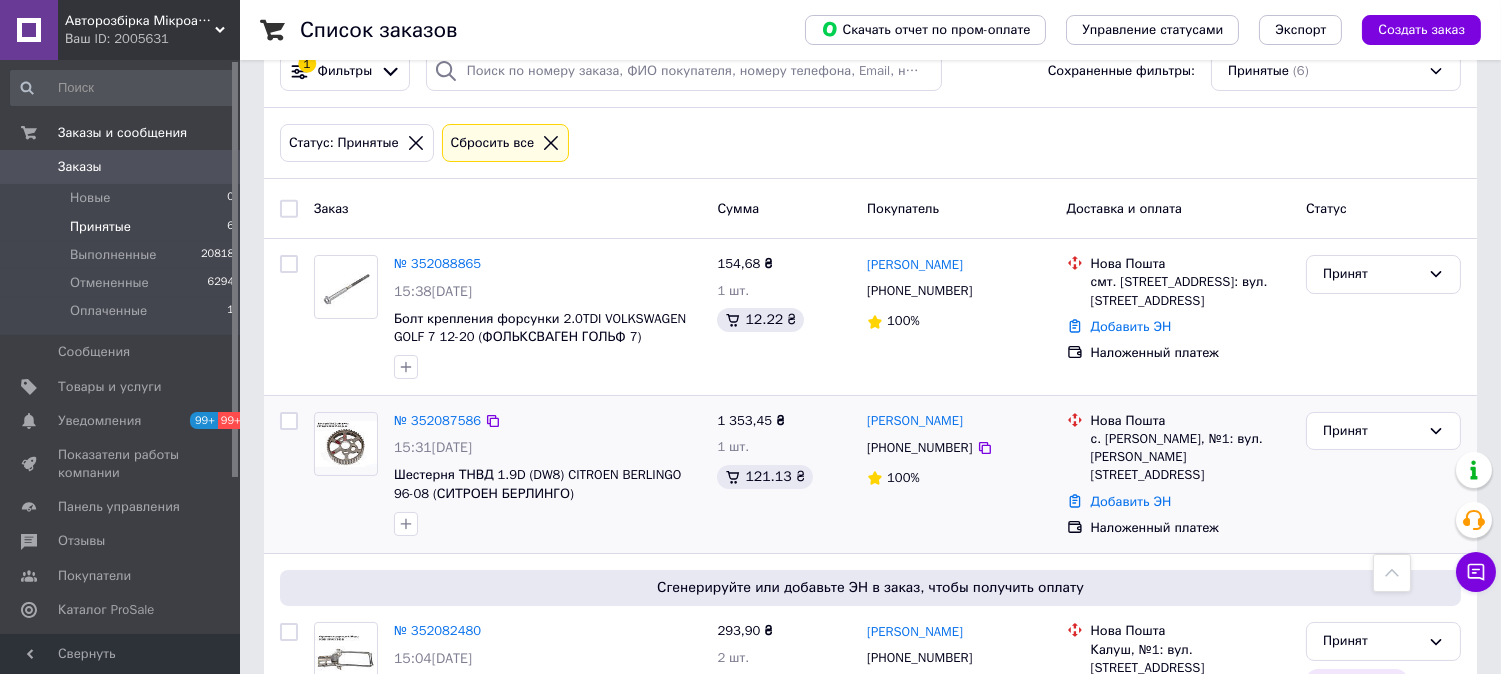 scroll, scrollTop: 33, scrollLeft: 0, axis: vertical 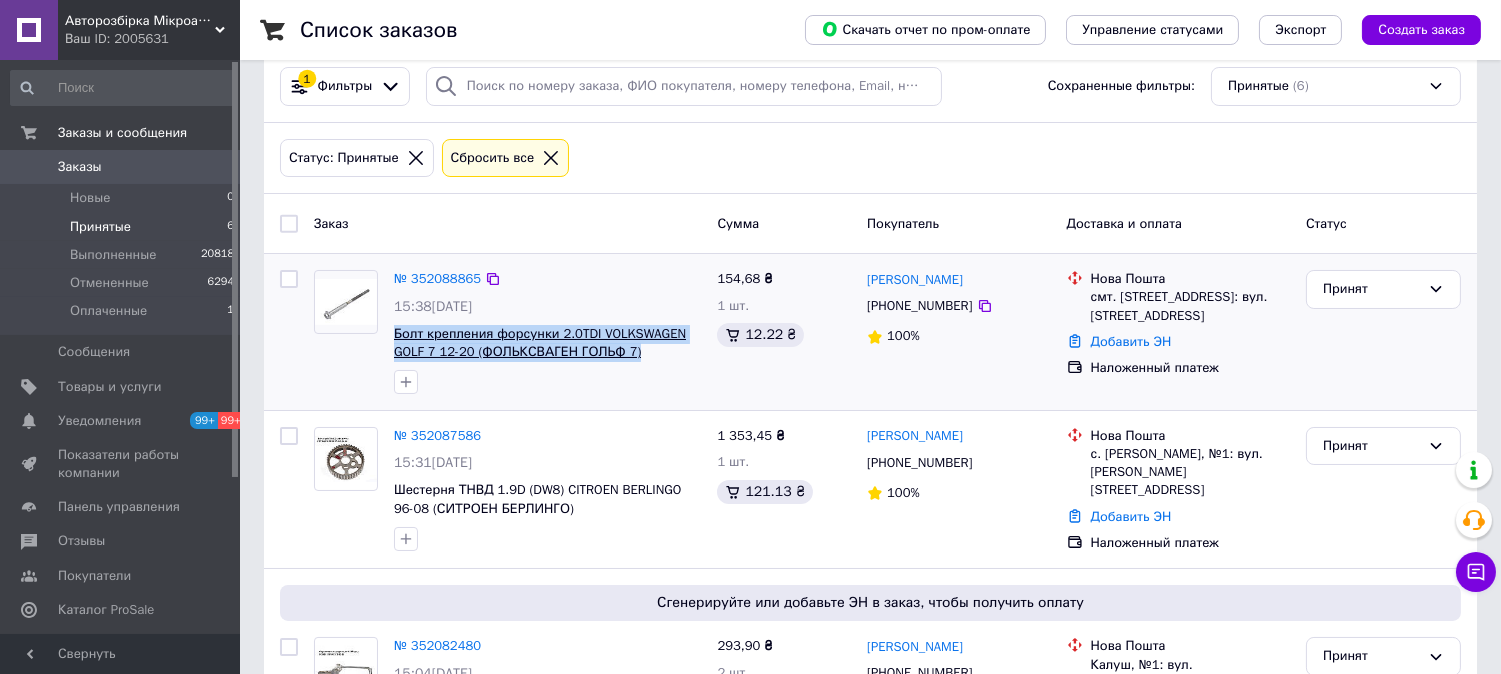drag, startPoint x: 651, startPoint y: 352, endPoint x: 393, endPoint y: 324, distance: 259.51492 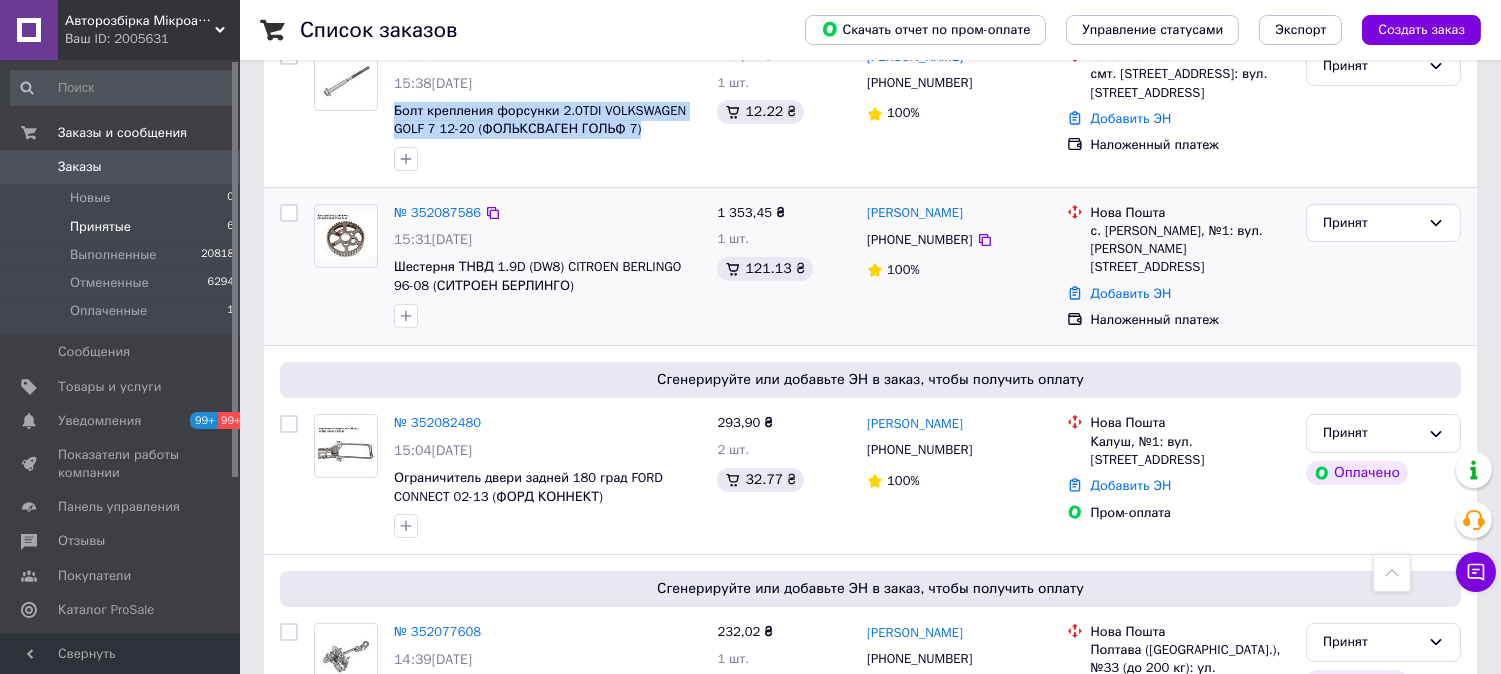 scroll, scrollTop: 255, scrollLeft: 0, axis: vertical 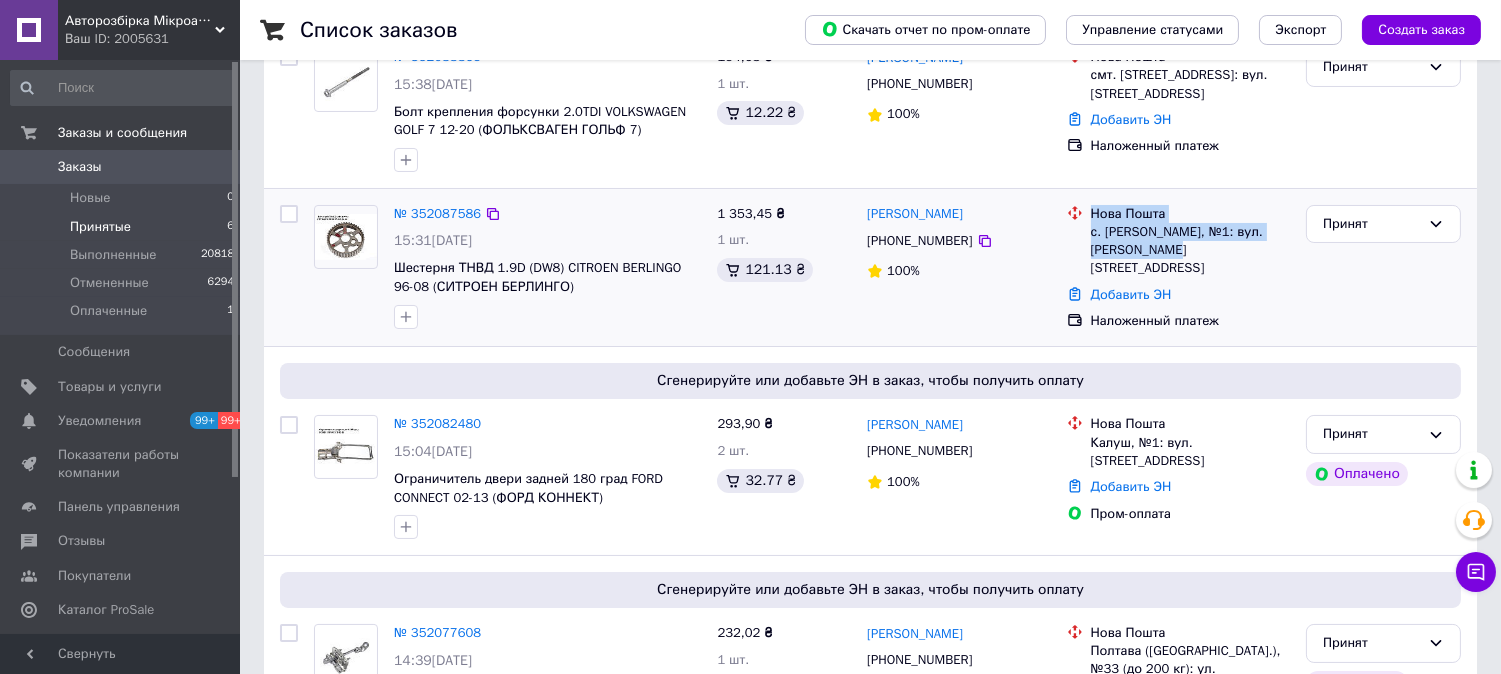 drag, startPoint x: 1176, startPoint y: 255, endPoint x: 1075, endPoint y: 207, distance: 111.82576 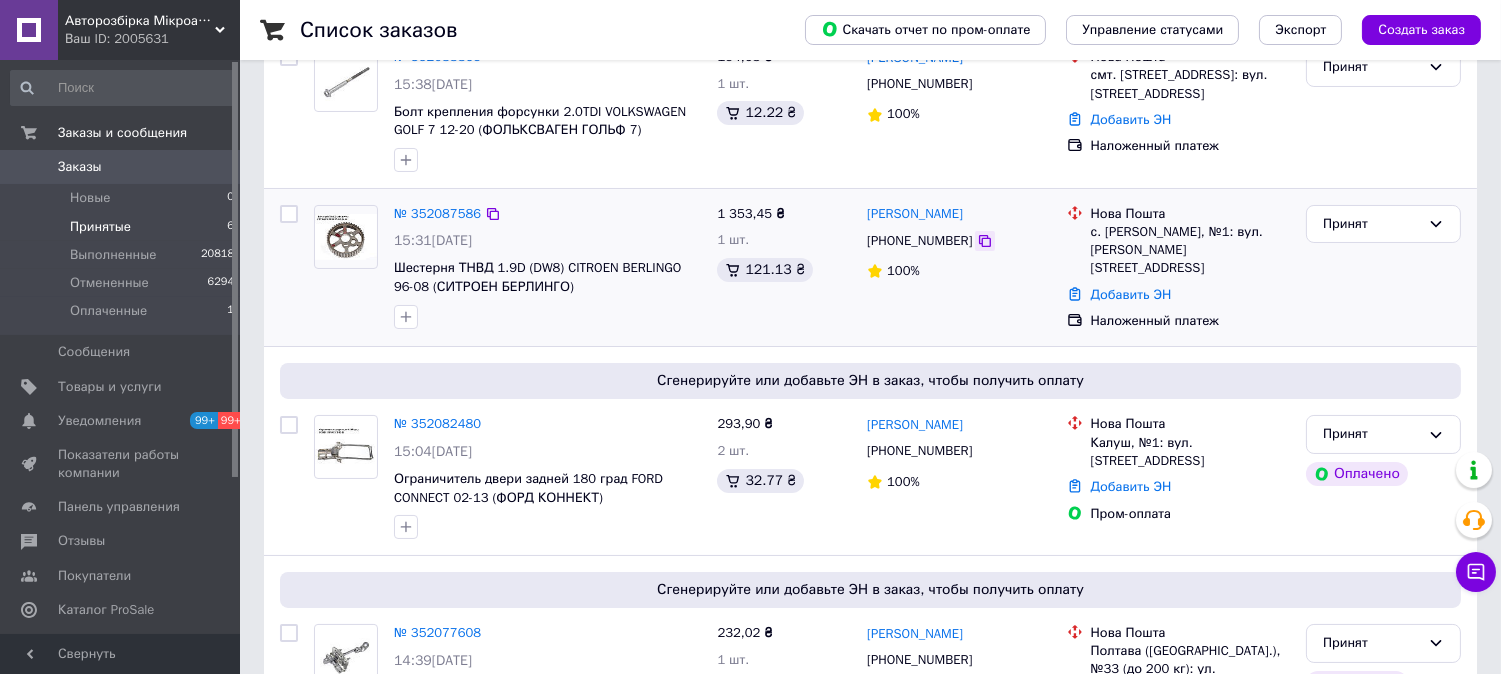 click 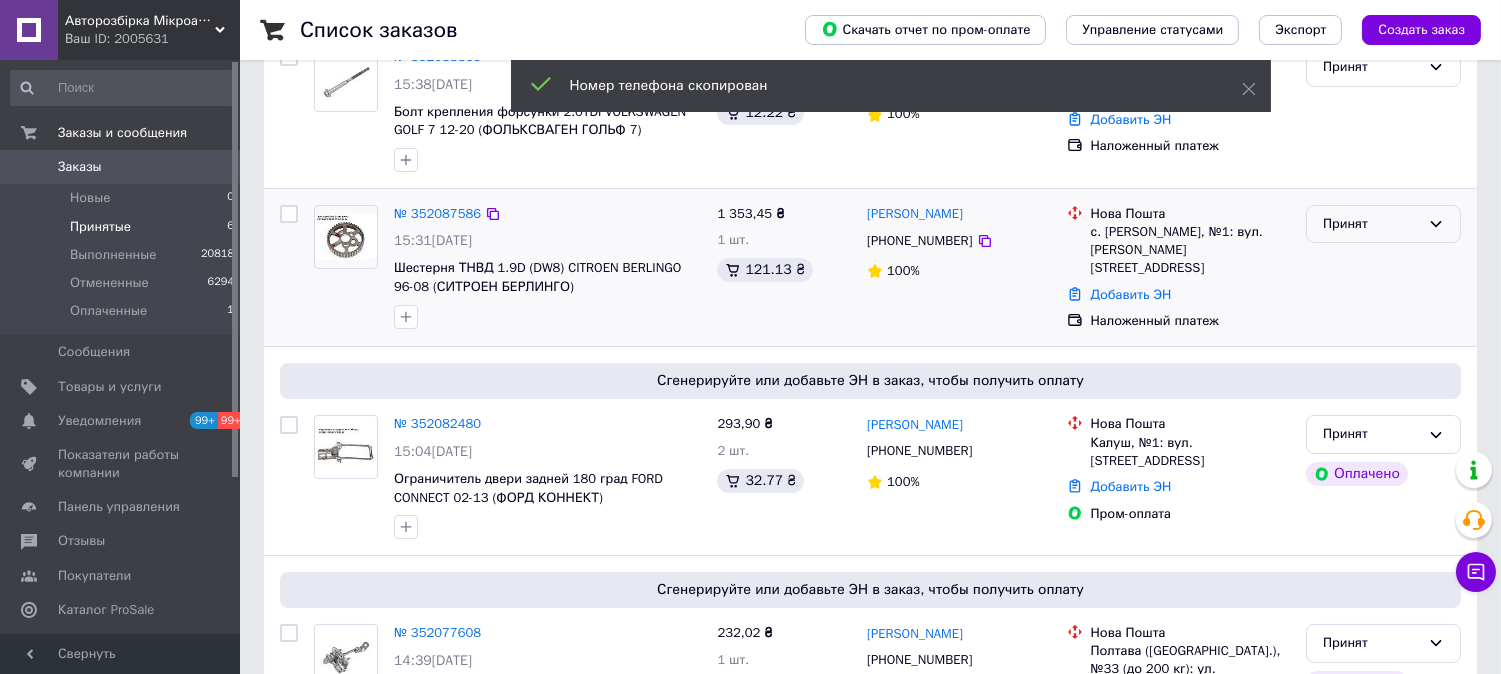 click on "Принят" at bounding box center [1371, 224] 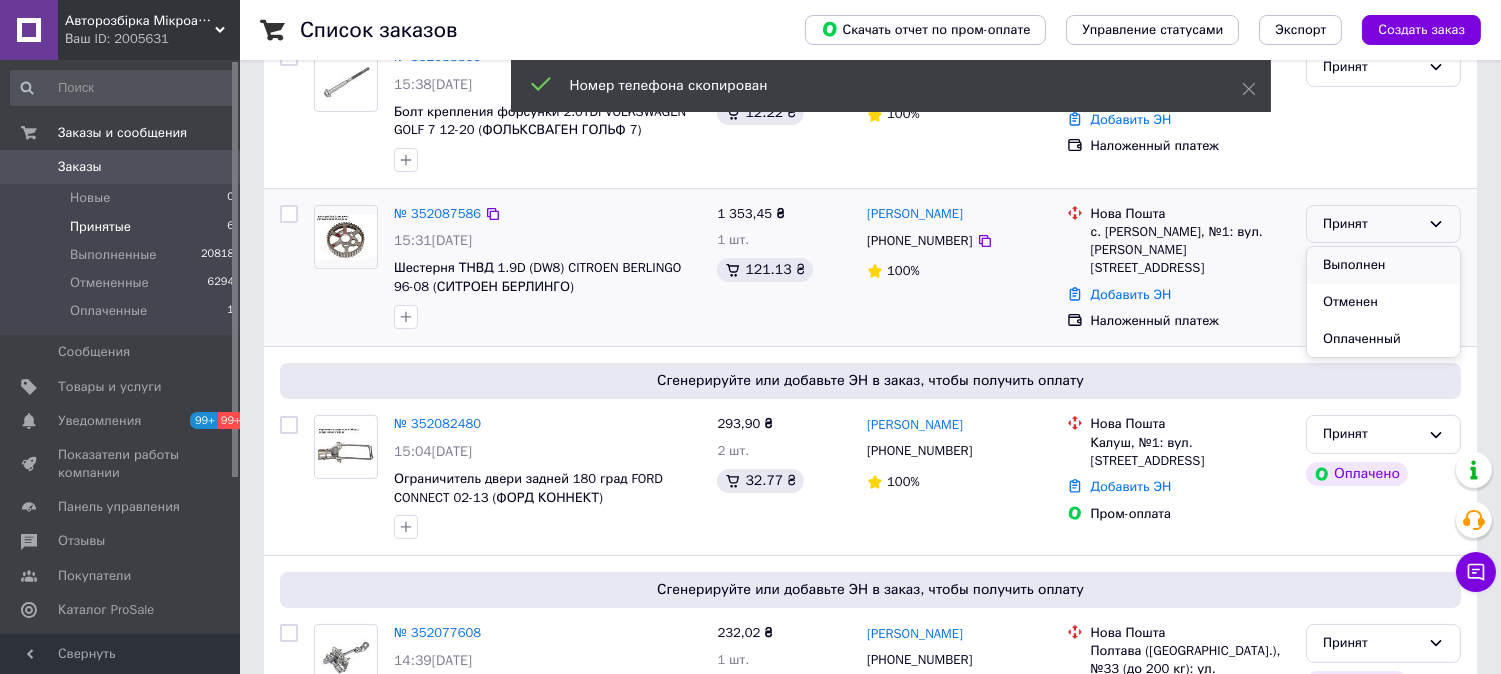 click on "Выполнен" at bounding box center [1383, 265] 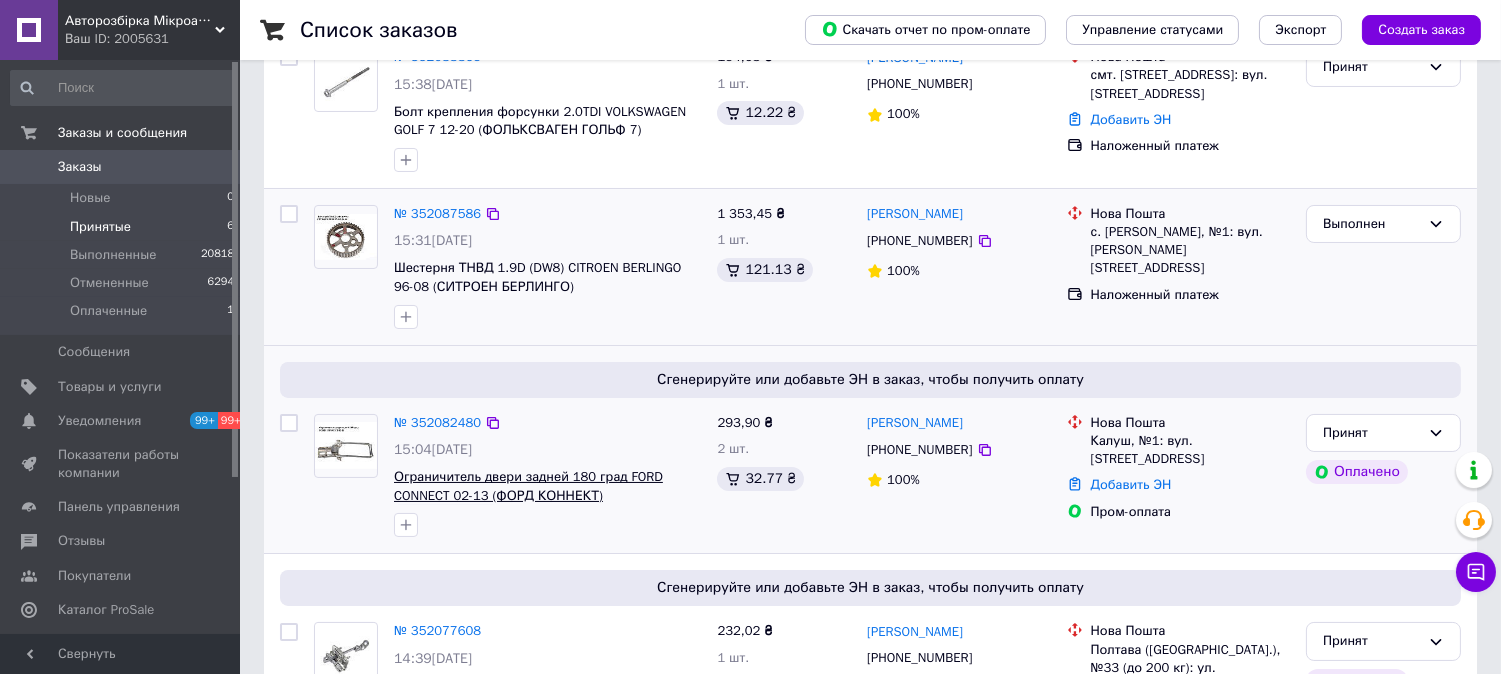 drag, startPoint x: 703, startPoint y: 502, endPoint x: 604, endPoint y: 500, distance: 99.0202 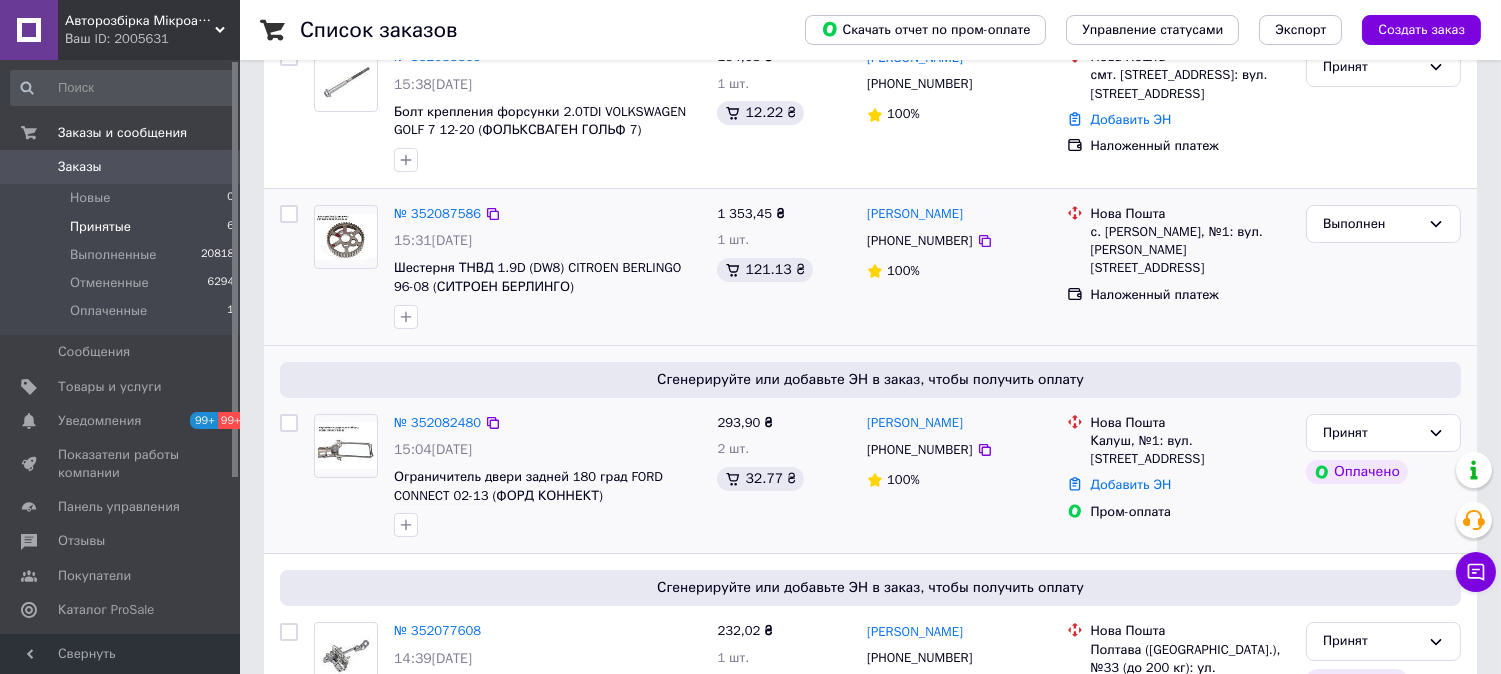 copy on "2T14V44100AH," 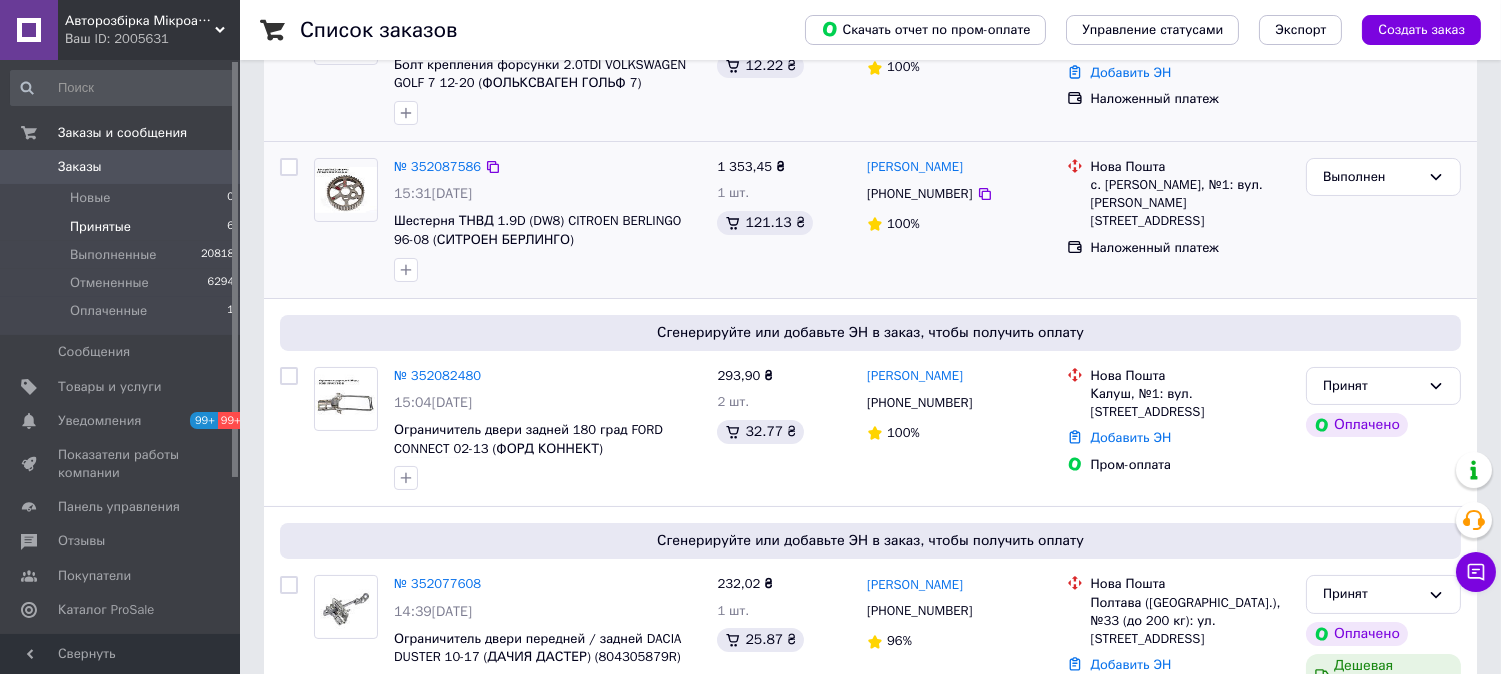 scroll, scrollTop: 366, scrollLeft: 0, axis: vertical 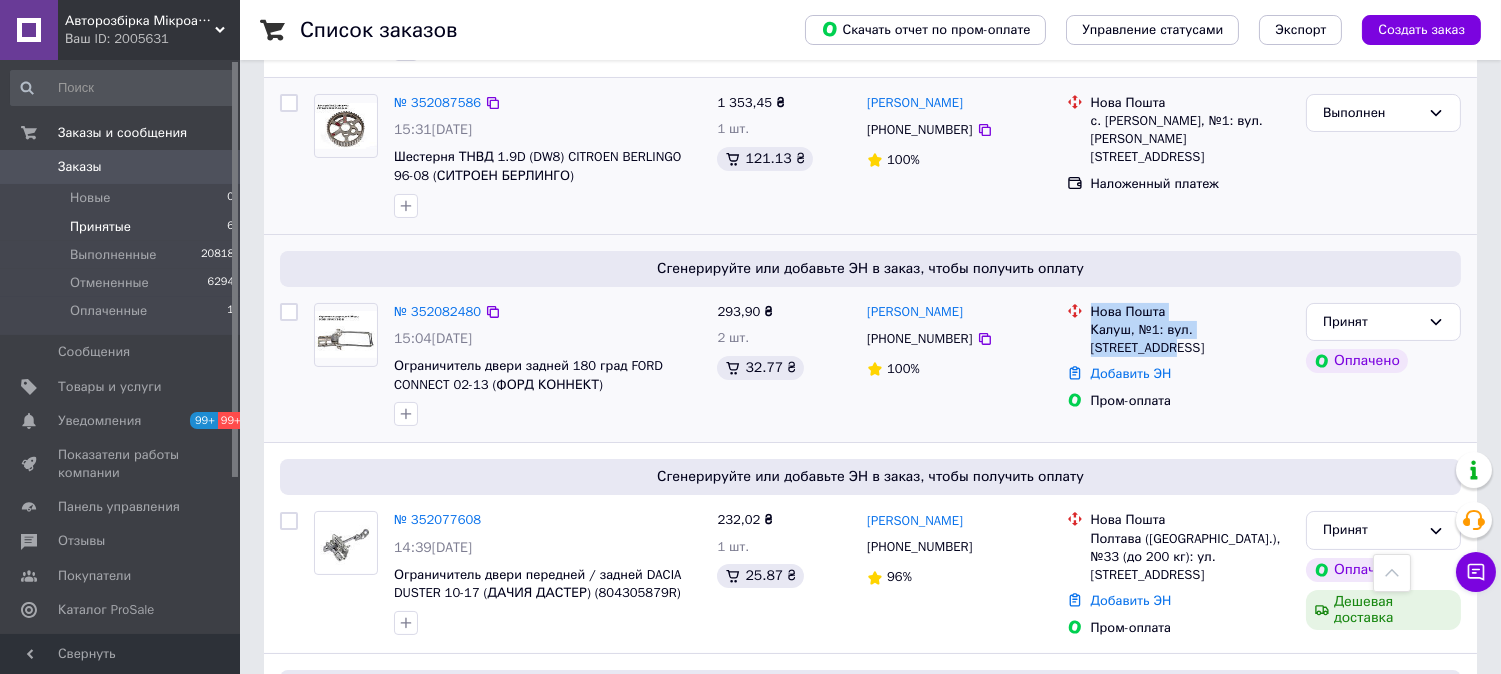 drag, startPoint x: 1272, startPoint y: 327, endPoint x: 1076, endPoint y: 314, distance: 196.43065 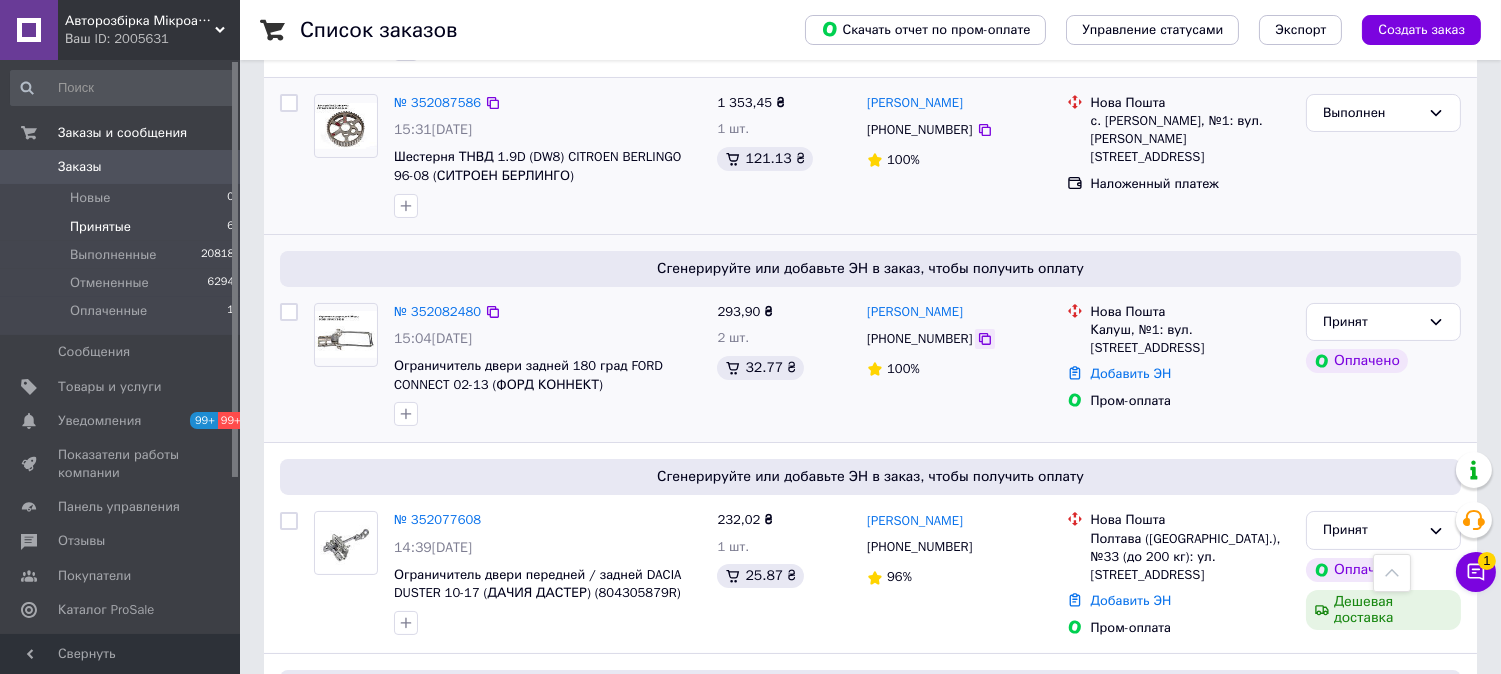 click 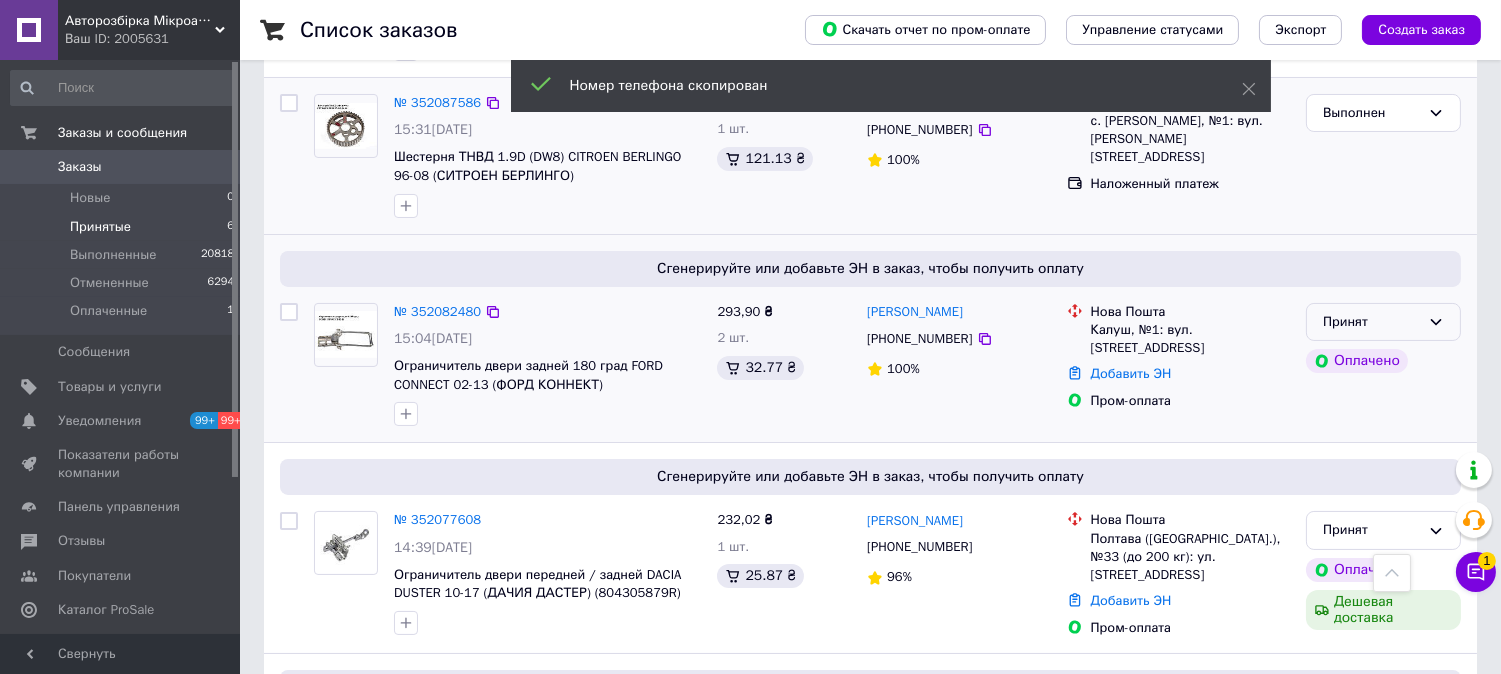 click on "Принят" at bounding box center [1383, 322] 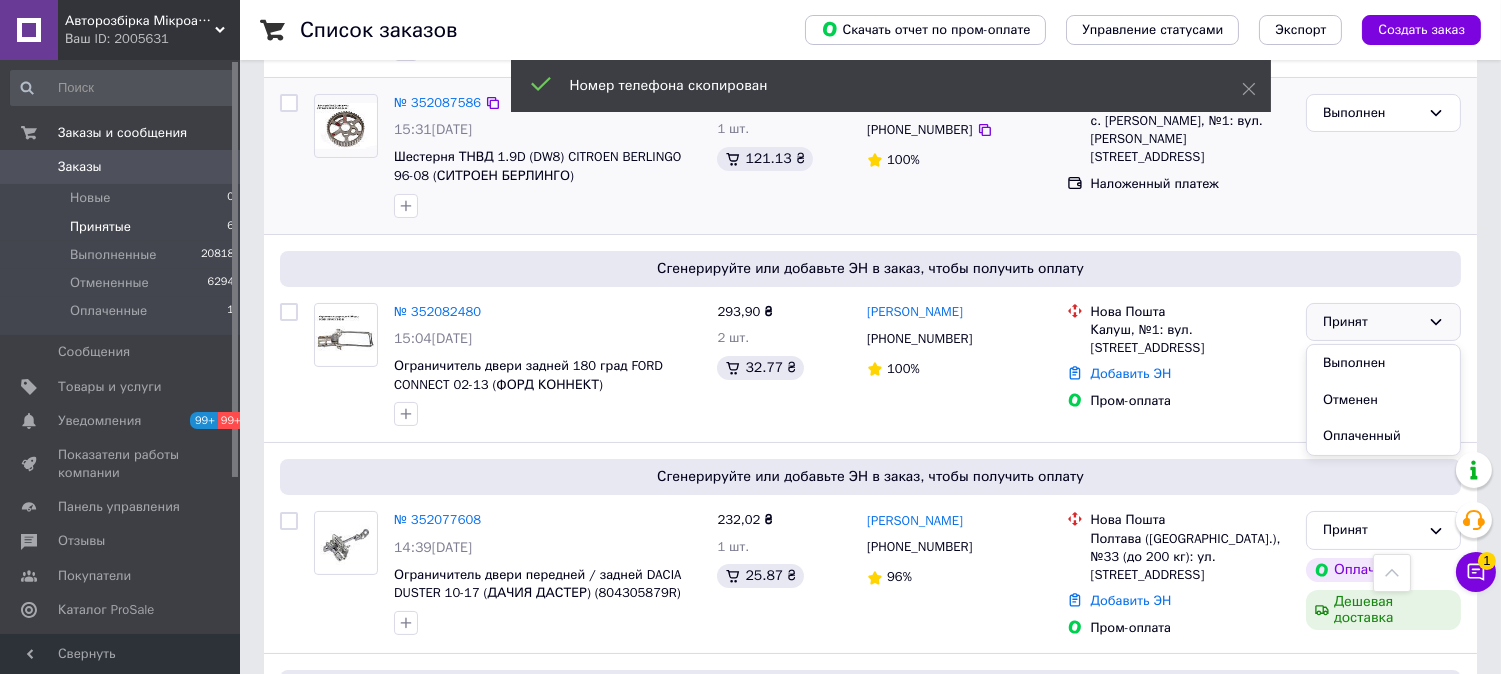 click on "Нова Пошта с. Михайло-Ларине, №1: вул. Шосейна, 46 Наложенный платеж" at bounding box center [1178, 156] 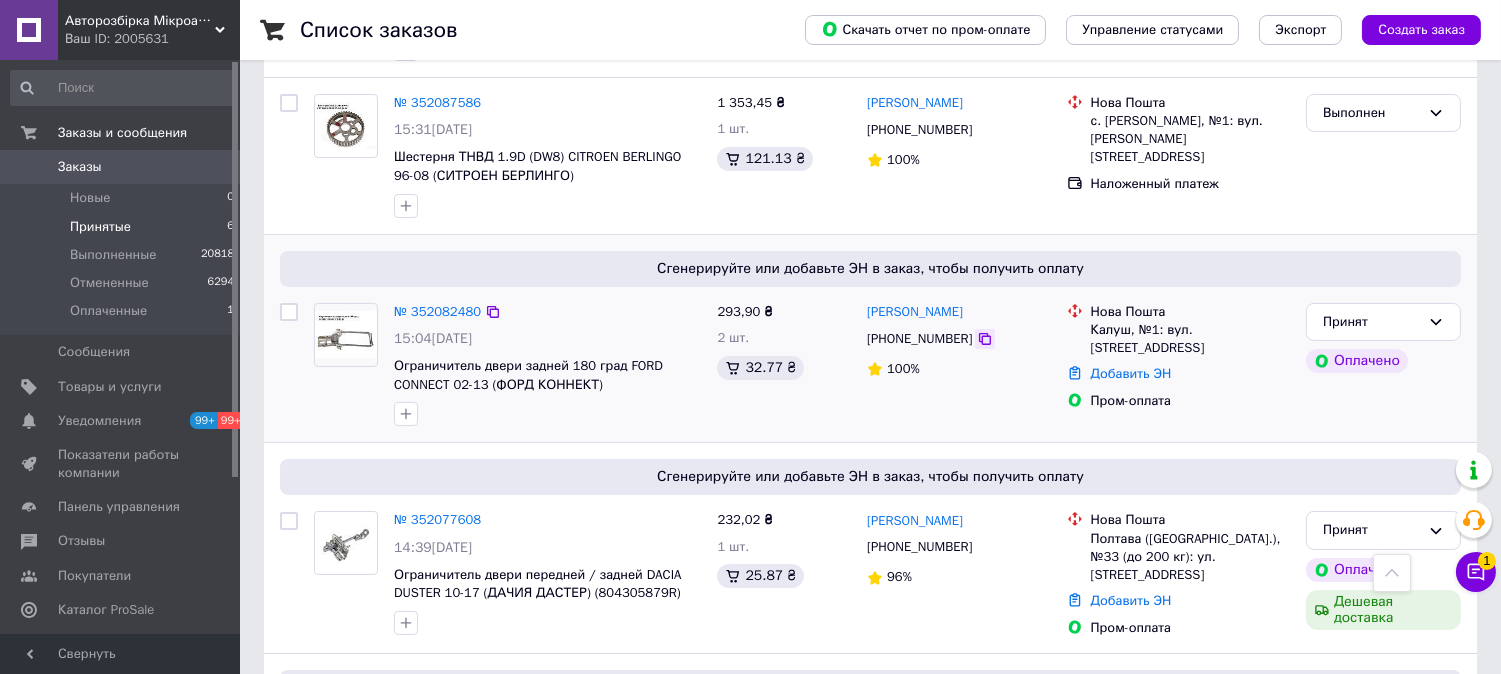 click 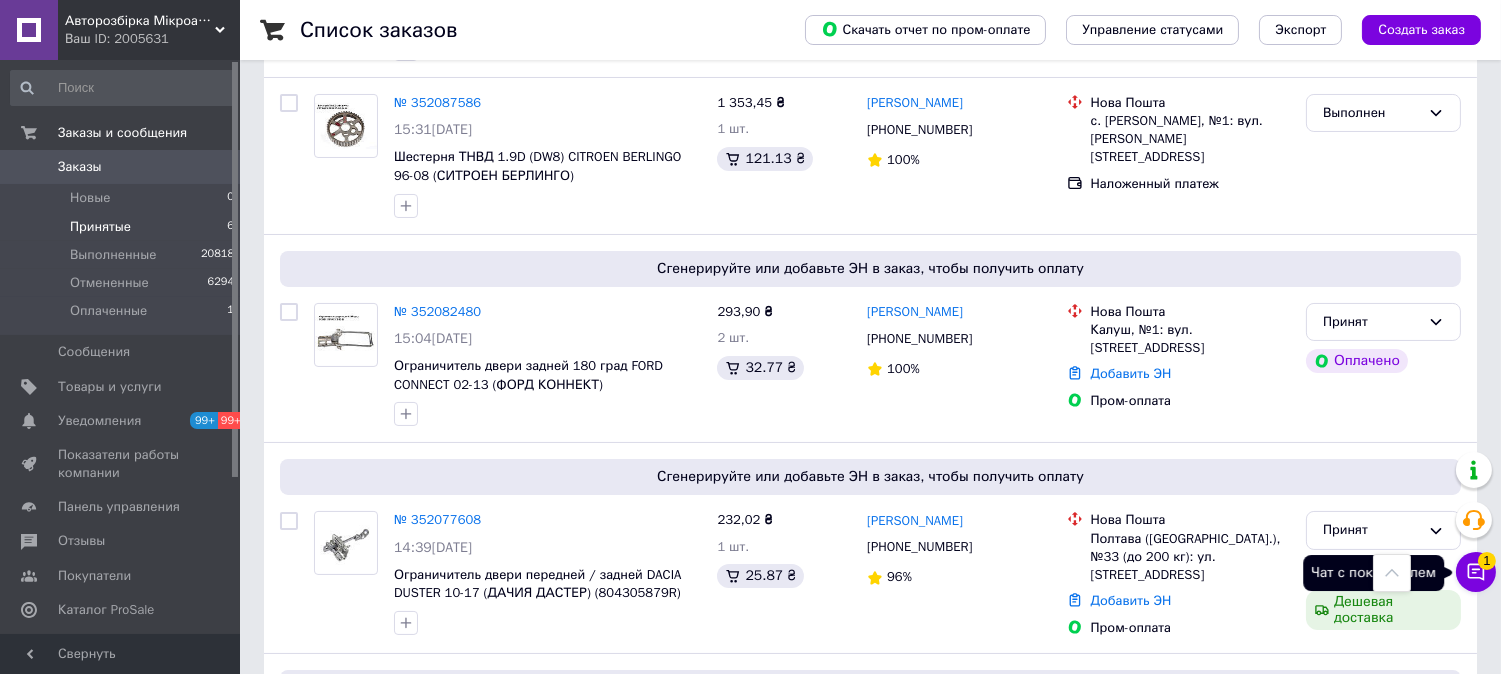 click 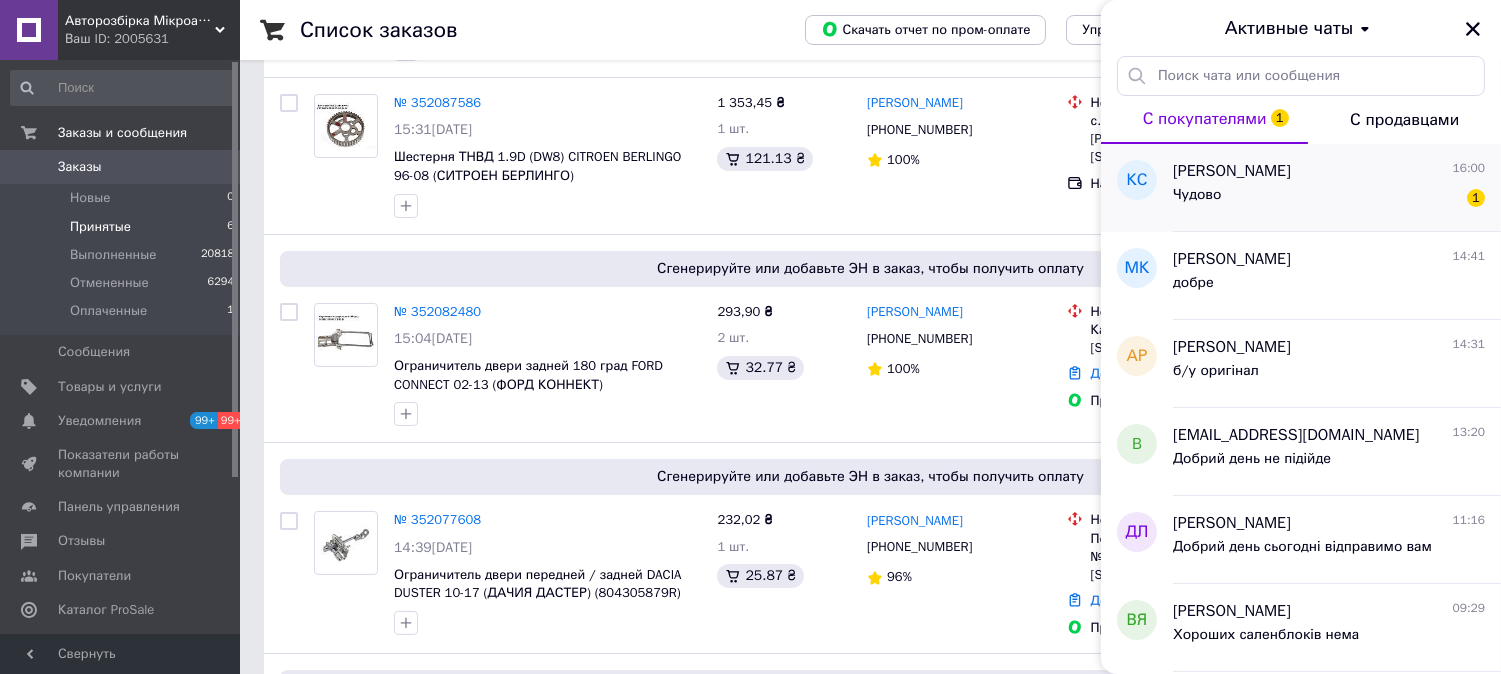 click on "Чудово 1" at bounding box center (1329, 199) 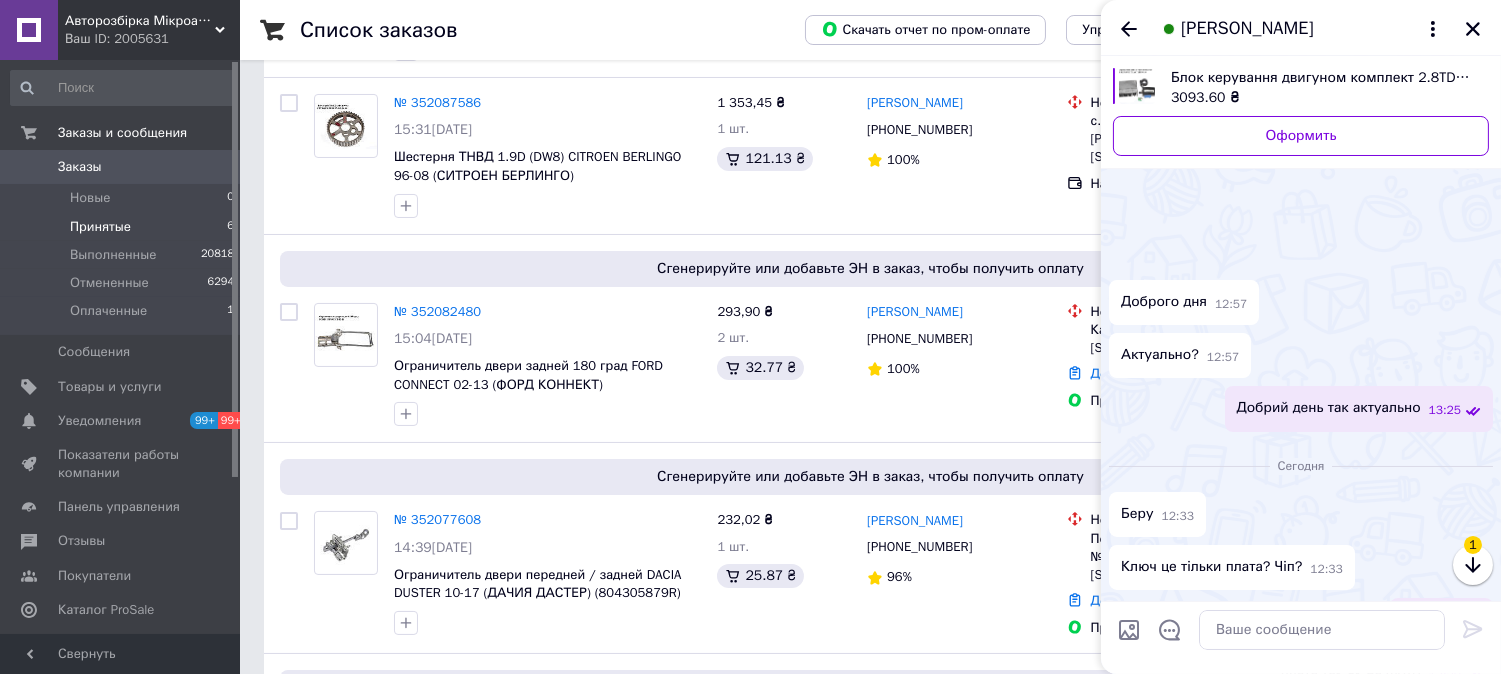 scroll, scrollTop: 417, scrollLeft: 0, axis: vertical 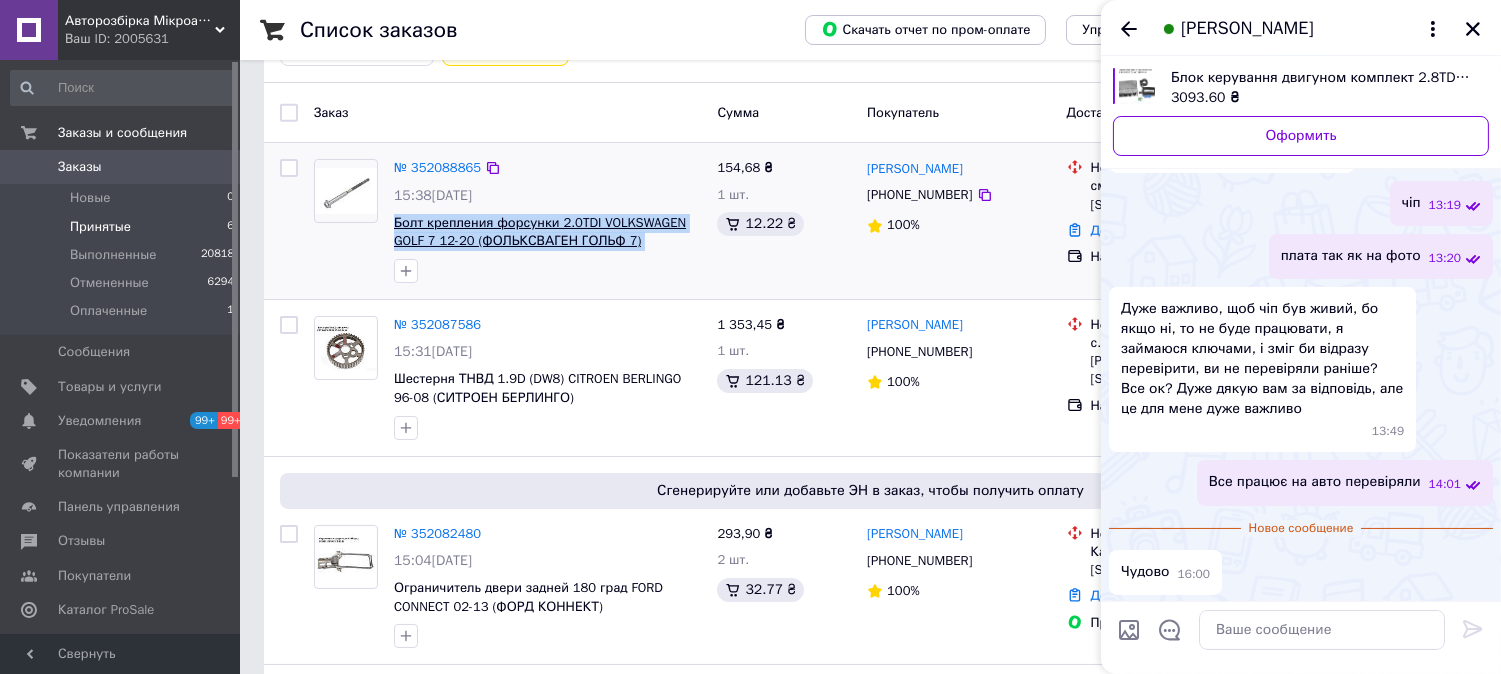 drag, startPoint x: 656, startPoint y: 251, endPoint x: 393, endPoint y: 220, distance: 264.8207 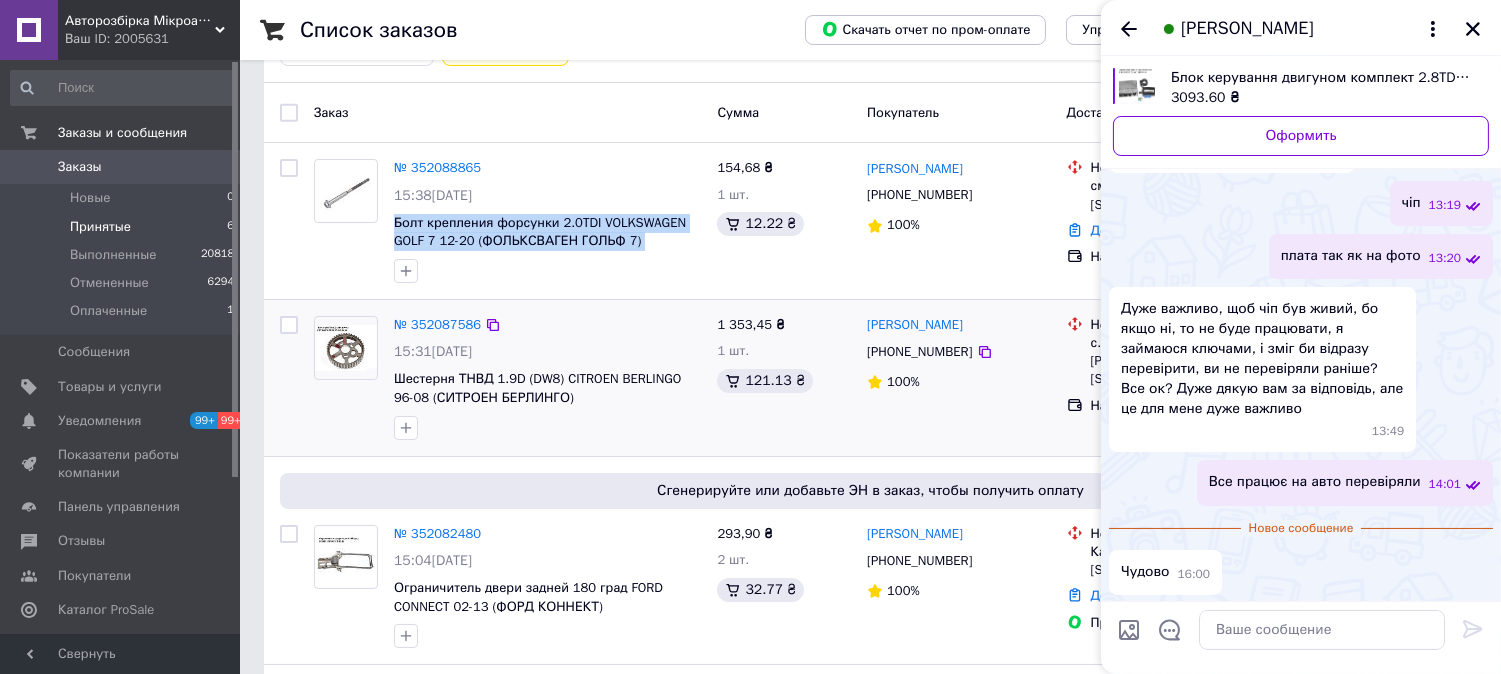 copy on "Болт крепления форсунки 2.0TDI  VOLKSWAGEN GOLF 7 12-20 (ФОЛЬКСВАГЕН ГОЛЬФ 7) (WHT005478)" 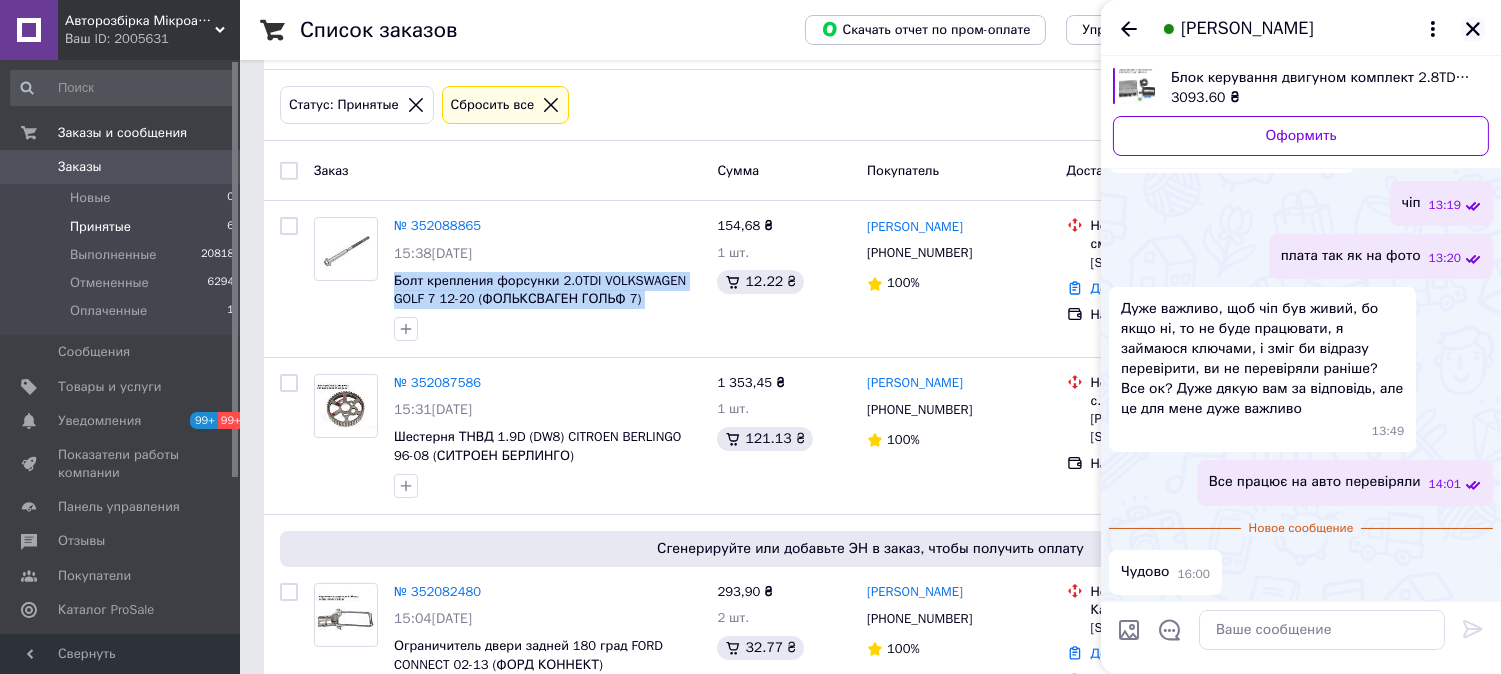 scroll, scrollTop: 33, scrollLeft: 0, axis: vertical 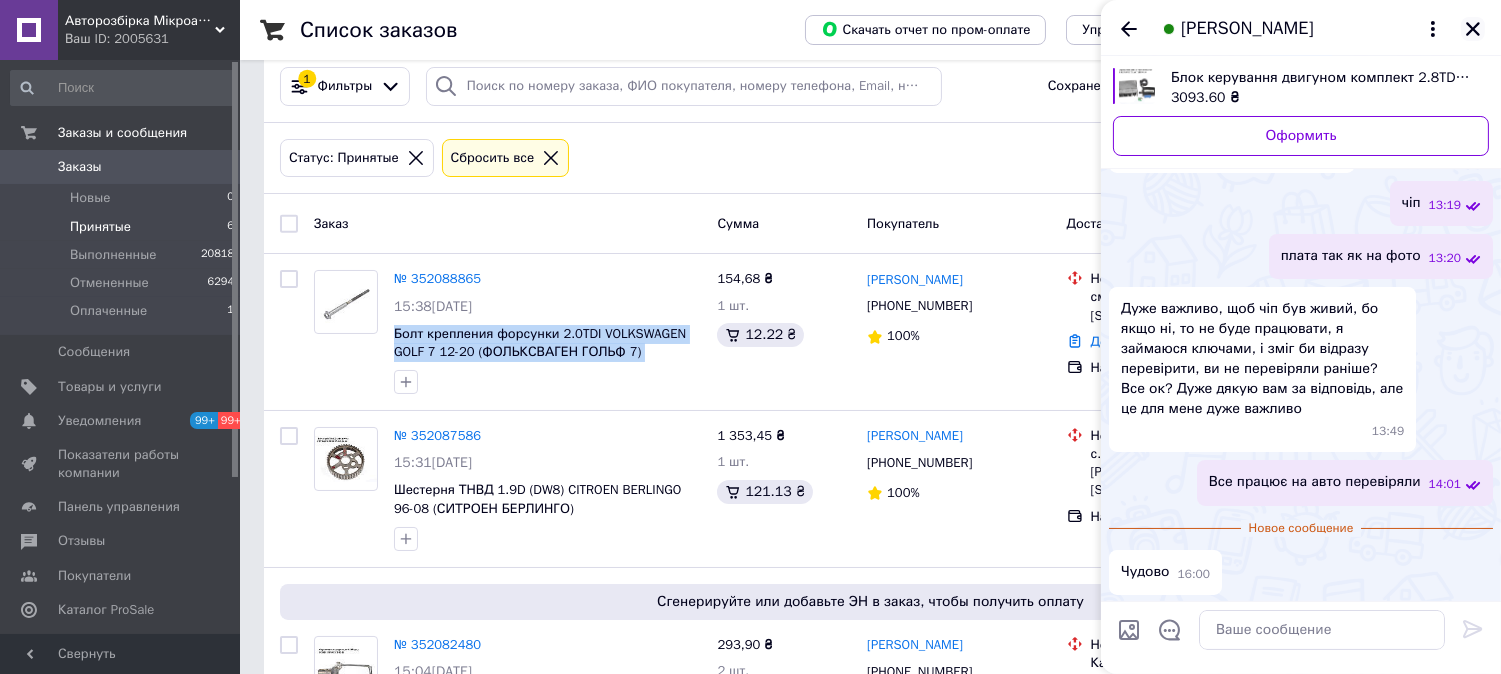 click 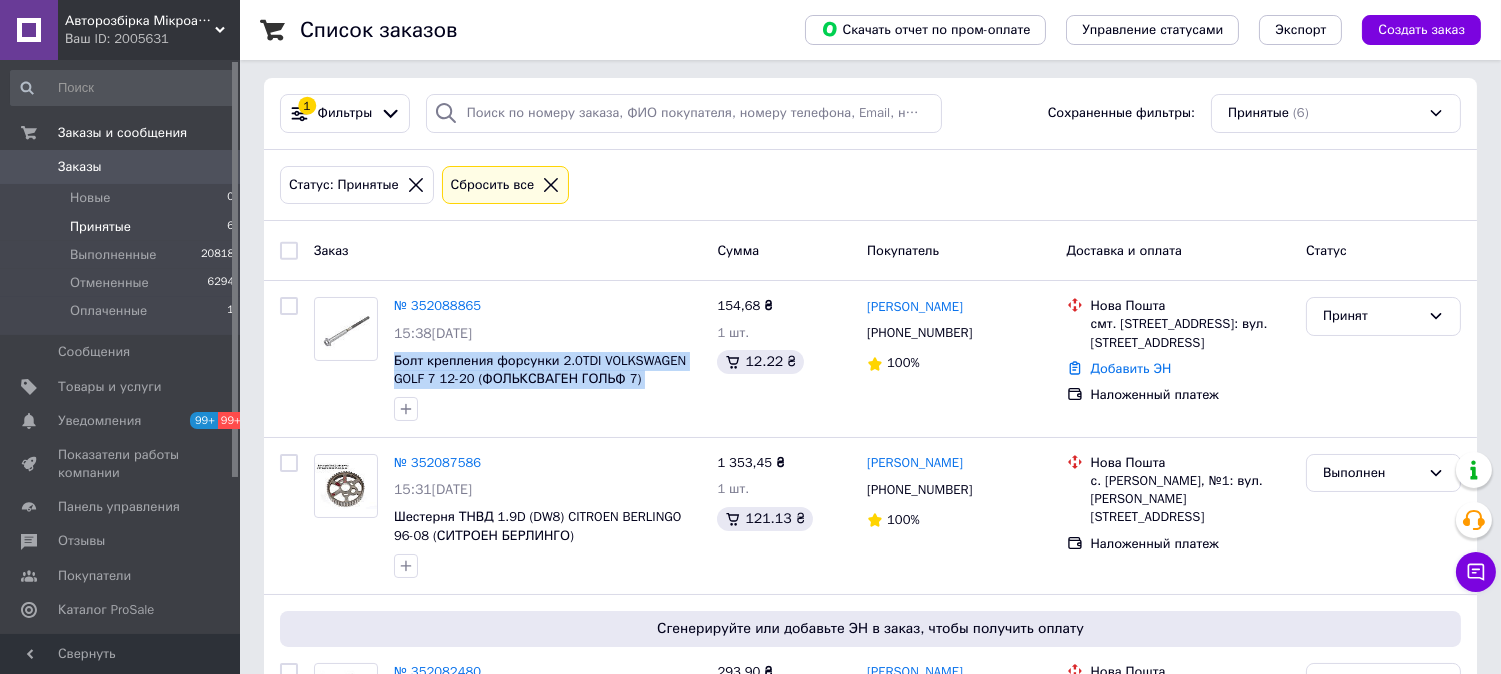 scroll, scrollTop: 0, scrollLeft: 0, axis: both 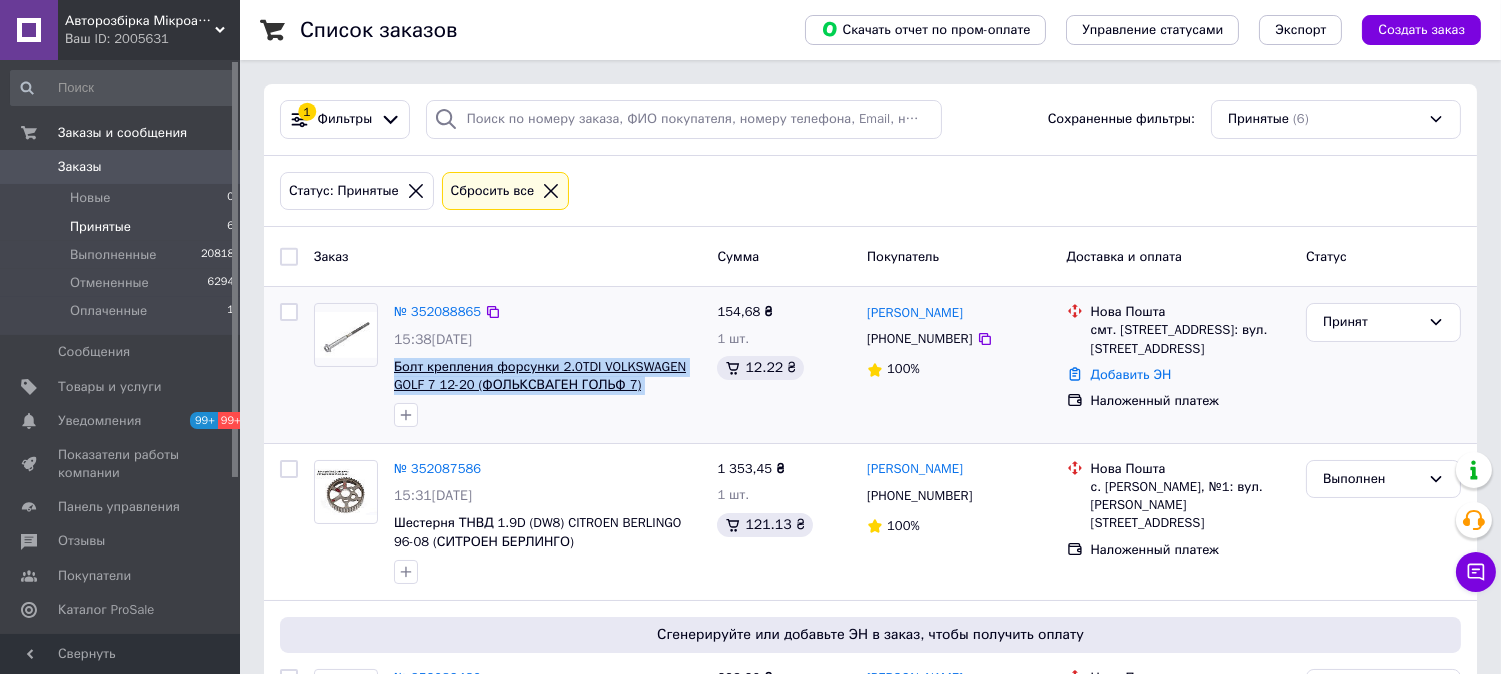 click on "Болт крепления форсунки 2.0TDI  VOLKSWAGEN GOLF 7 12-20 (ФОЛЬКСВАГЕН ГОЛЬФ 7) (WHT005478)" at bounding box center [540, 385] 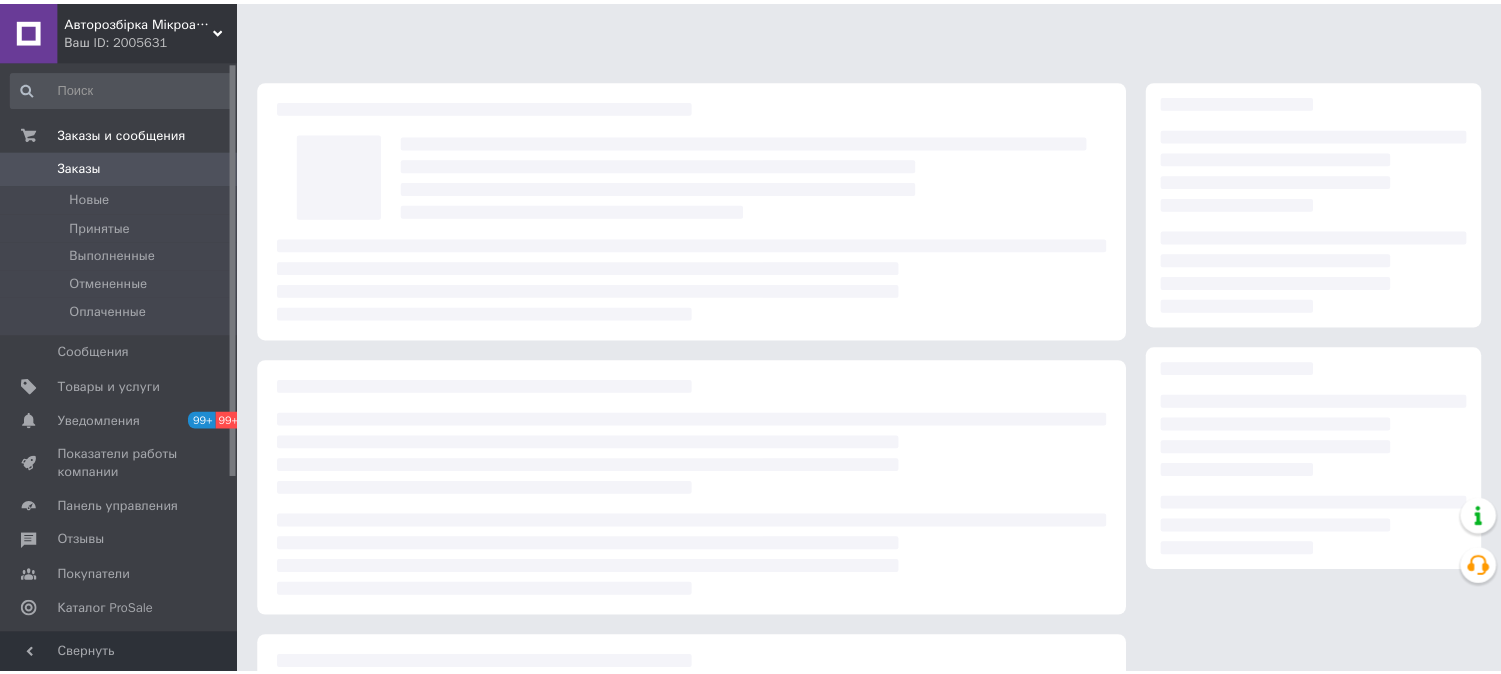 scroll, scrollTop: 0, scrollLeft: 0, axis: both 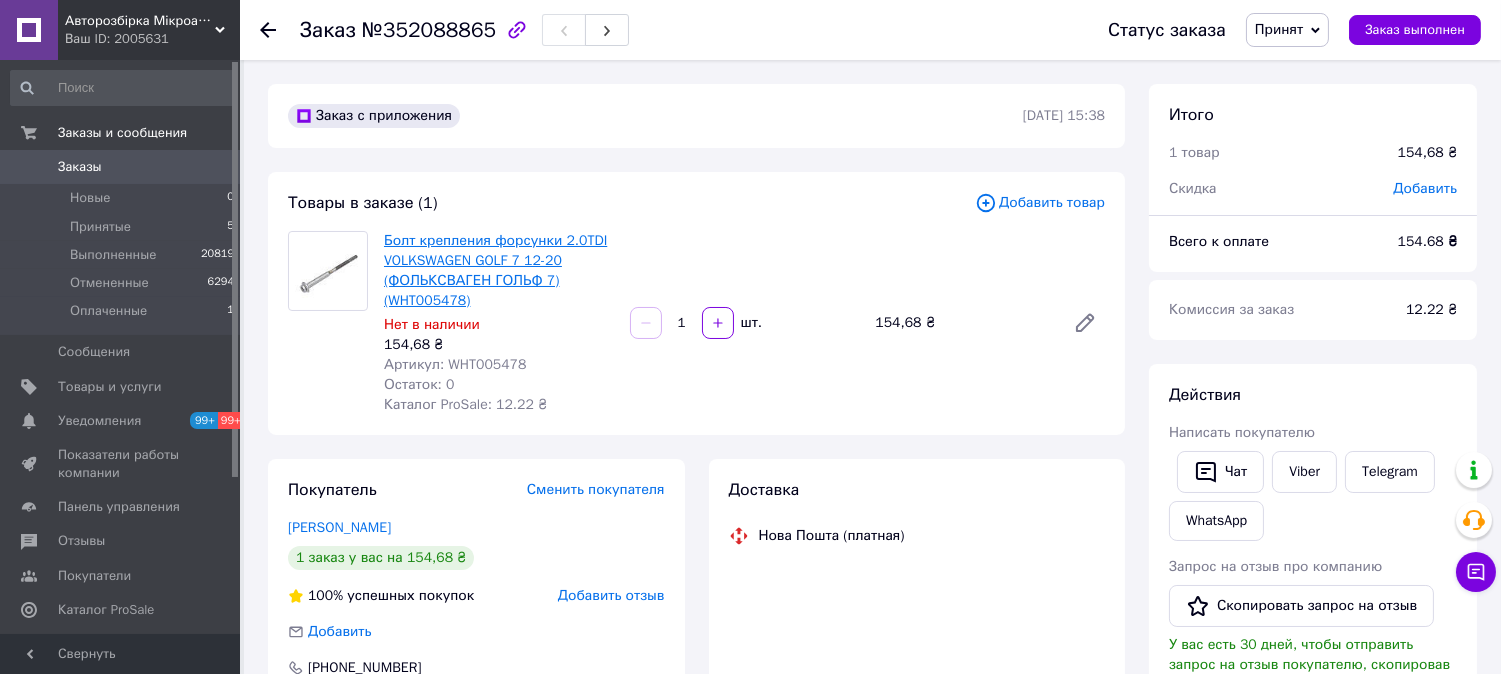 click on "Болт крепления форсунки 2.0TDI  VOLKSWAGEN GOLF 7 12-20 (ФОЛЬКСВАГЕН ГОЛЬФ 7) (WHT005478)" at bounding box center (495, 270) 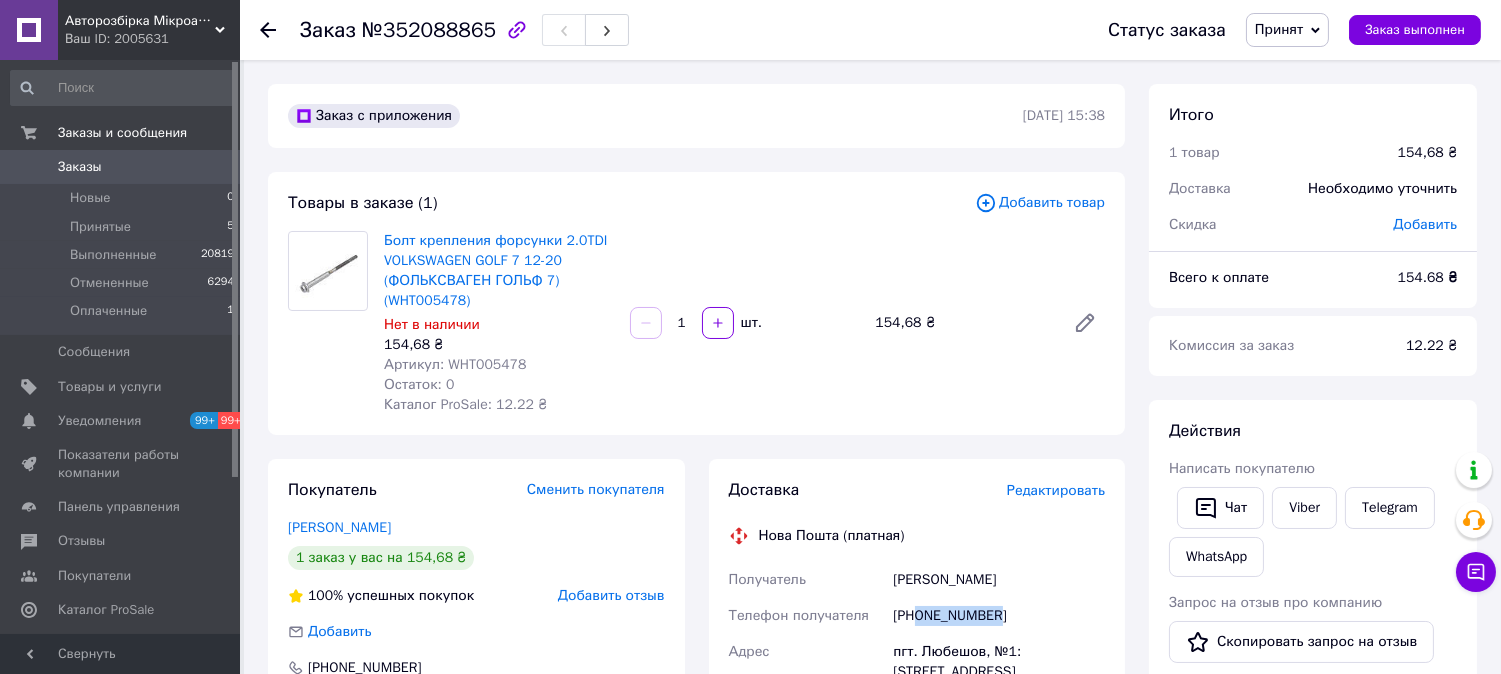 drag, startPoint x: 1000, startPoint y: 613, endPoint x: 920, endPoint y: 615, distance: 80.024994 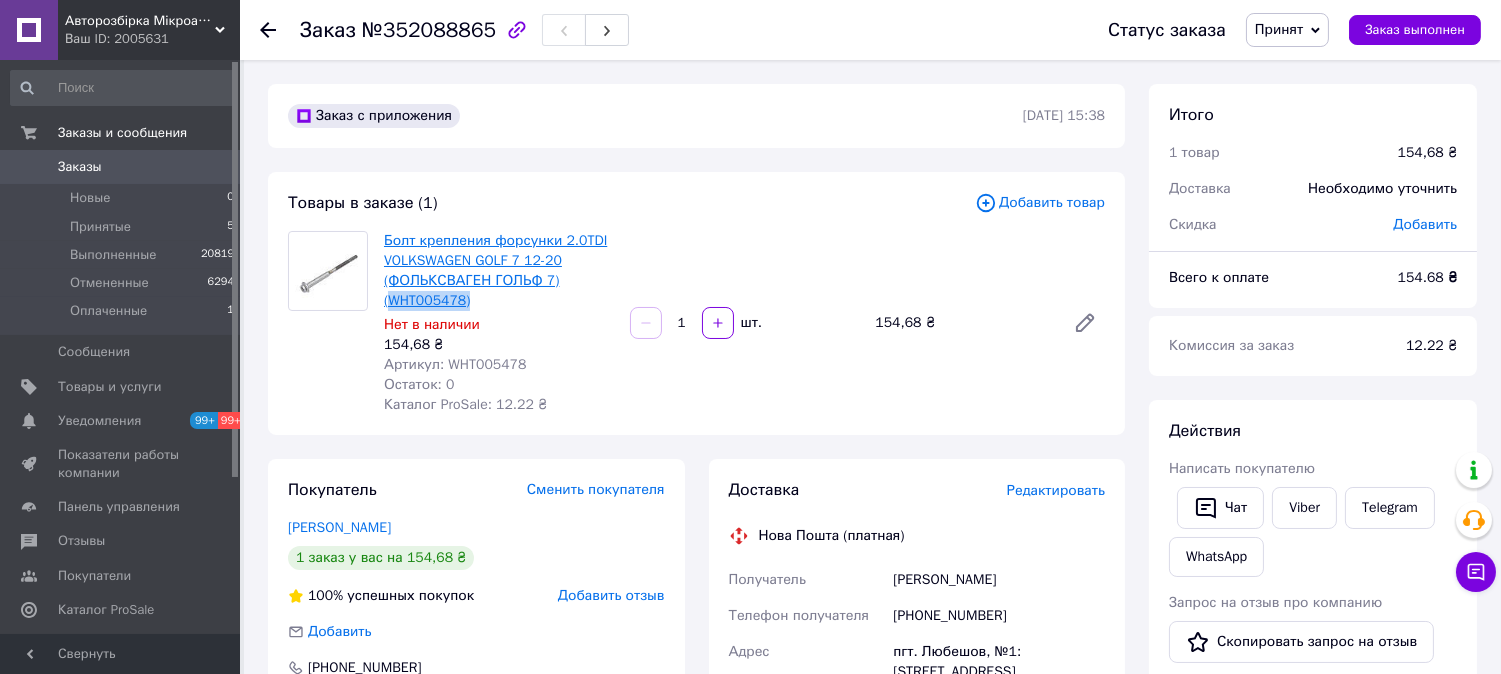 drag, startPoint x: 493, startPoint y: 303, endPoint x: 394, endPoint y: 306, distance: 99.04544 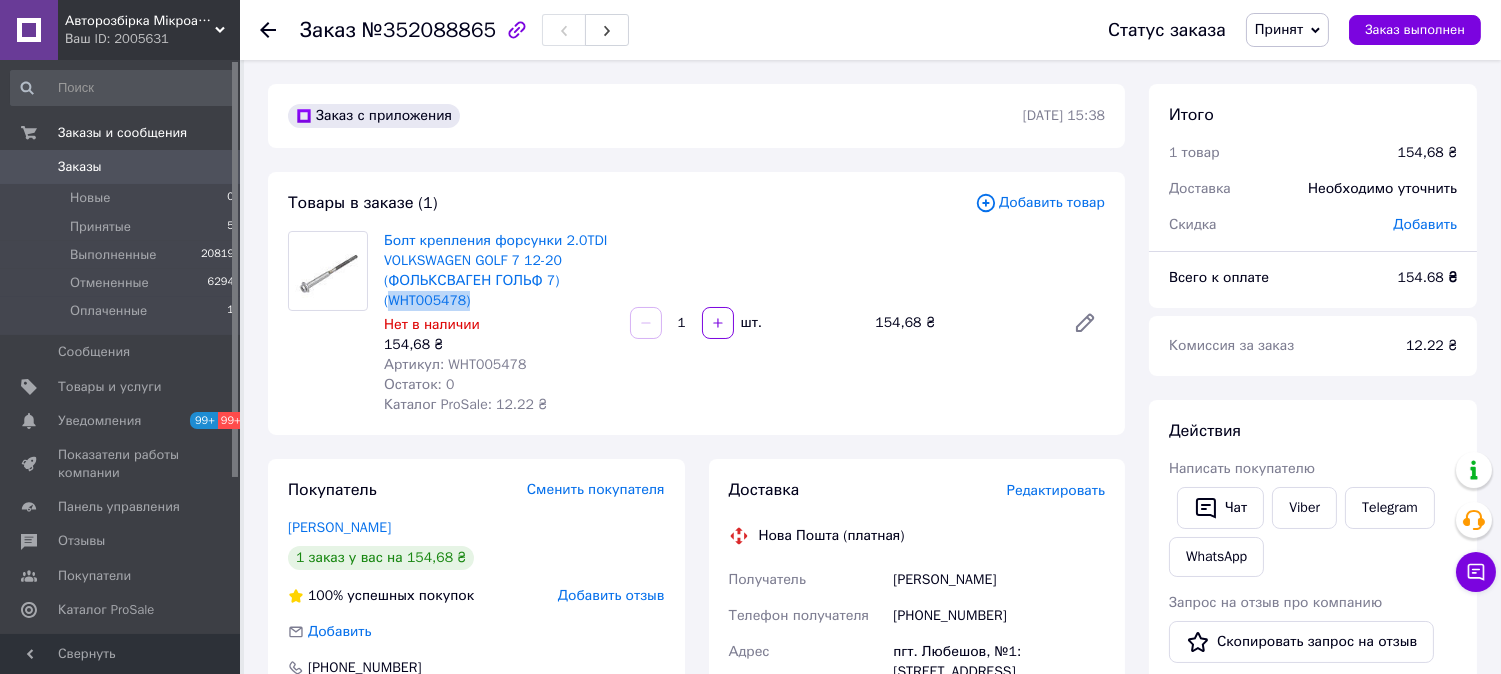 copy on "WHT005478)" 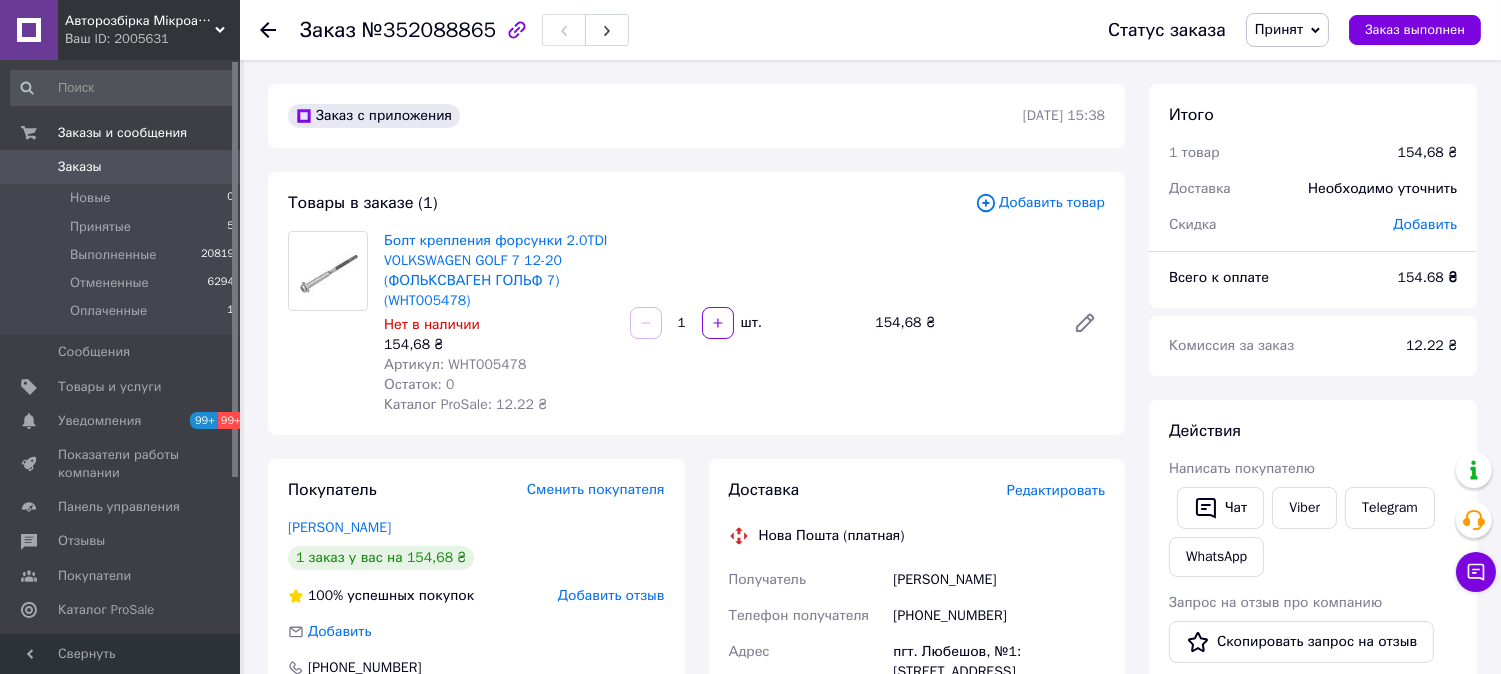 click 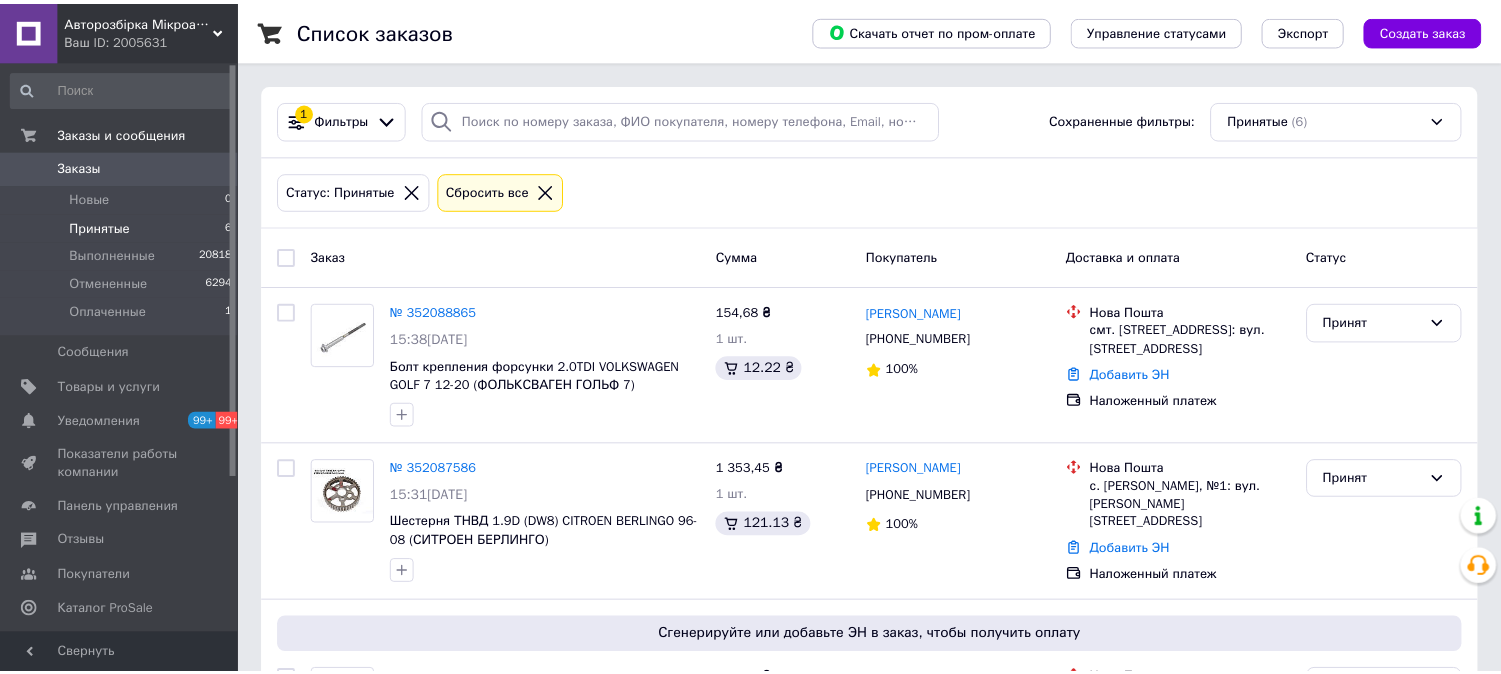 scroll, scrollTop: 0, scrollLeft: 0, axis: both 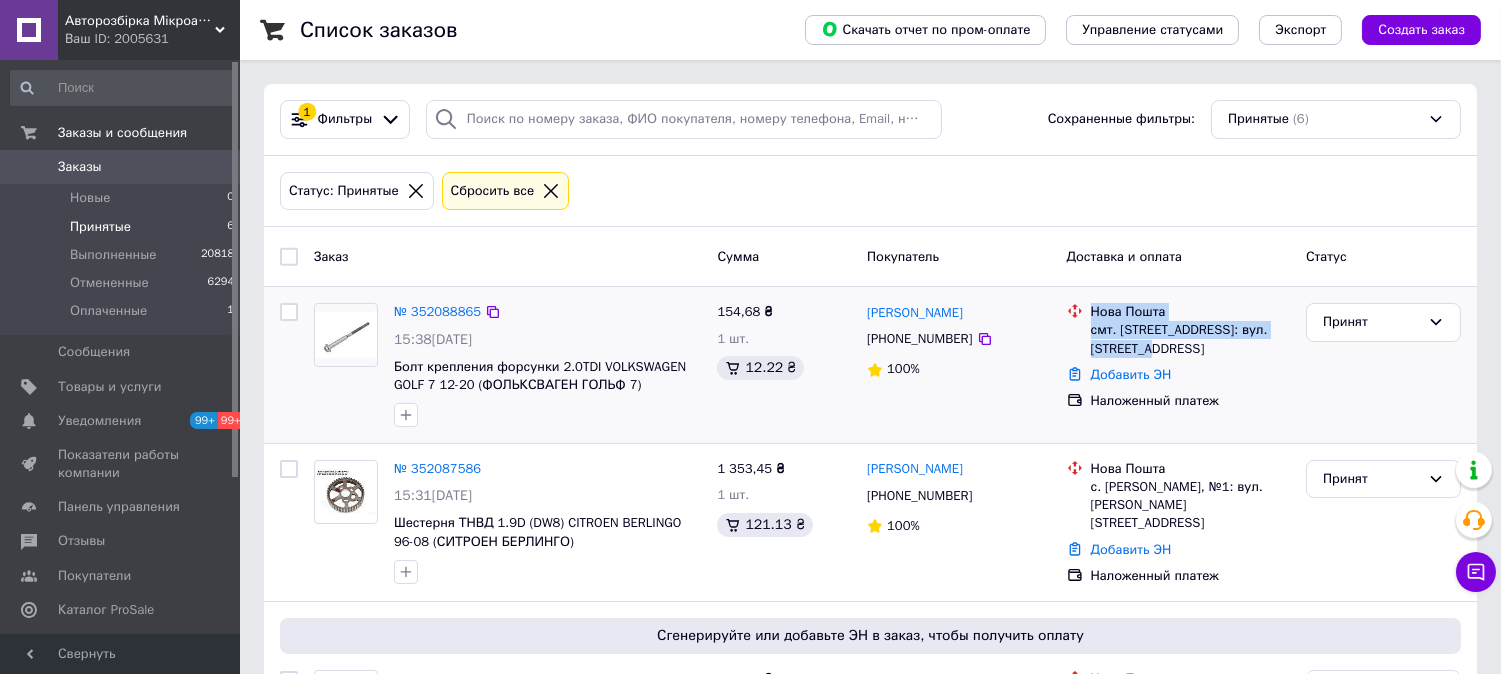drag, startPoint x: 1192, startPoint y: 347, endPoint x: 1085, endPoint y: 304, distance: 115.316956 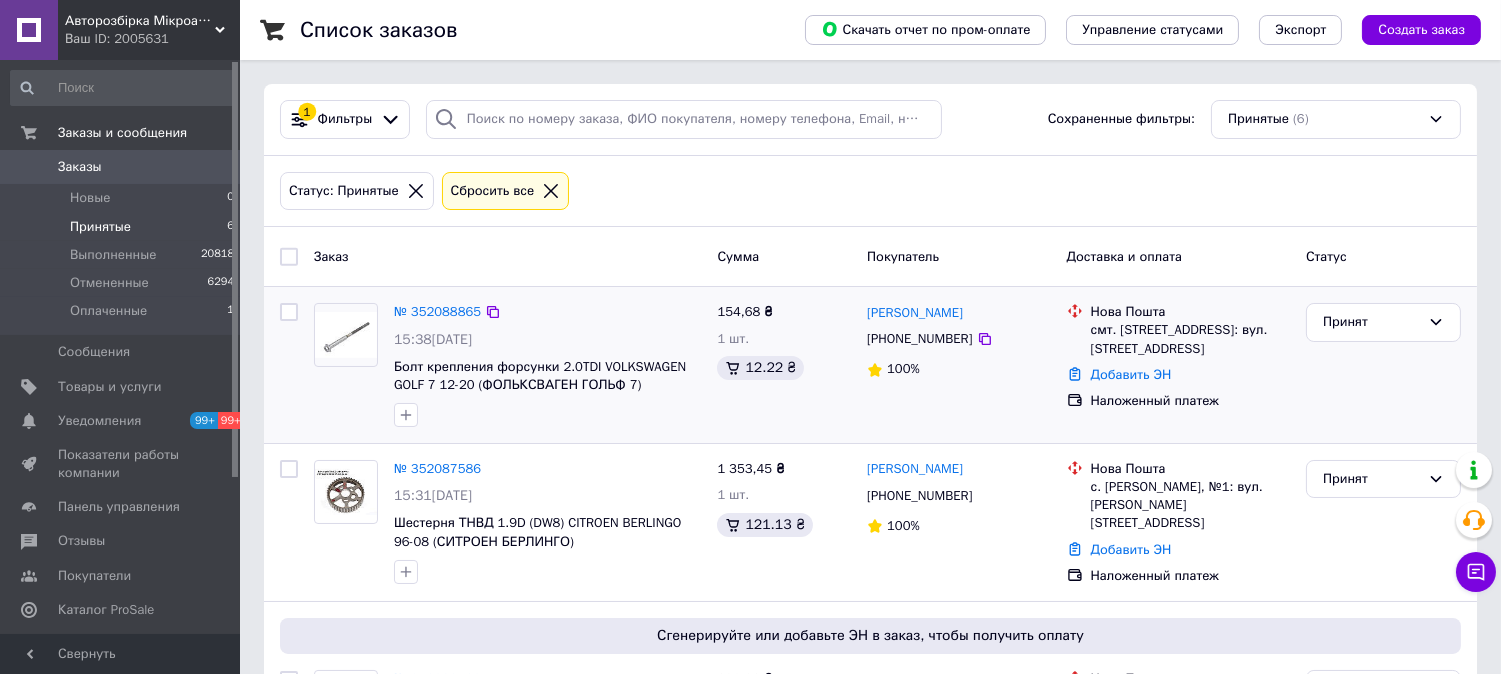 drag, startPoint x: 975, startPoint y: 337, endPoint x: 1305, endPoint y: 292, distance: 333.05405 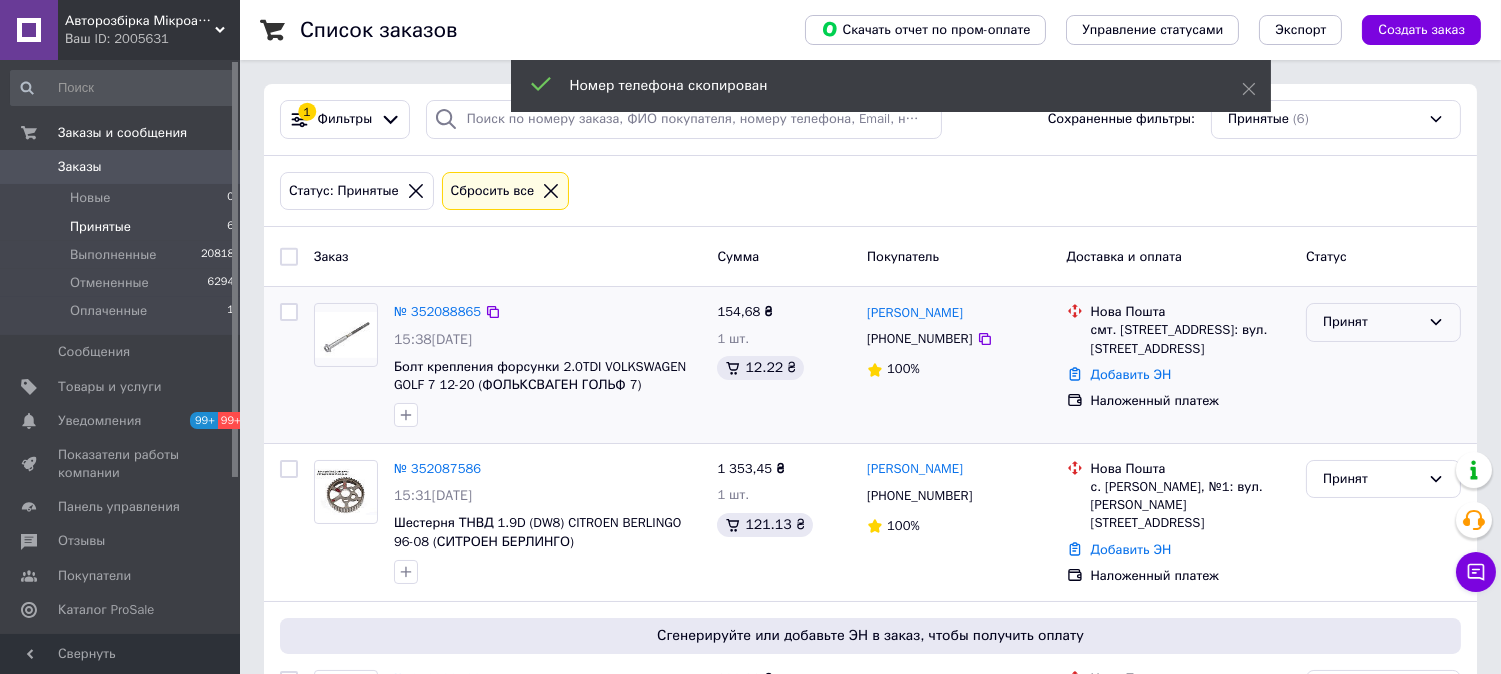 drag, startPoint x: 1381, startPoint y: 322, endPoint x: 1372, endPoint y: 336, distance: 16.643316 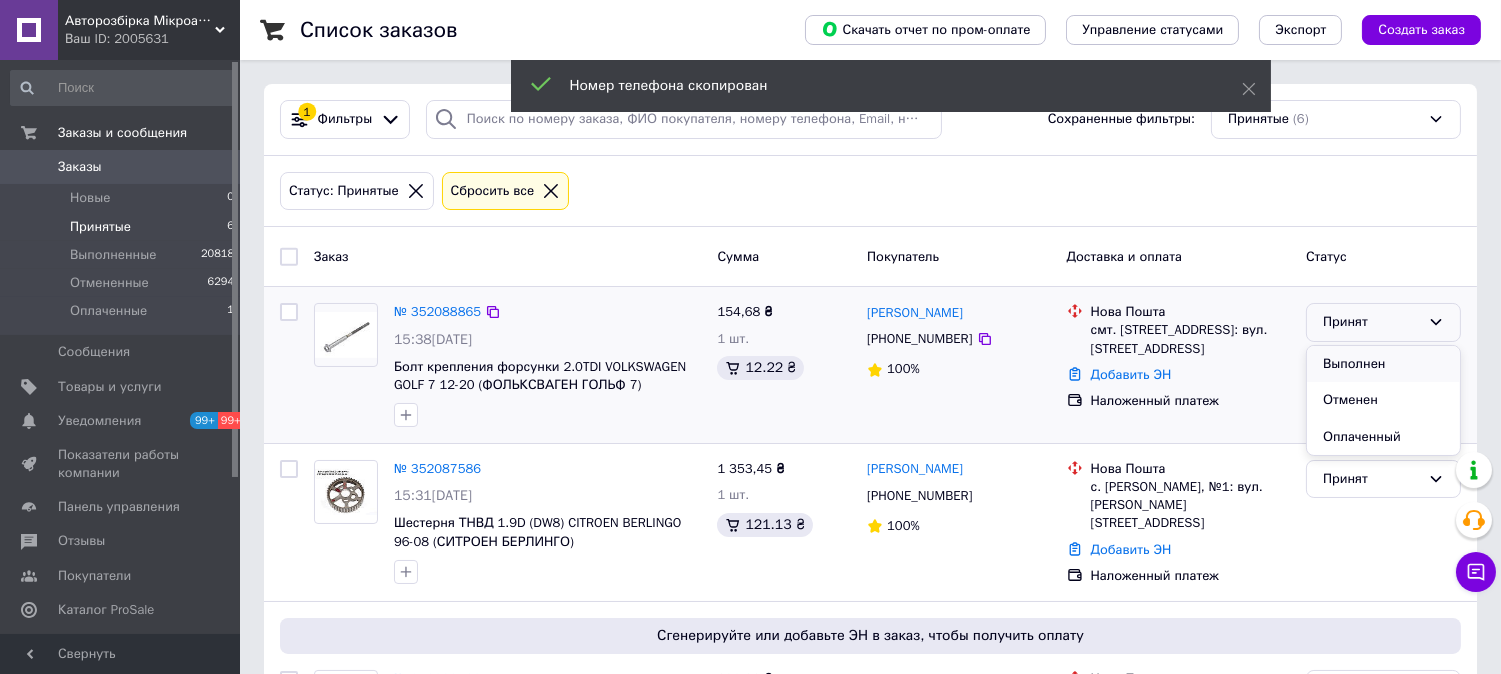 click on "Выполнен" at bounding box center [1383, 364] 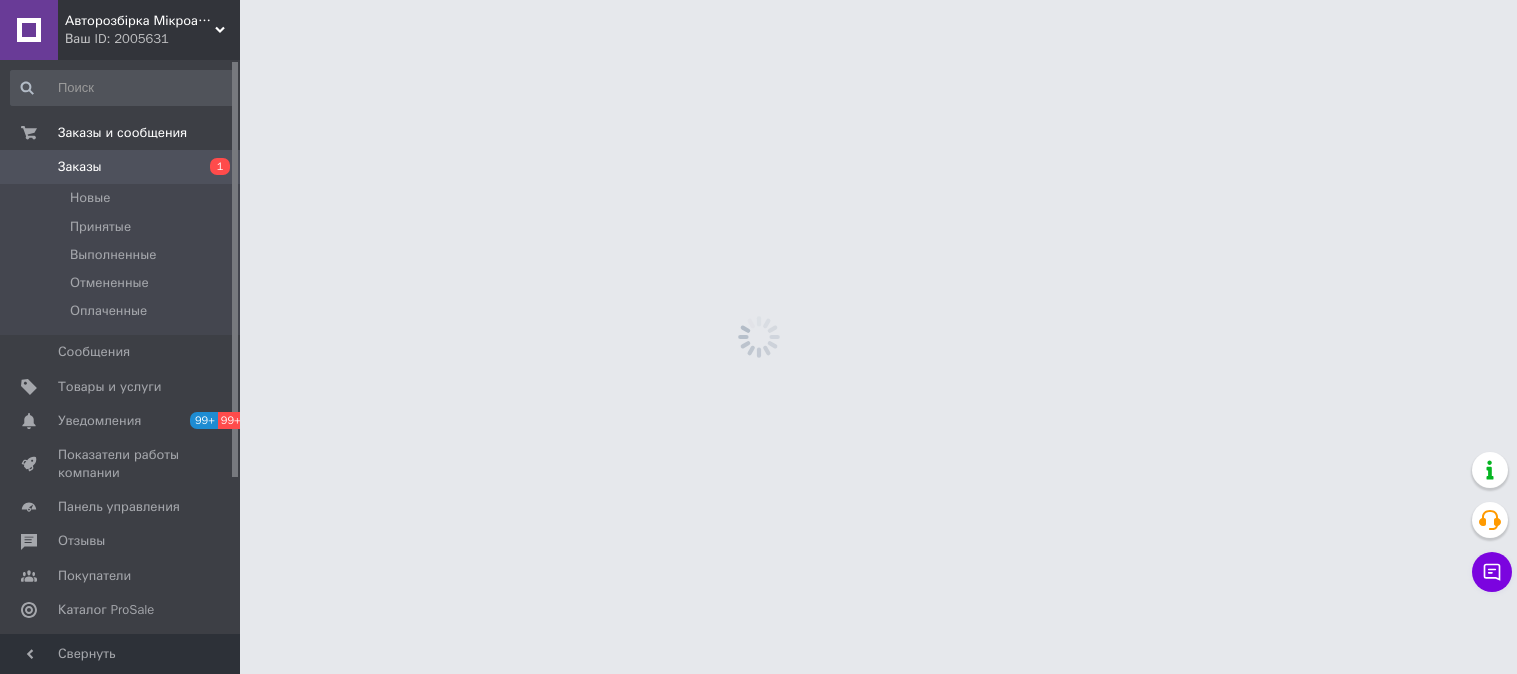 scroll, scrollTop: 0, scrollLeft: 0, axis: both 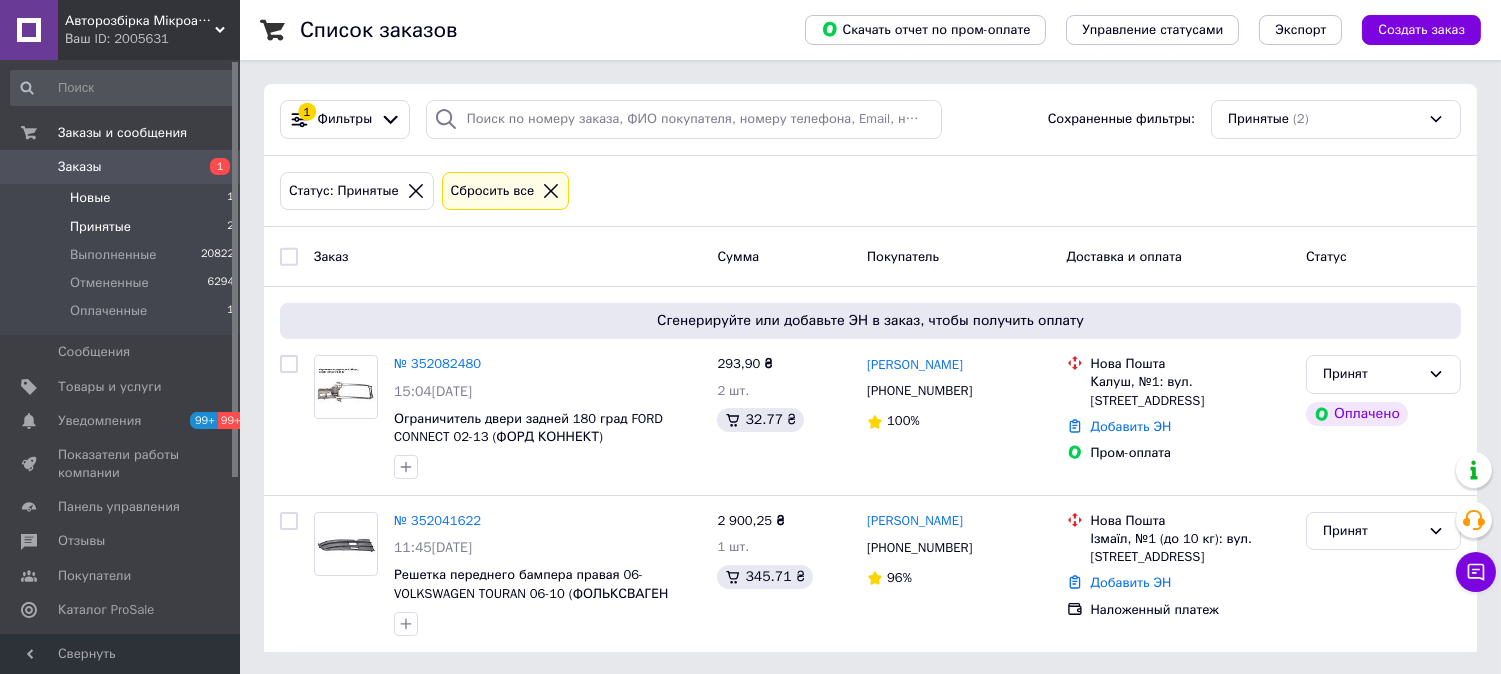click on "Новые" at bounding box center (90, 198) 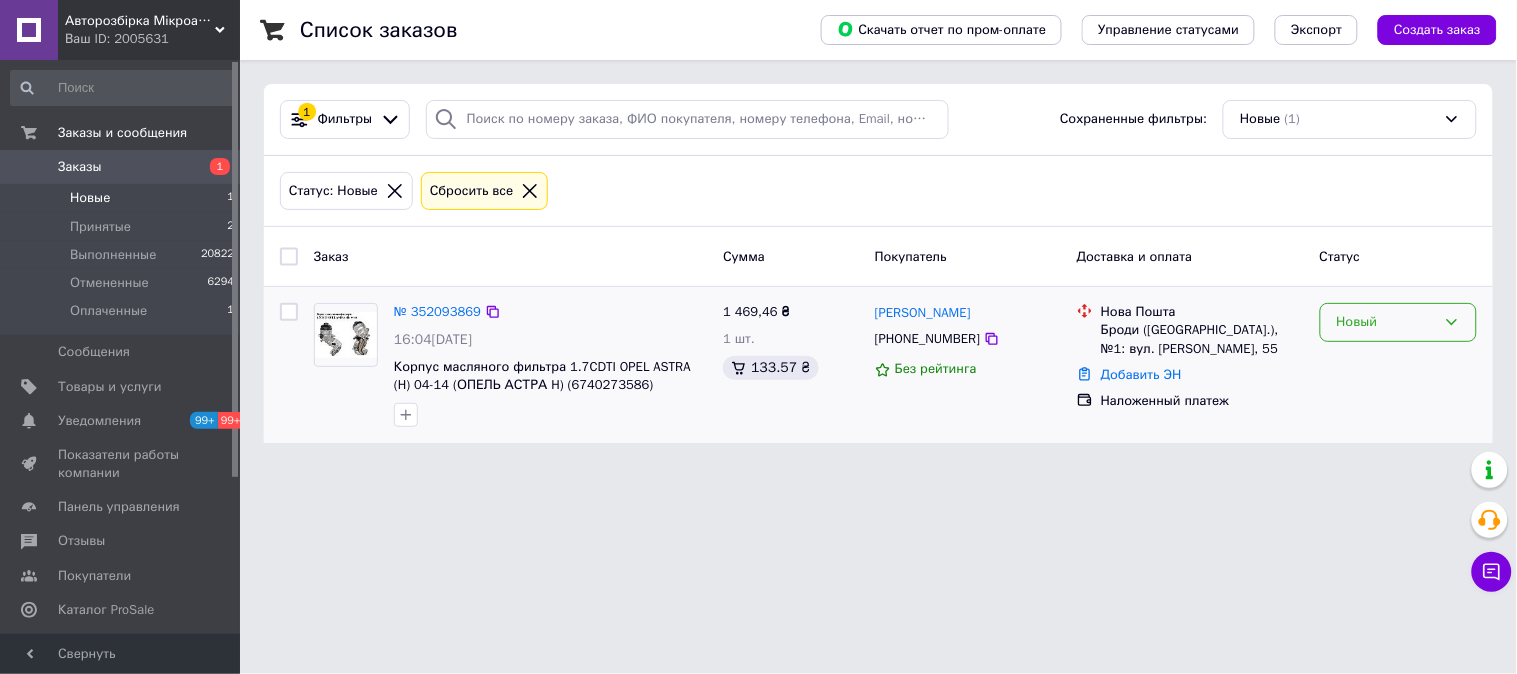 click on "Новый" at bounding box center [1386, 322] 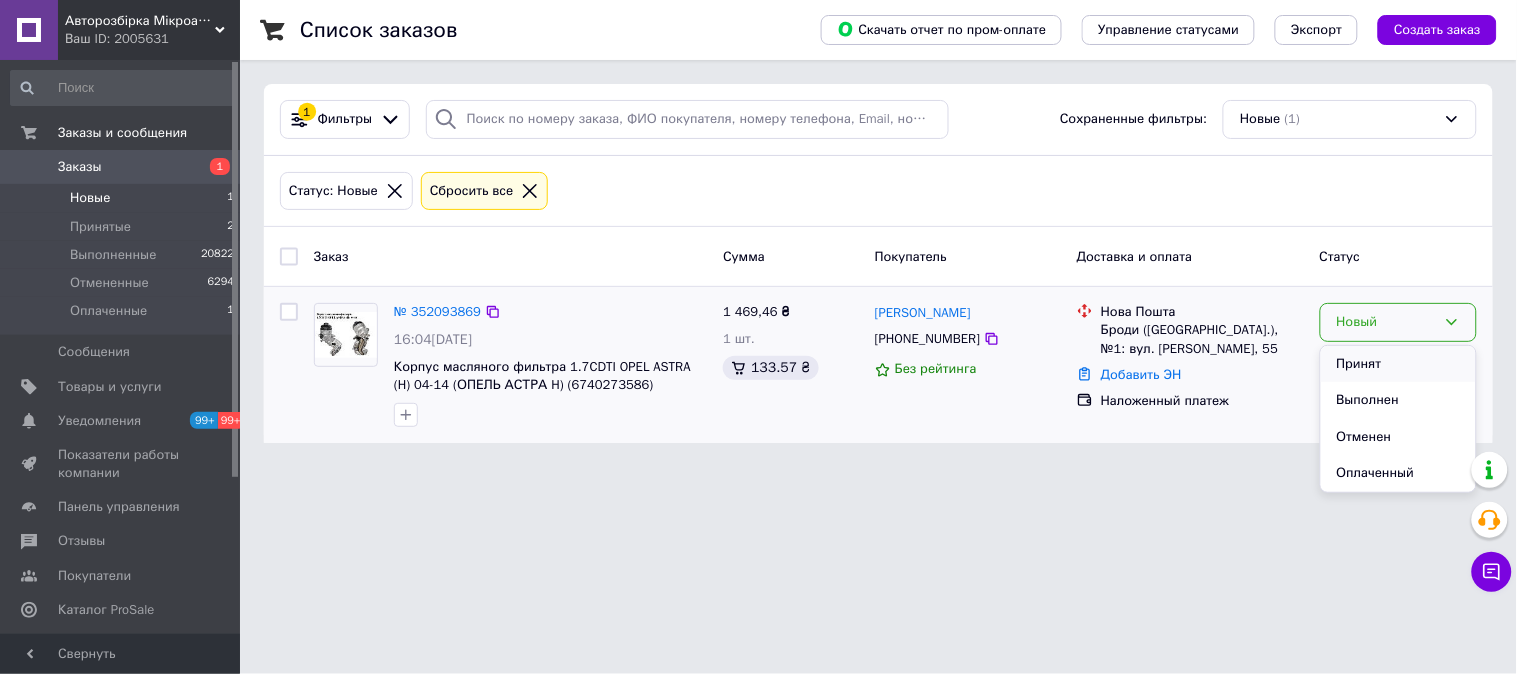 click on "Принят" at bounding box center [1398, 364] 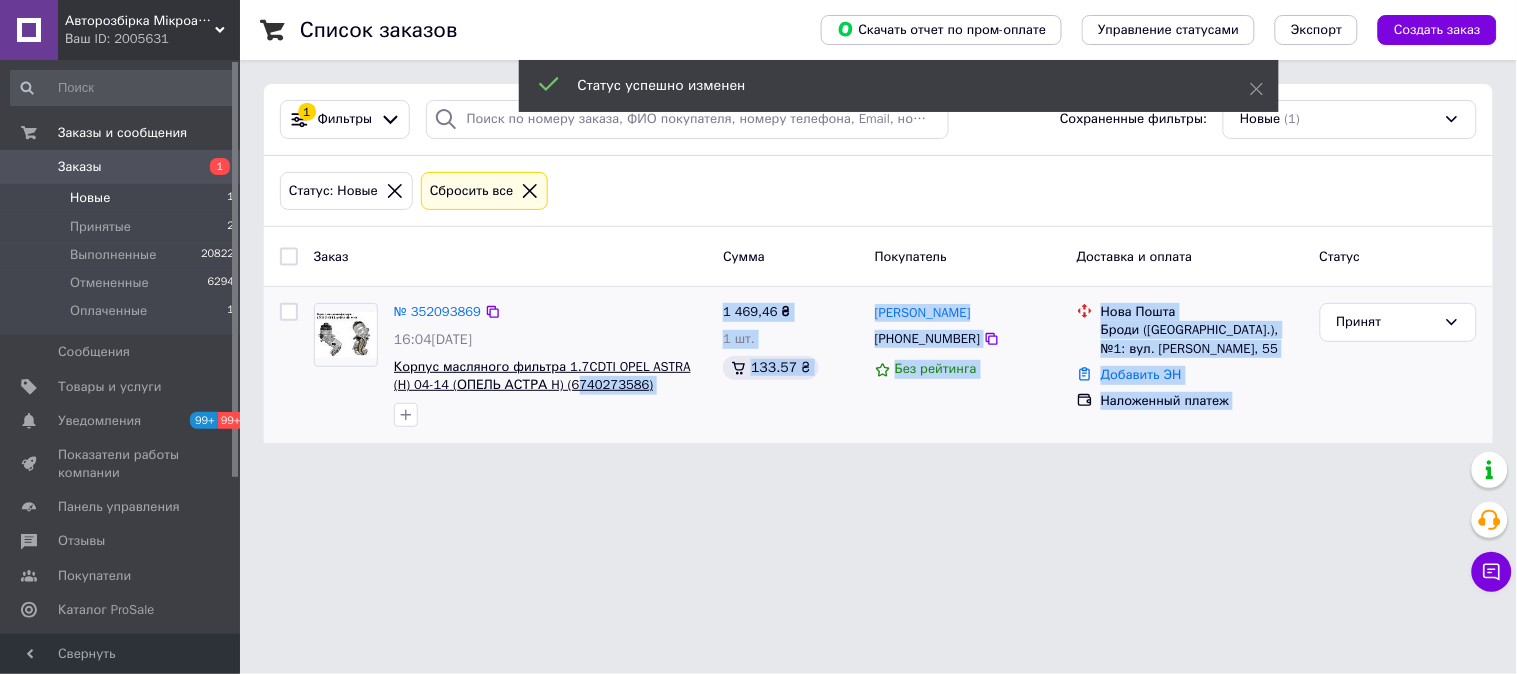 drag, startPoint x: 642, startPoint y: 388, endPoint x: 551, endPoint y: 387, distance: 91.00549 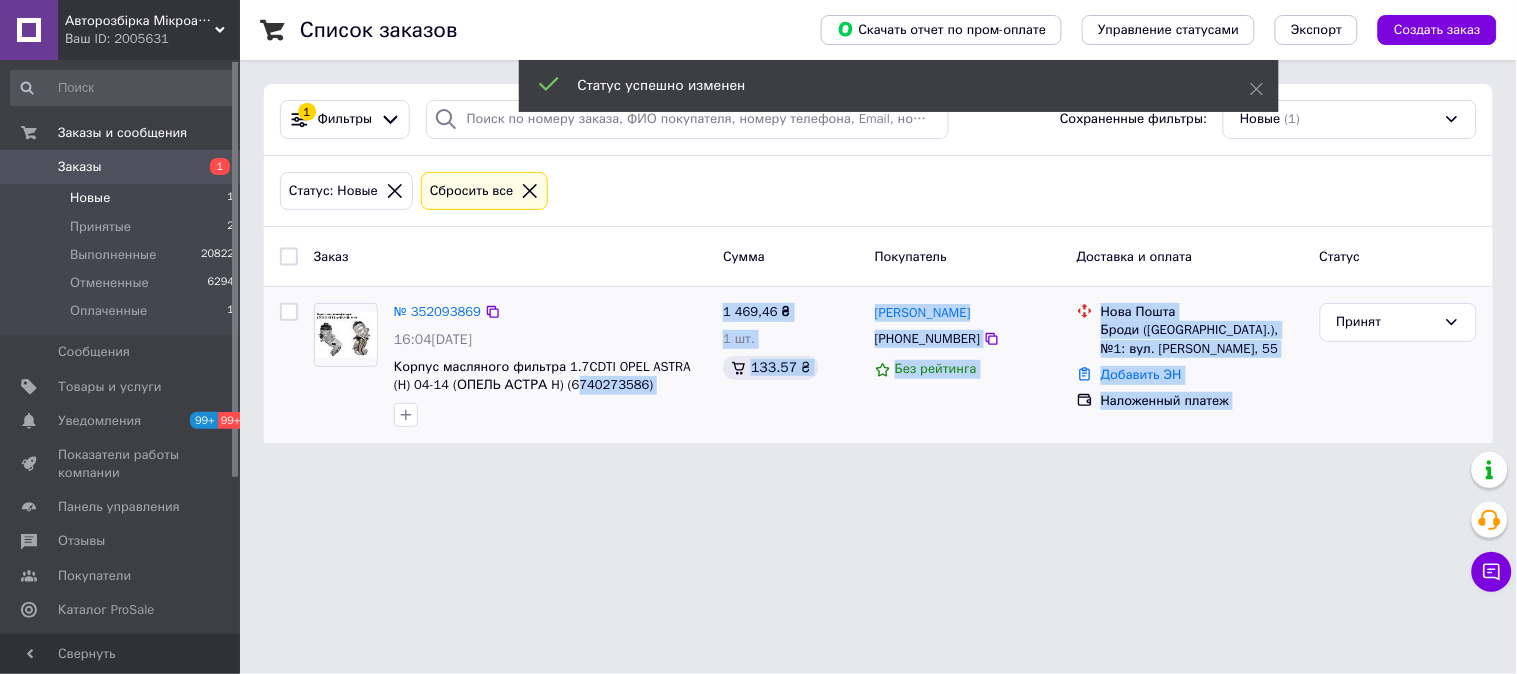 drag, startPoint x: 613, startPoint y: 458, endPoint x: 617, endPoint y: 412, distance: 46.173584 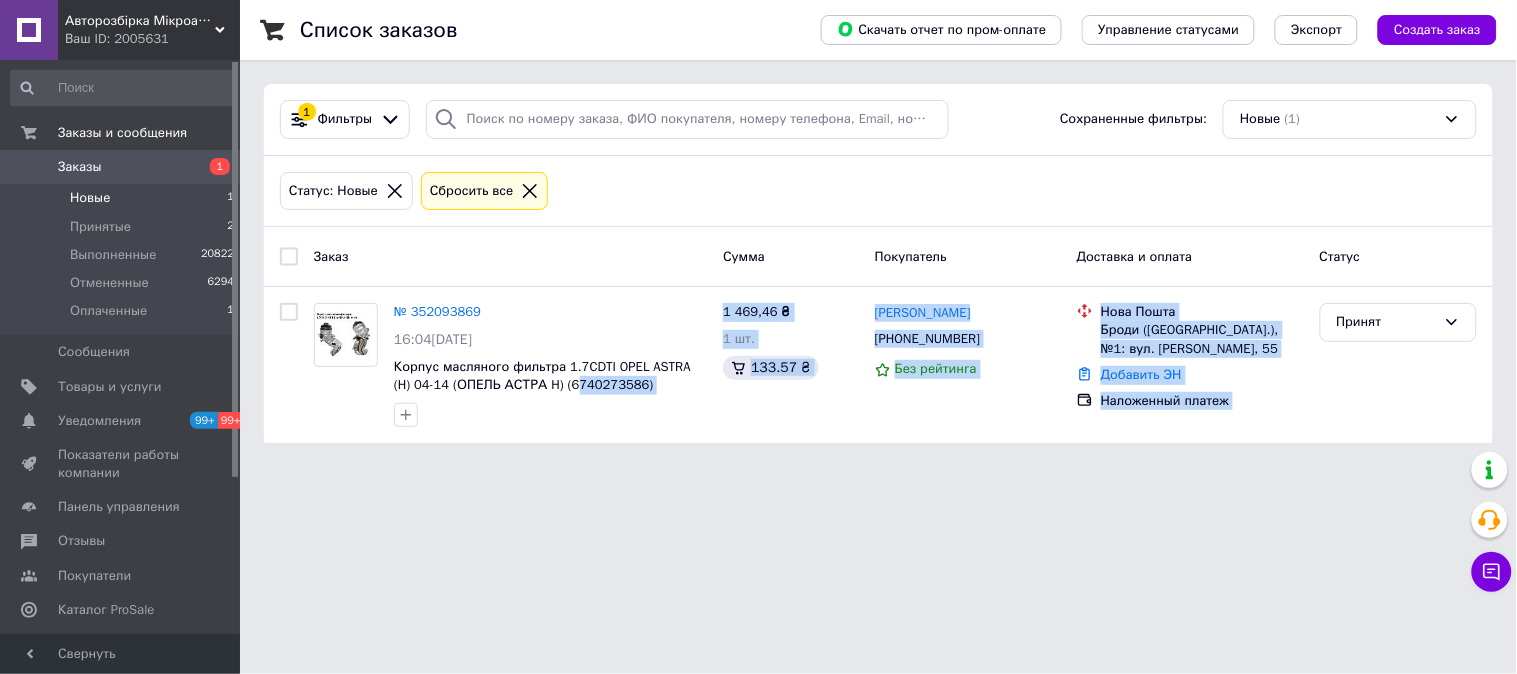click on "Авторозбірка Мікроавтобусів Ваш ID: 2005631 Сайт Авторозбірка Мікроавтобусів Кабинет покупателя Проверить состояние системы Страница на портале Справка Выйти Заказы и сообщения Заказы 1 Новые 1 Принятые 2 Выполненные 20822 Отмененные 6294 Оплаченные 1 Сообщения 0 Товары и услуги Уведомления 99+ 99+ Показатели работы компании Панель управления Отзывы Покупатели Каталог ProSale Аналитика Управление сайтом Кошелек компании Маркет Настройки Тарифы и счета Prom топ Свернуть
Список заказов   Экспорт 1 Фильтры (1)" at bounding box center [758, 233] 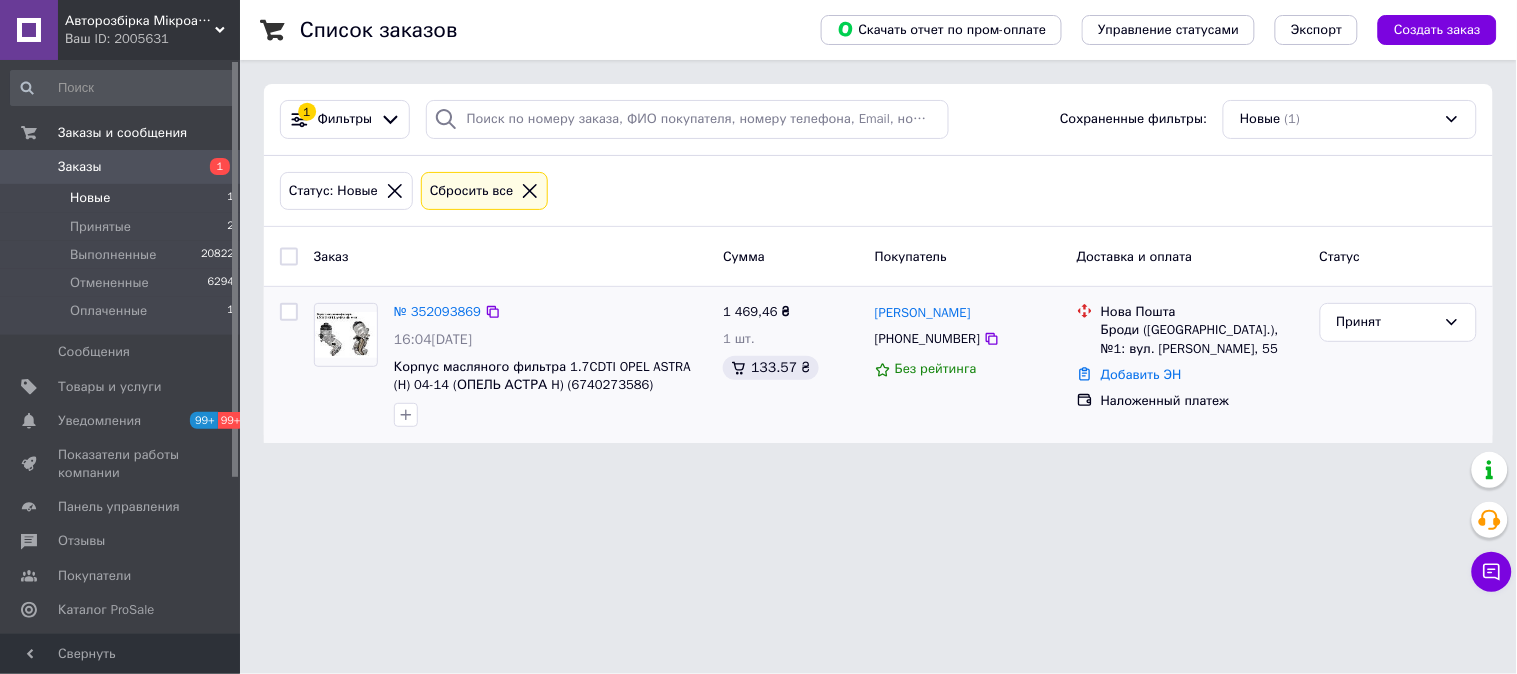 click on "№ 352093869" at bounding box center [550, 312] 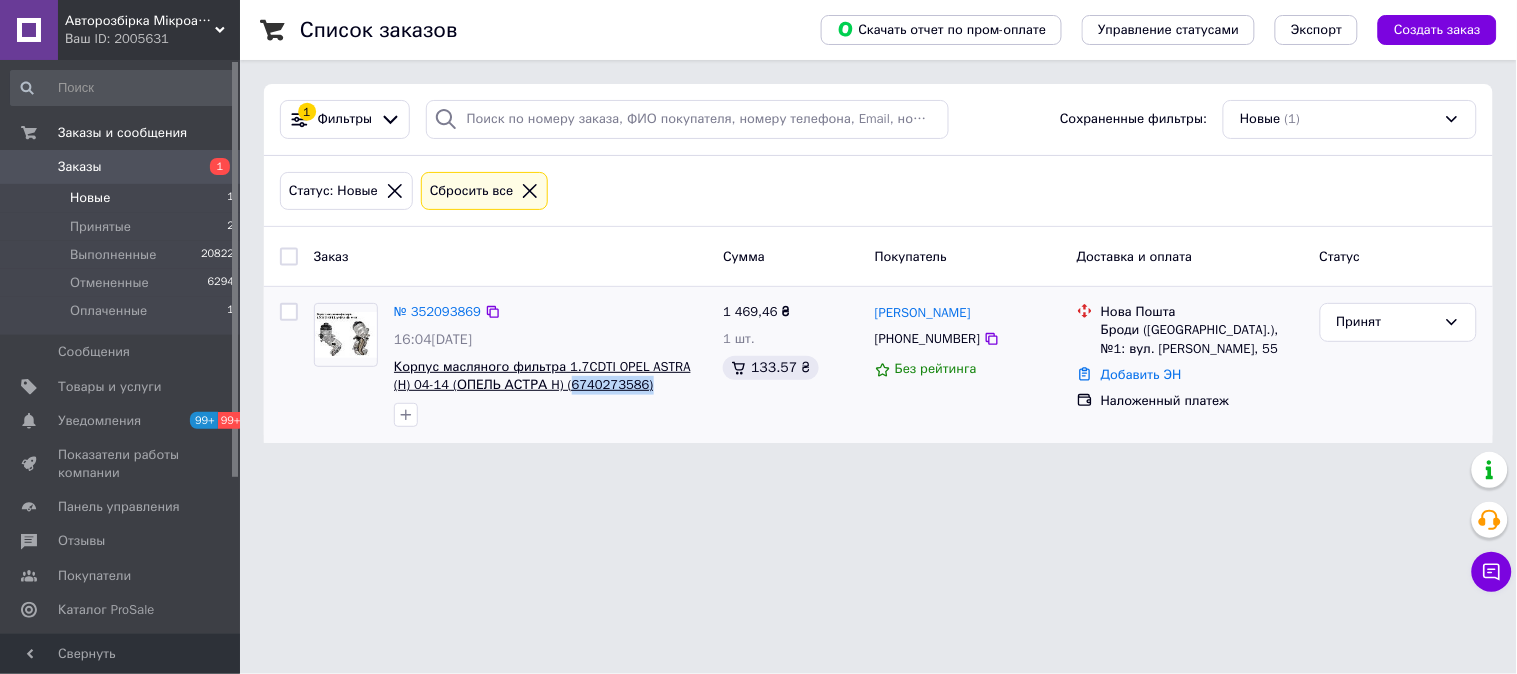 drag, startPoint x: 625, startPoint y: 390, endPoint x: 587, endPoint y: 388, distance: 38.052597 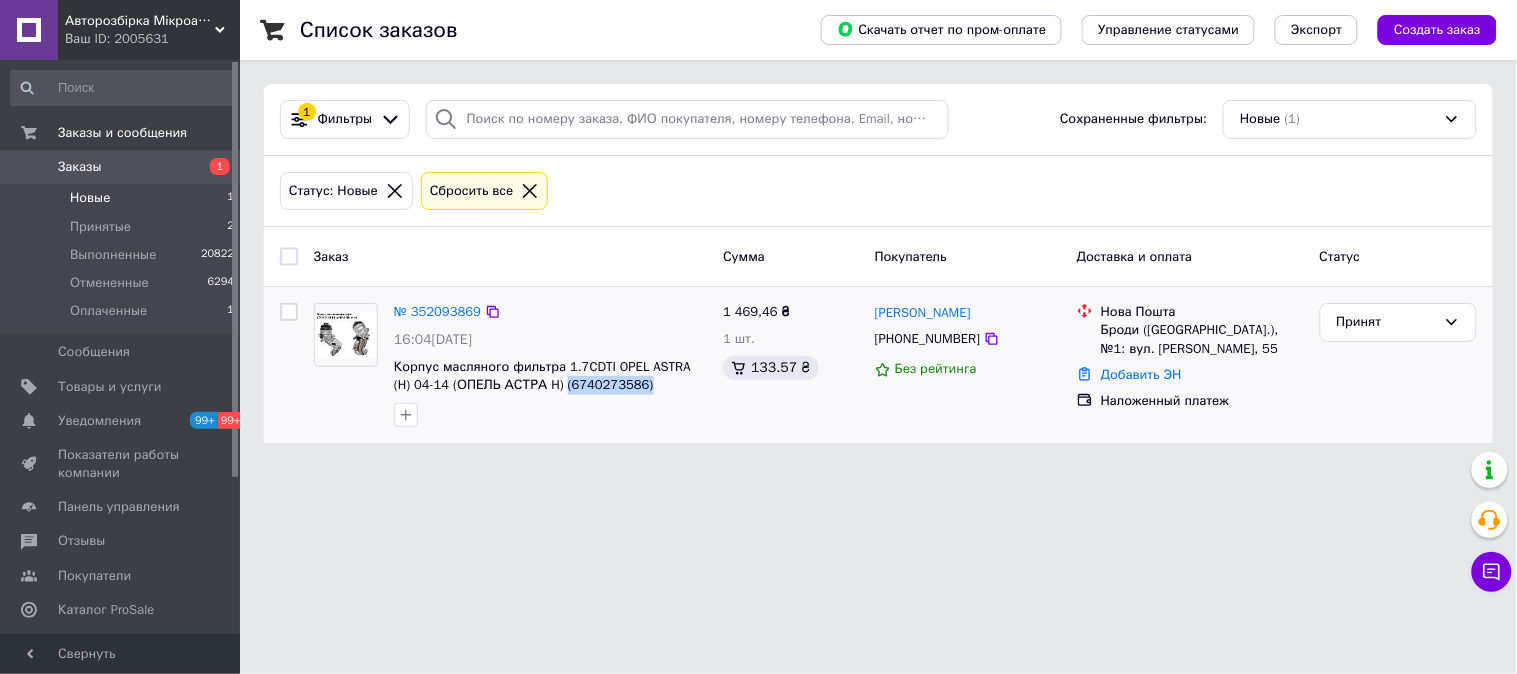 copy on "(6740273586)" 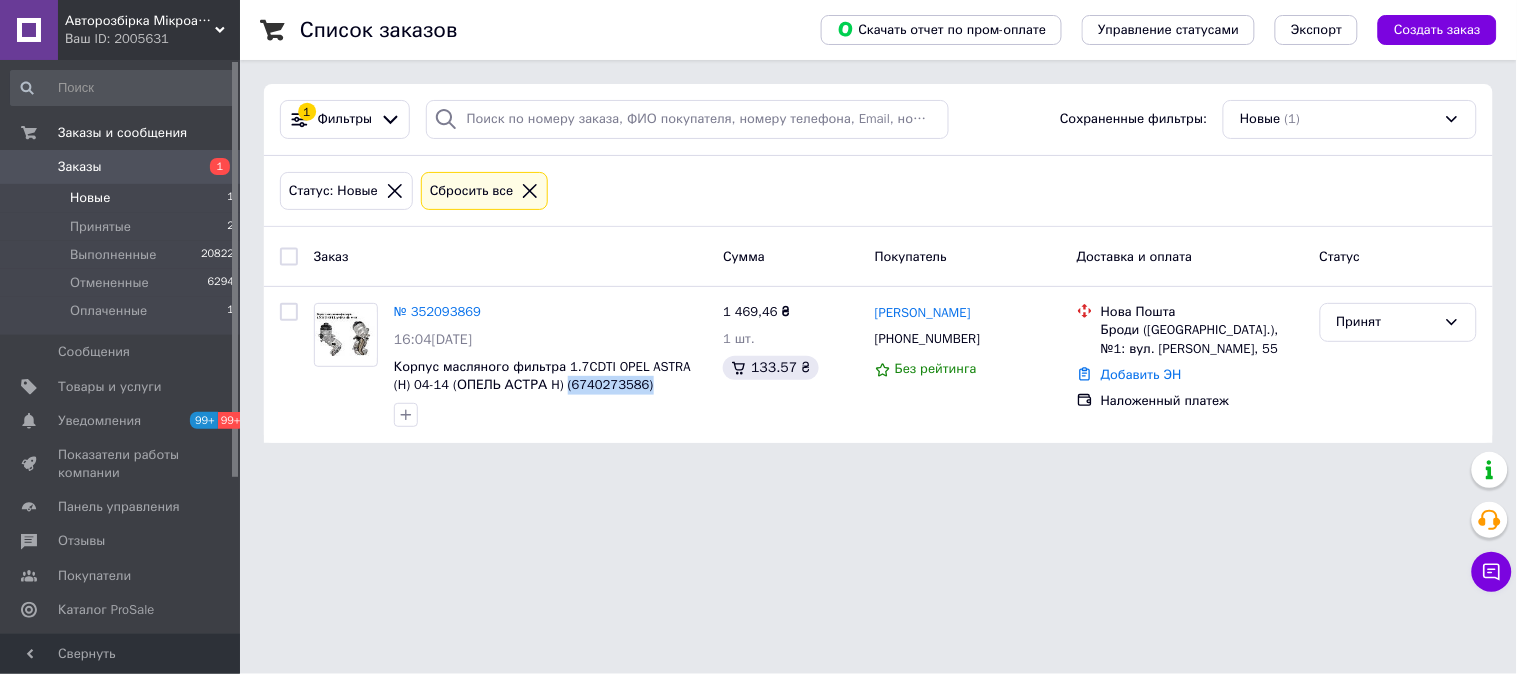 copy on "(6740273586)" 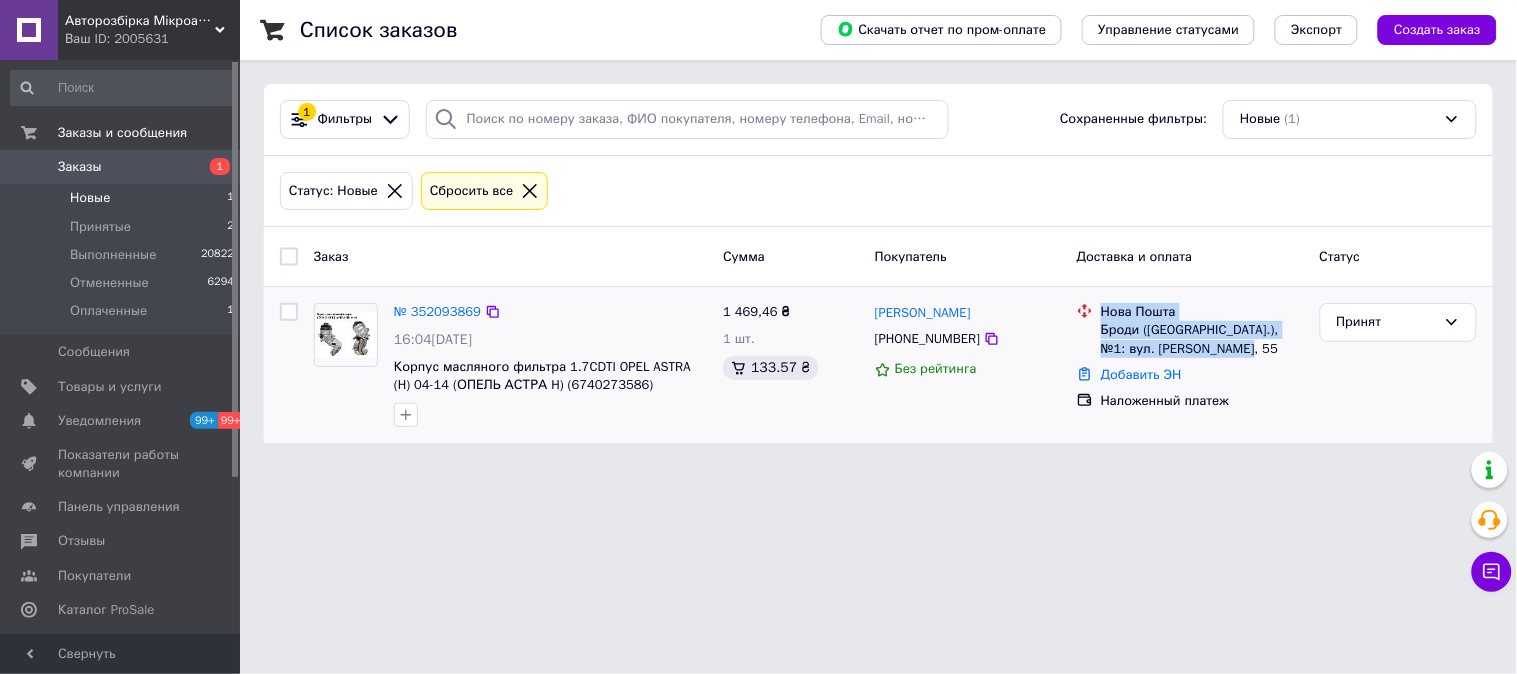 drag, startPoint x: 1216, startPoint y: 351, endPoint x: 1095, endPoint y: 304, distance: 129.80756 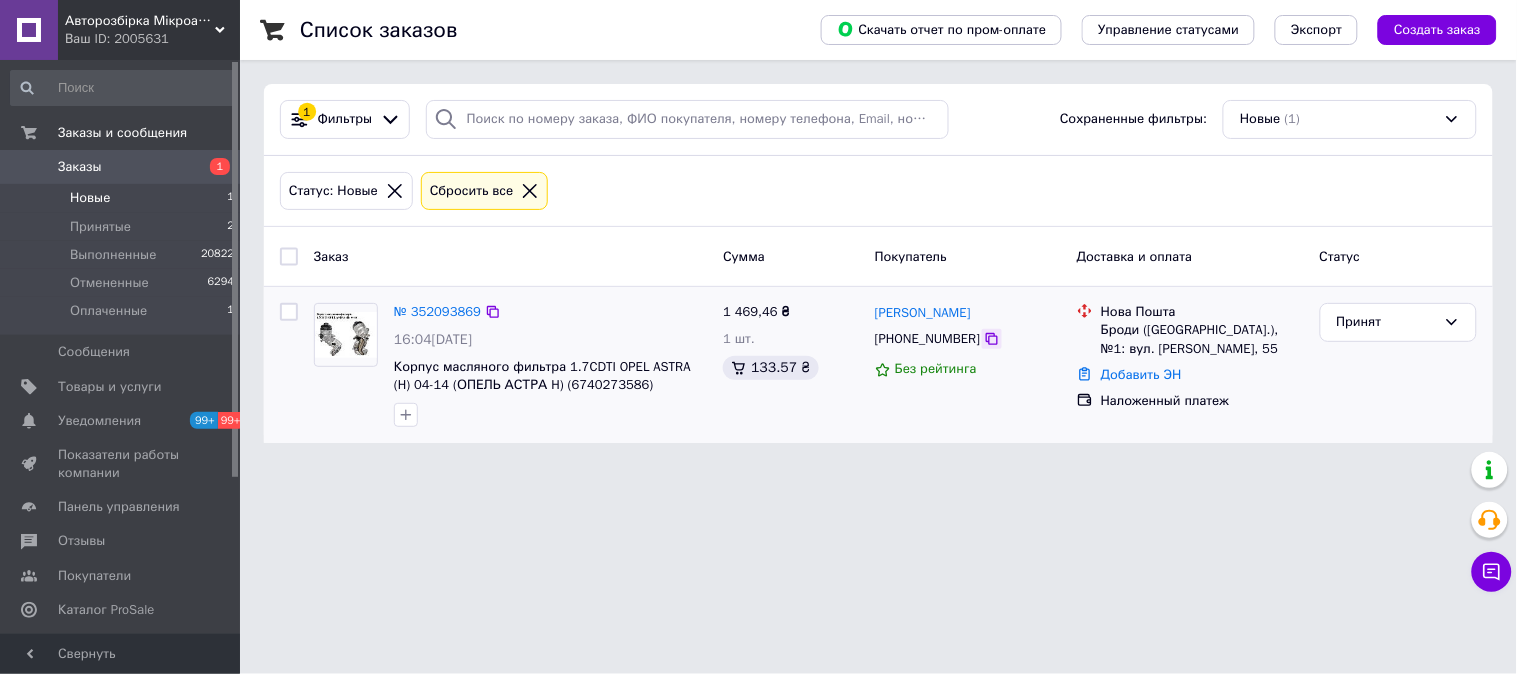 click 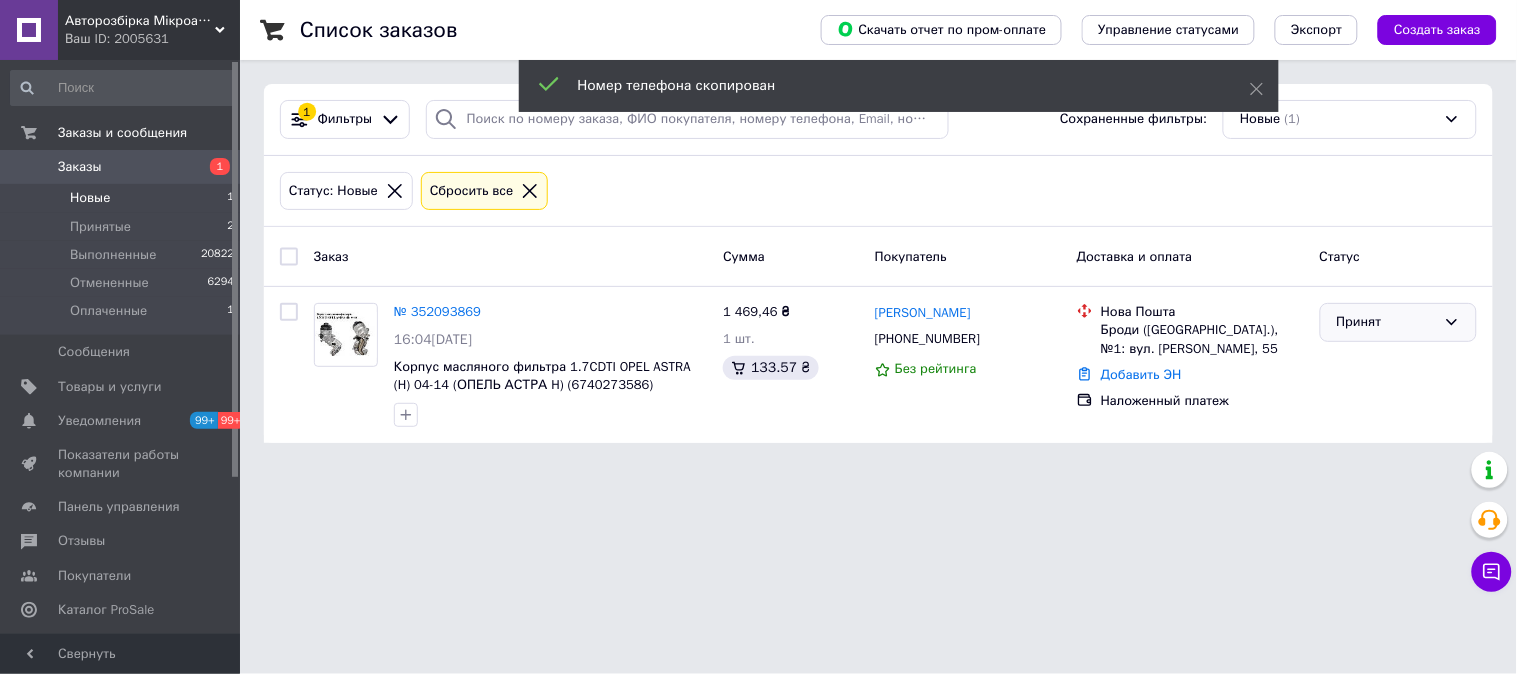 click on "Принят" at bounding box center [1398, 322] 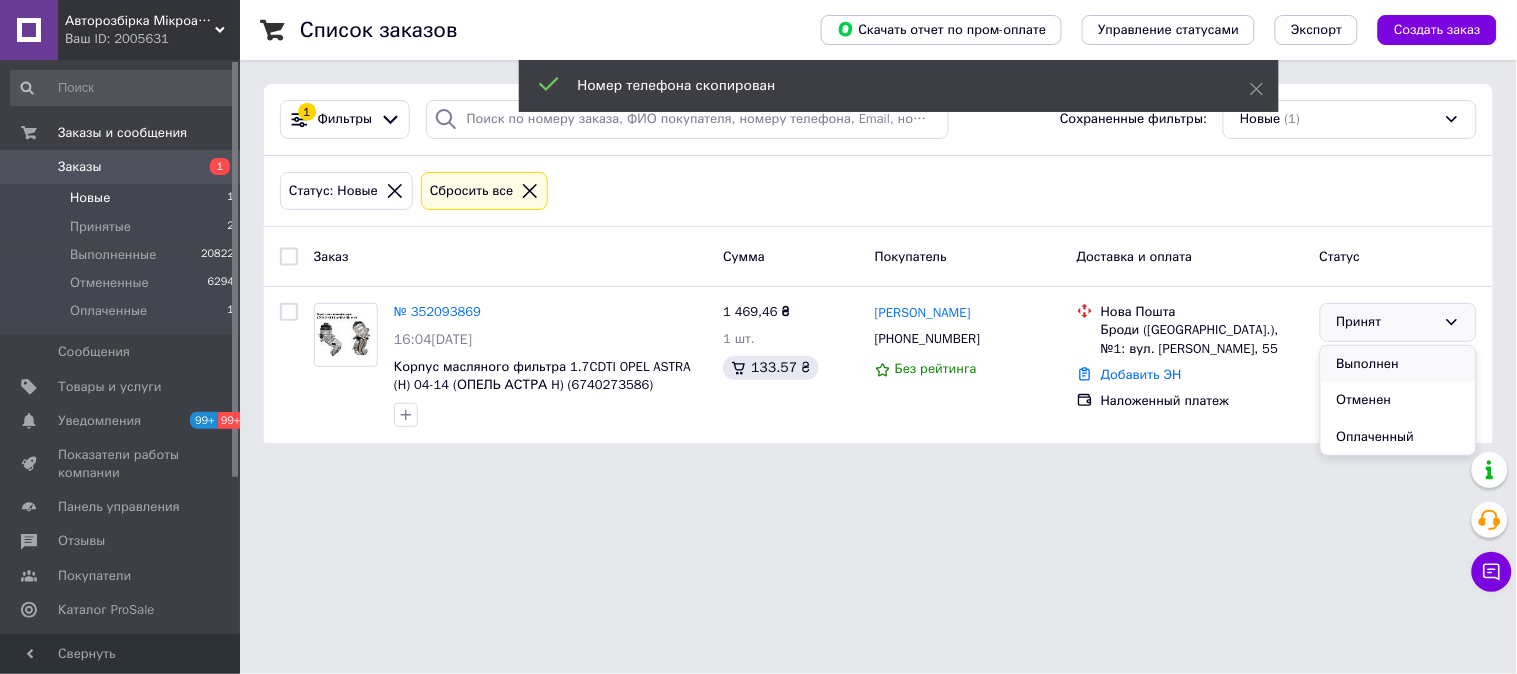 click on "Выполнен" at bounding box center (1398, 364) 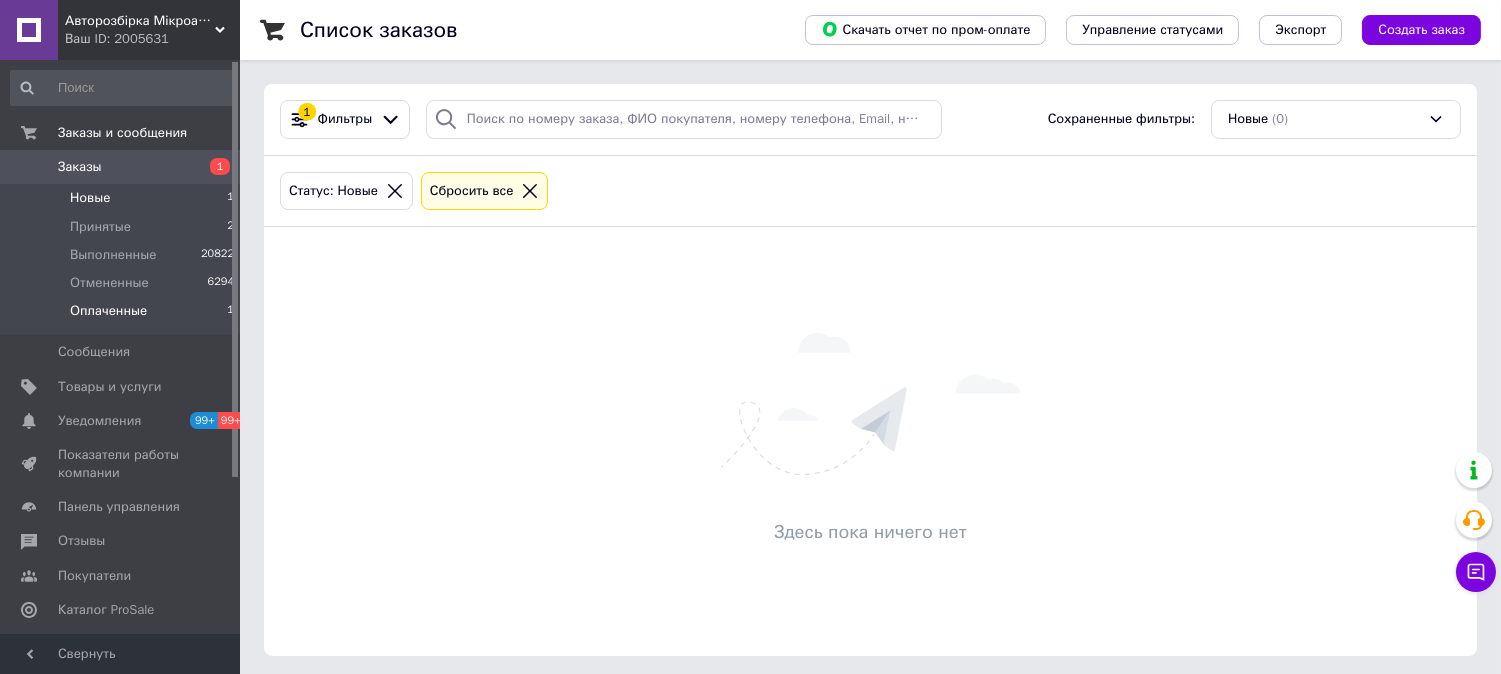 click on "Оплаченные" at bounding box center [108, 311] 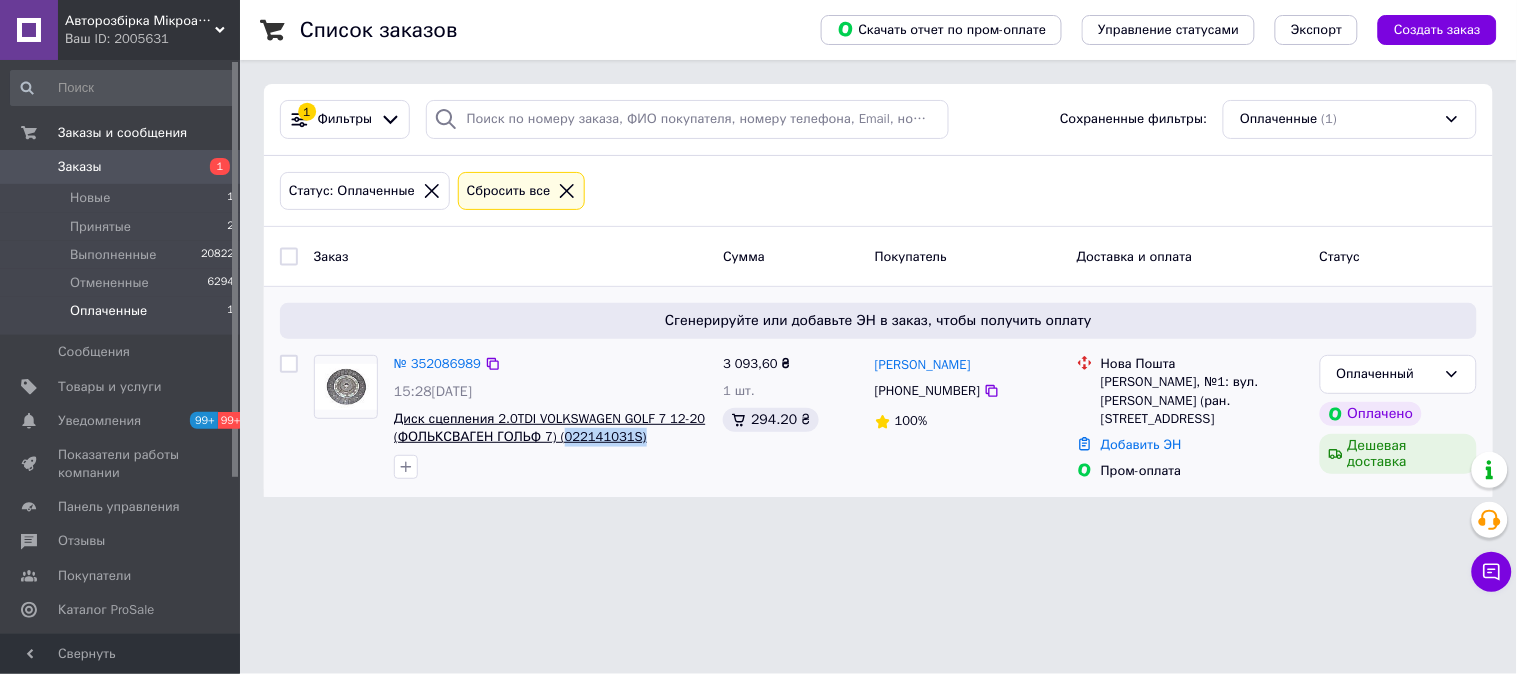 drag, startPoint x: 644, startPoint y: 437, endPoint x: 556, endPoint y: 438, distance: 88.005684 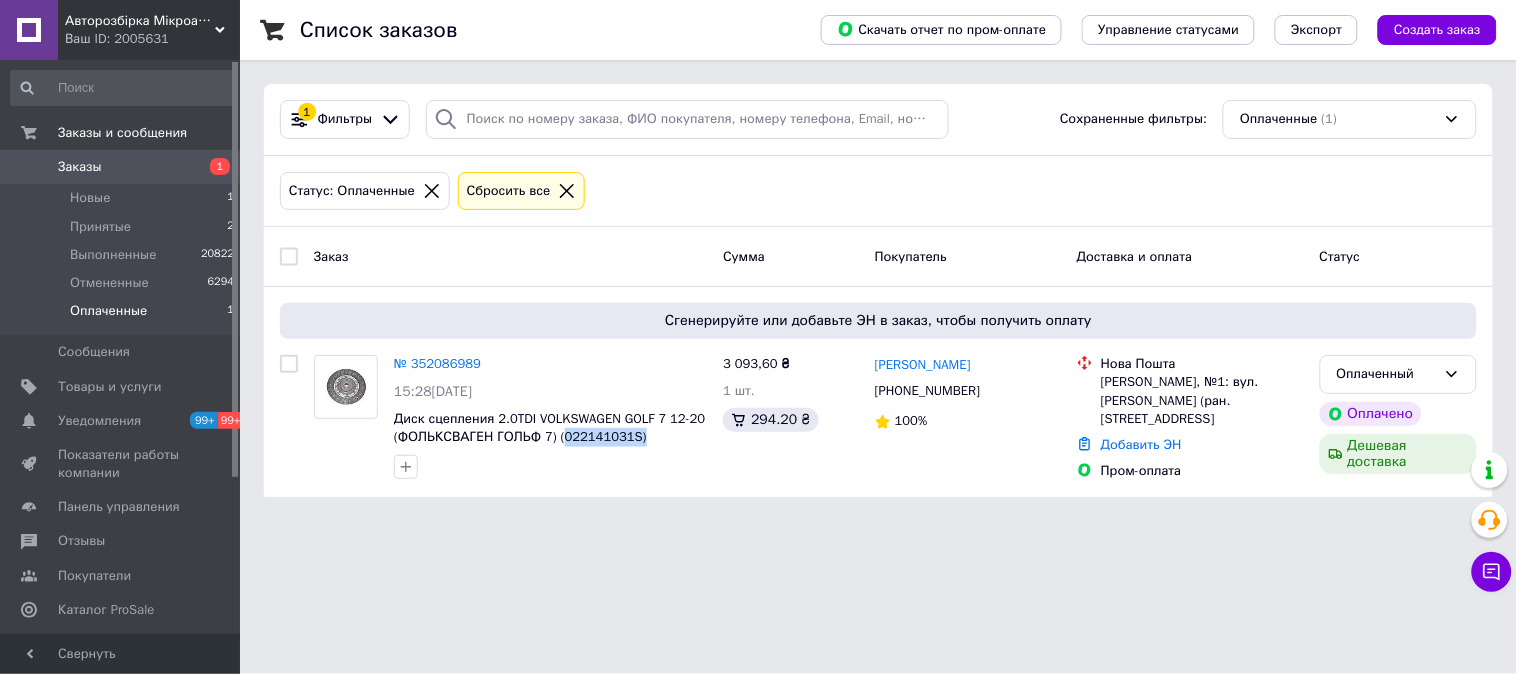copy on "022141031S)" 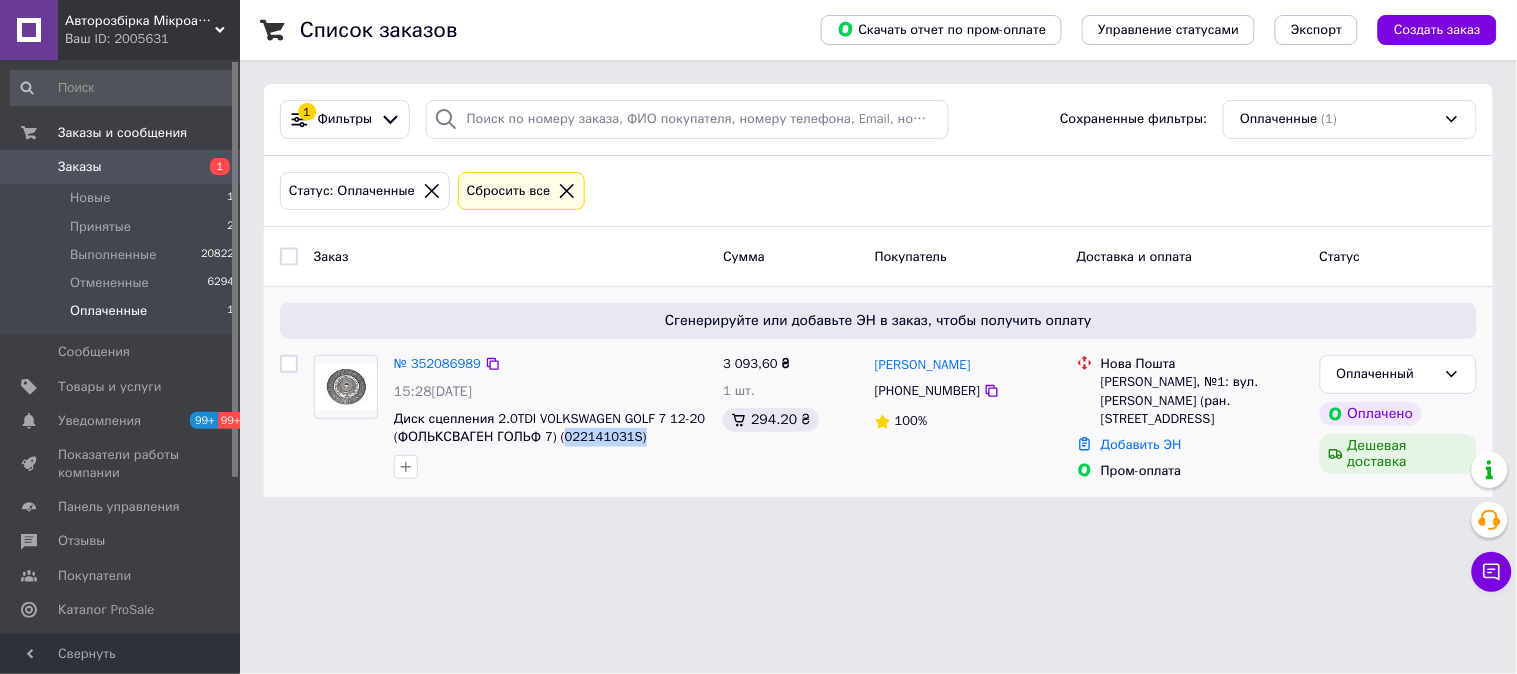 drag, startPoint x: 1133, startPoint y: 416, endPoint x: 1017, endPoint y: 317, distance: 152.50246 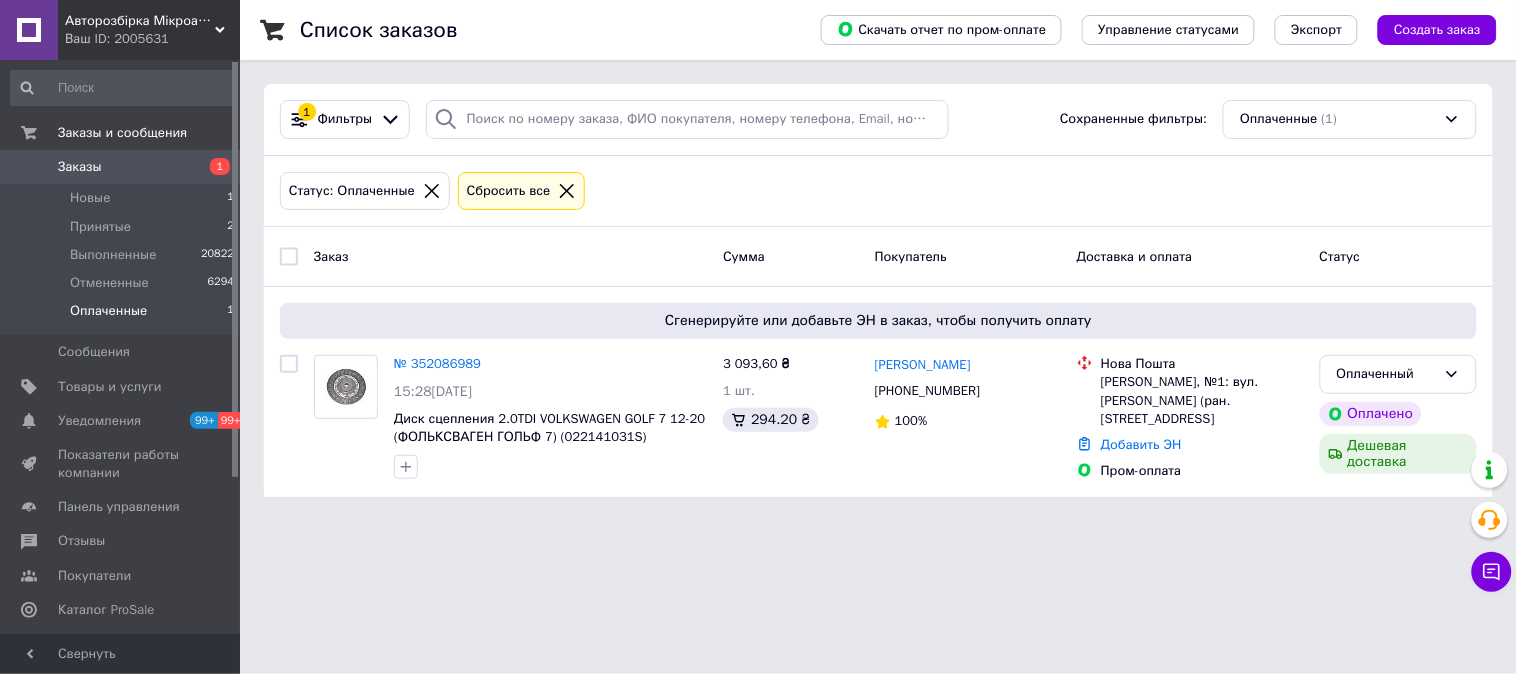 drag, startPoint x: 1177, startPoint y: 550, endPoint x: 1143, endPoint y: 511, distance: 51.739735 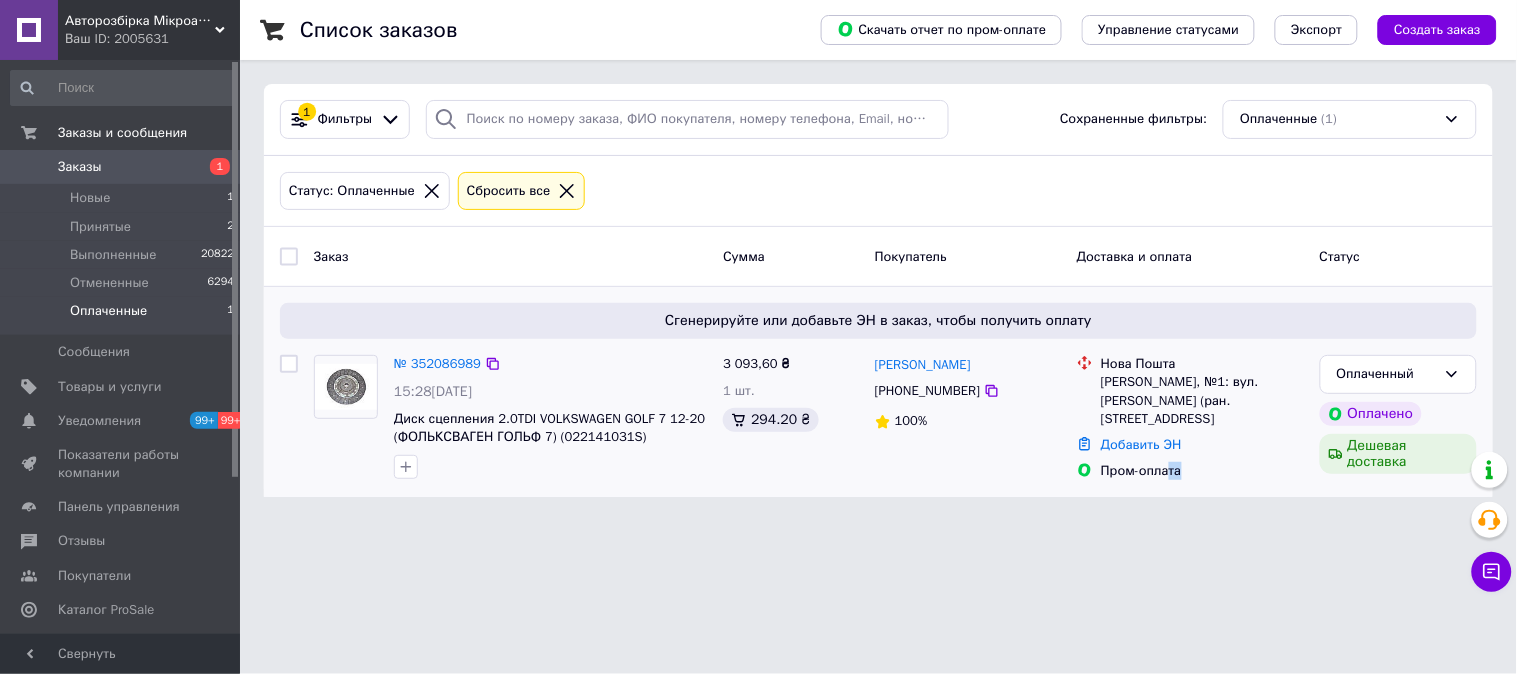 drag, startPoint x: 1136, startPoint y: 426, endPoint x: 1098, endPoint y: 364, distance: 72.718636 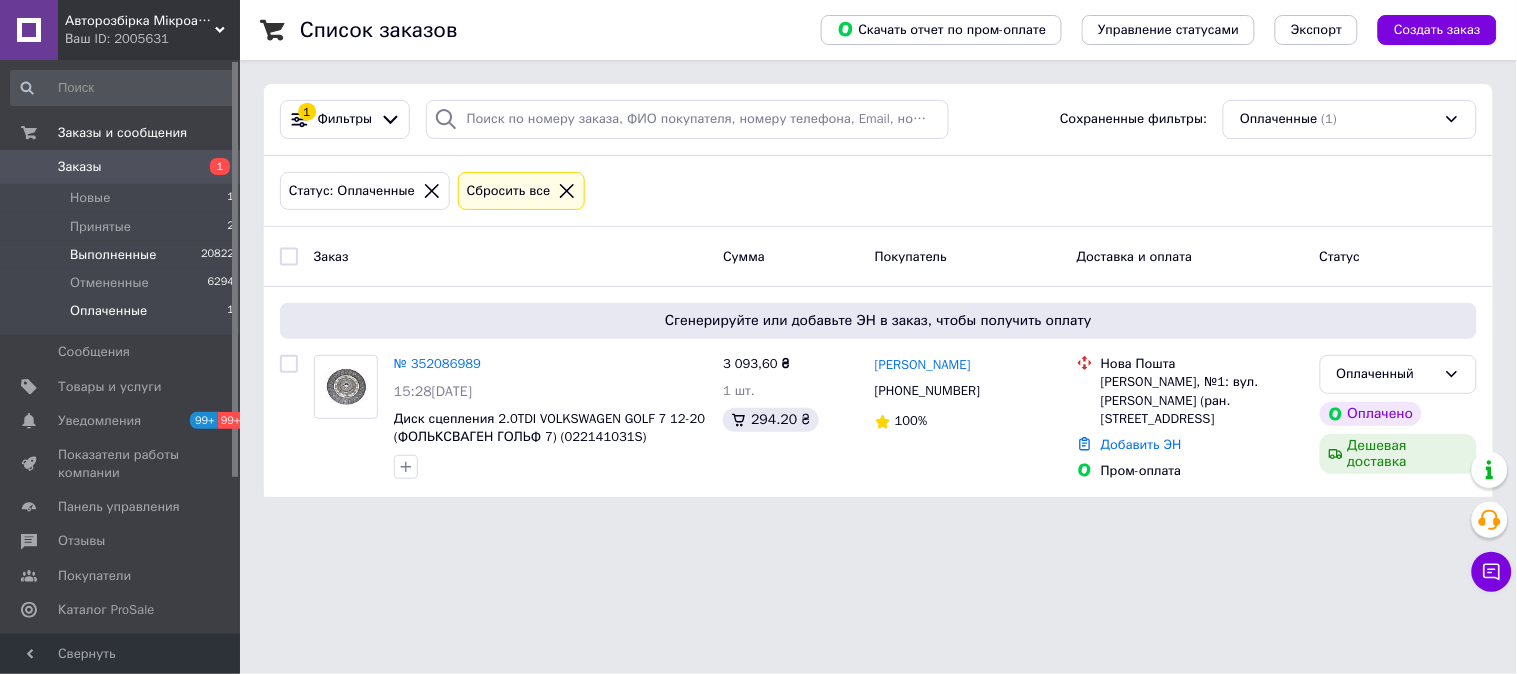 click on "Выполненные" at bounding box center [113, 255] 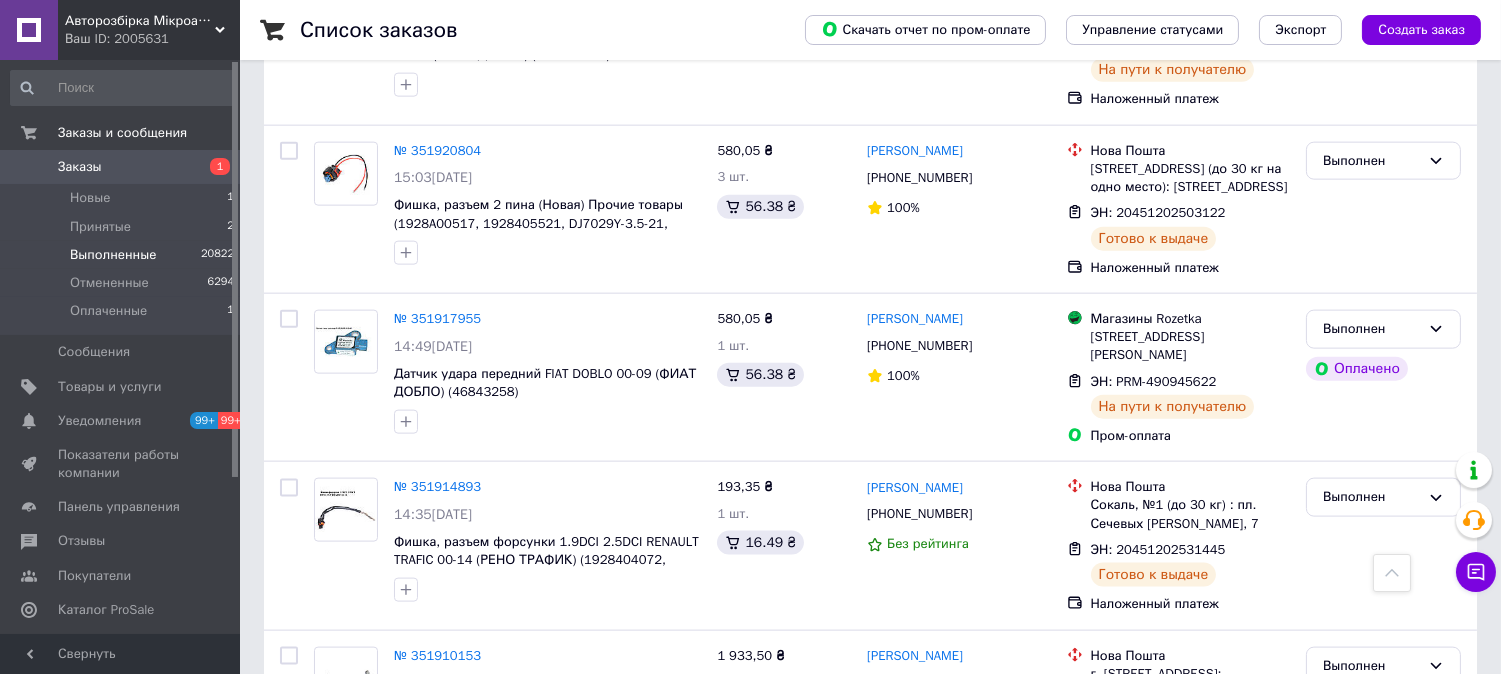 scroll, scrollTop: 4666, scrollLeft: 0, axis: vertical 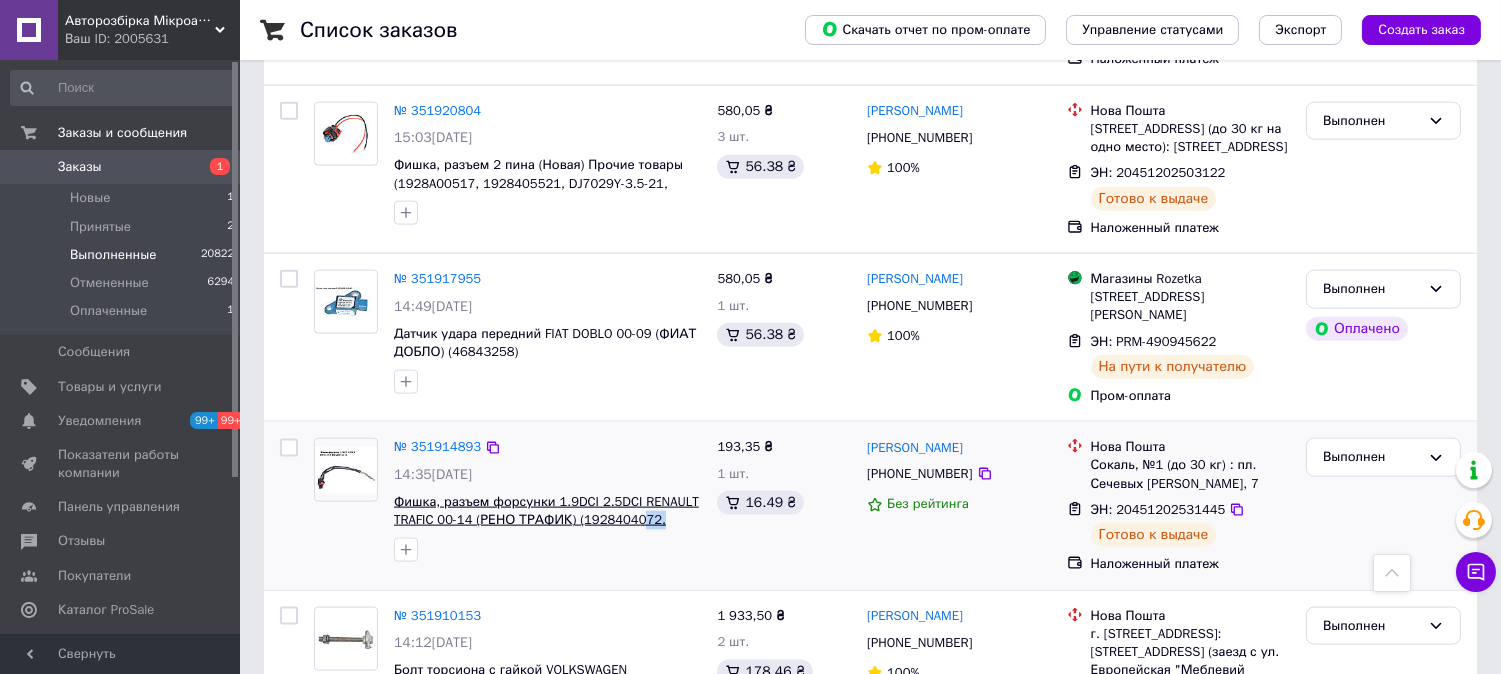 drag, startPoint x: 656, startPoint y: 398, endPoint x: 627, endPoint y: 393, distance: 29.427877 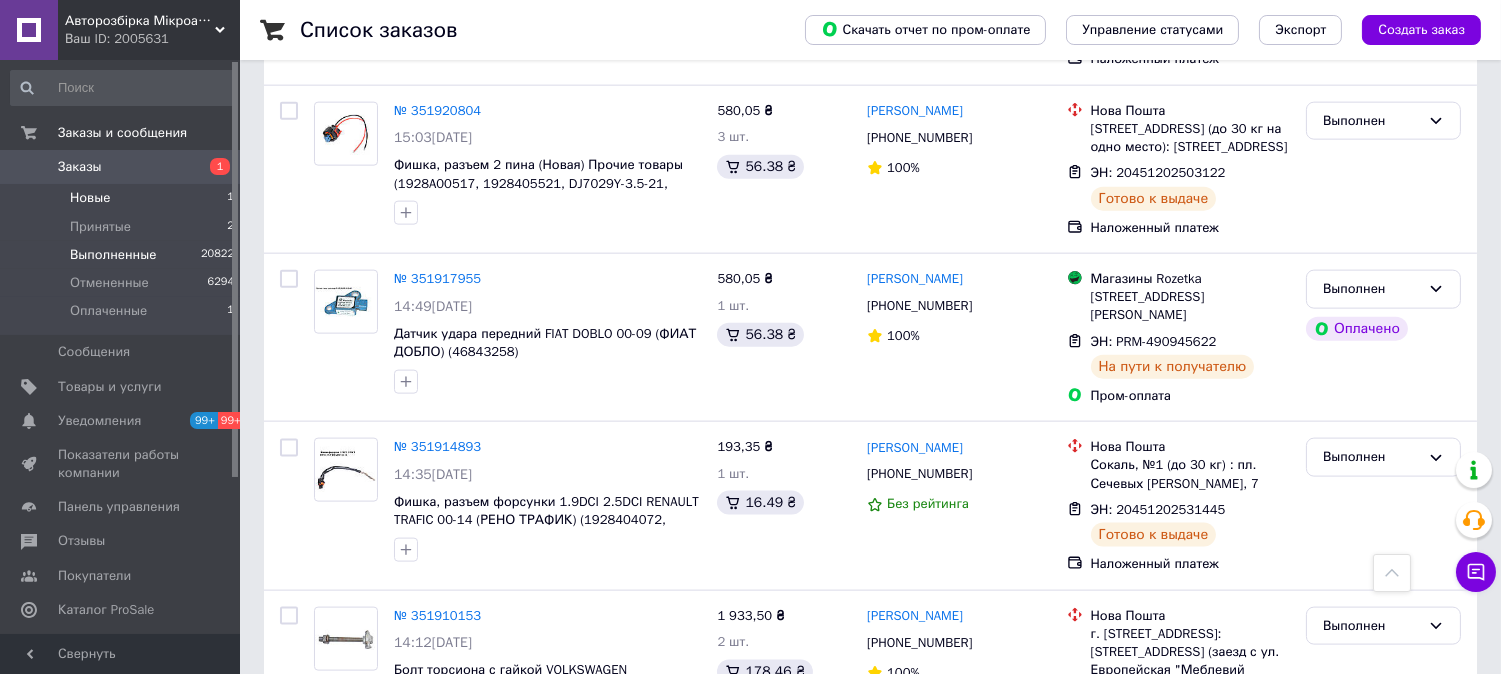click on "Новые" at bounding box center (90, 198) 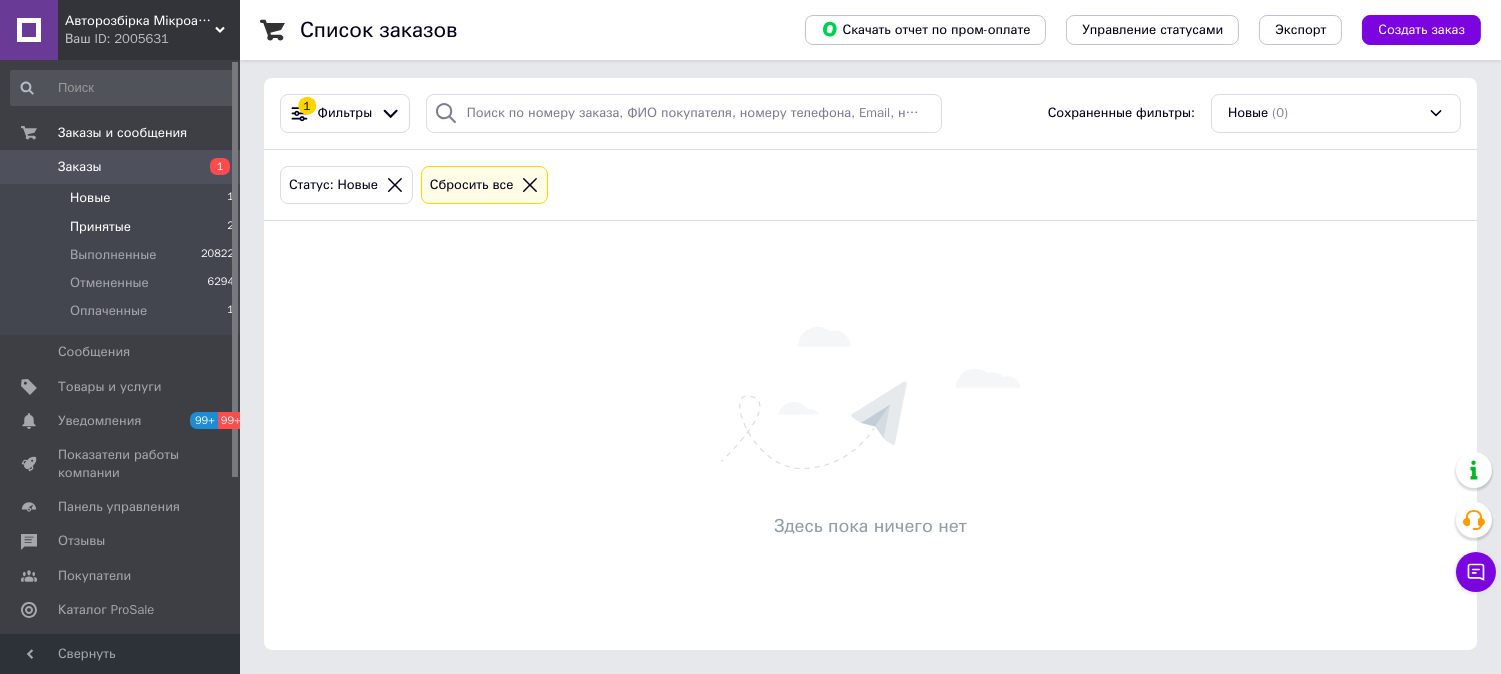 scroll, scrollTop: 0, scrollLeft: 0, axis: both 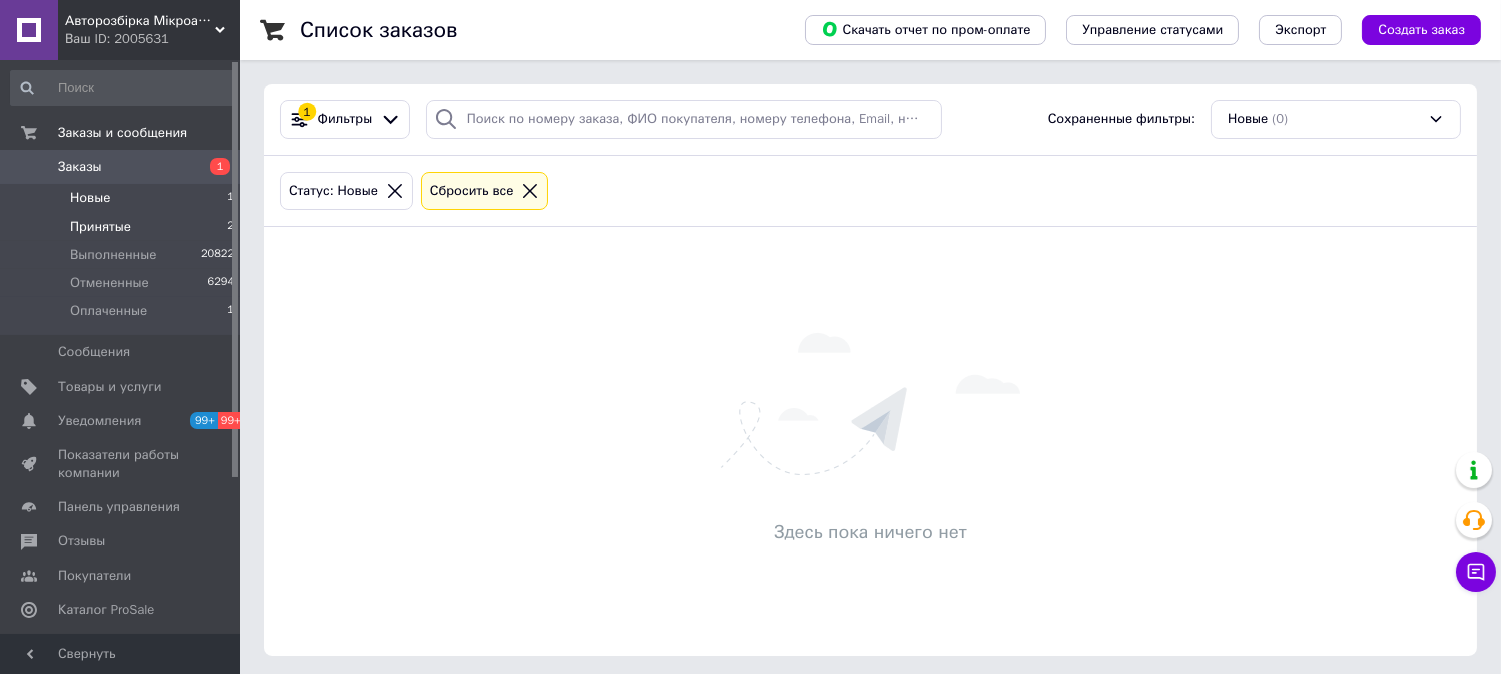 click on "Принятые 2" at bounding box center [123, 227] 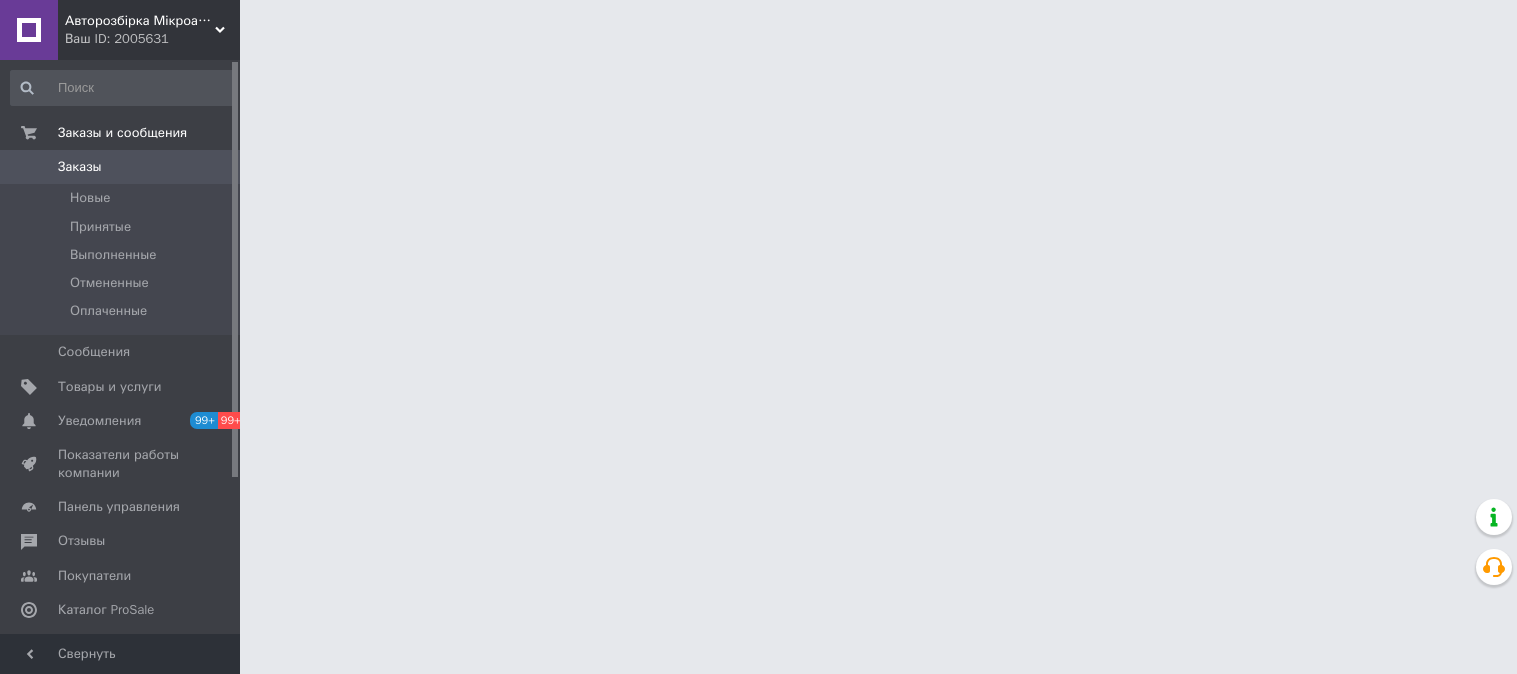 scroll, scrollTop: 0, scrollLeft: 0, axis: both 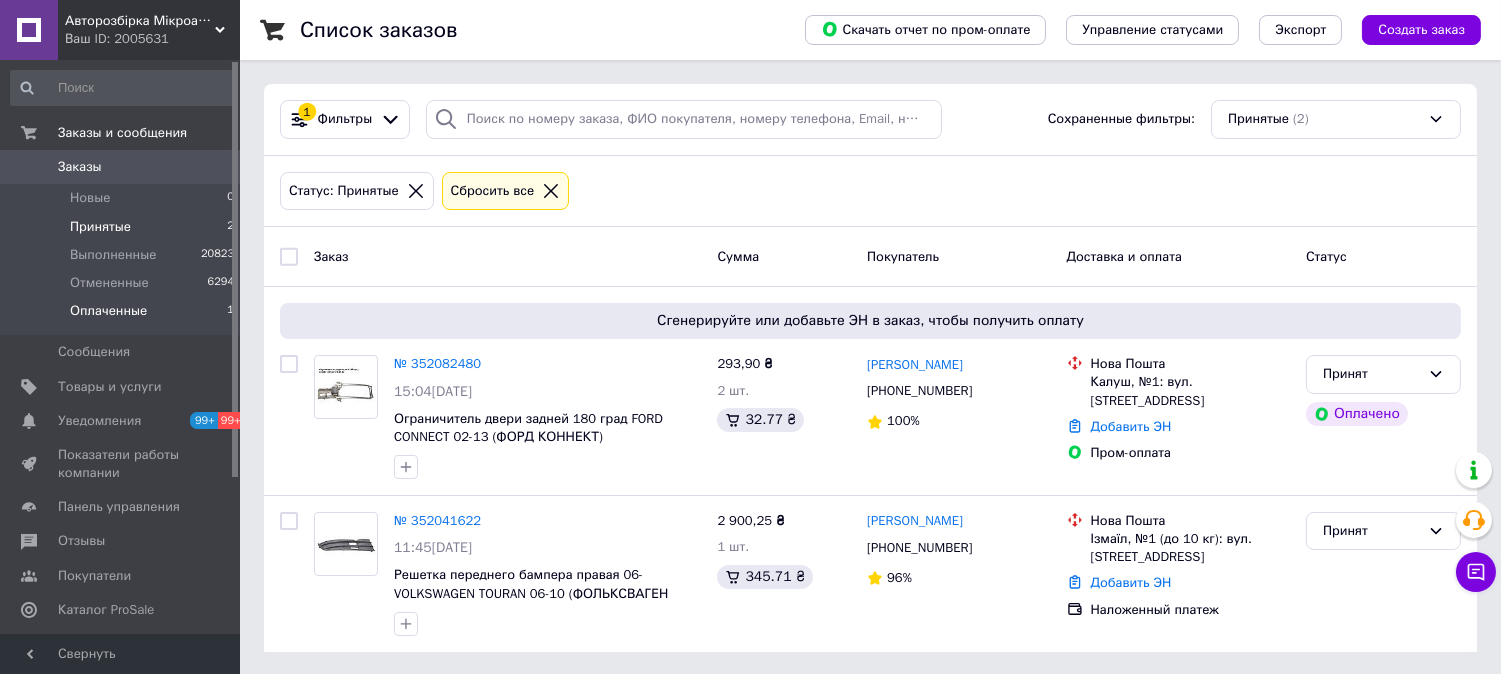 click on "Оплаченные 1" at bounding box center (123, 316) 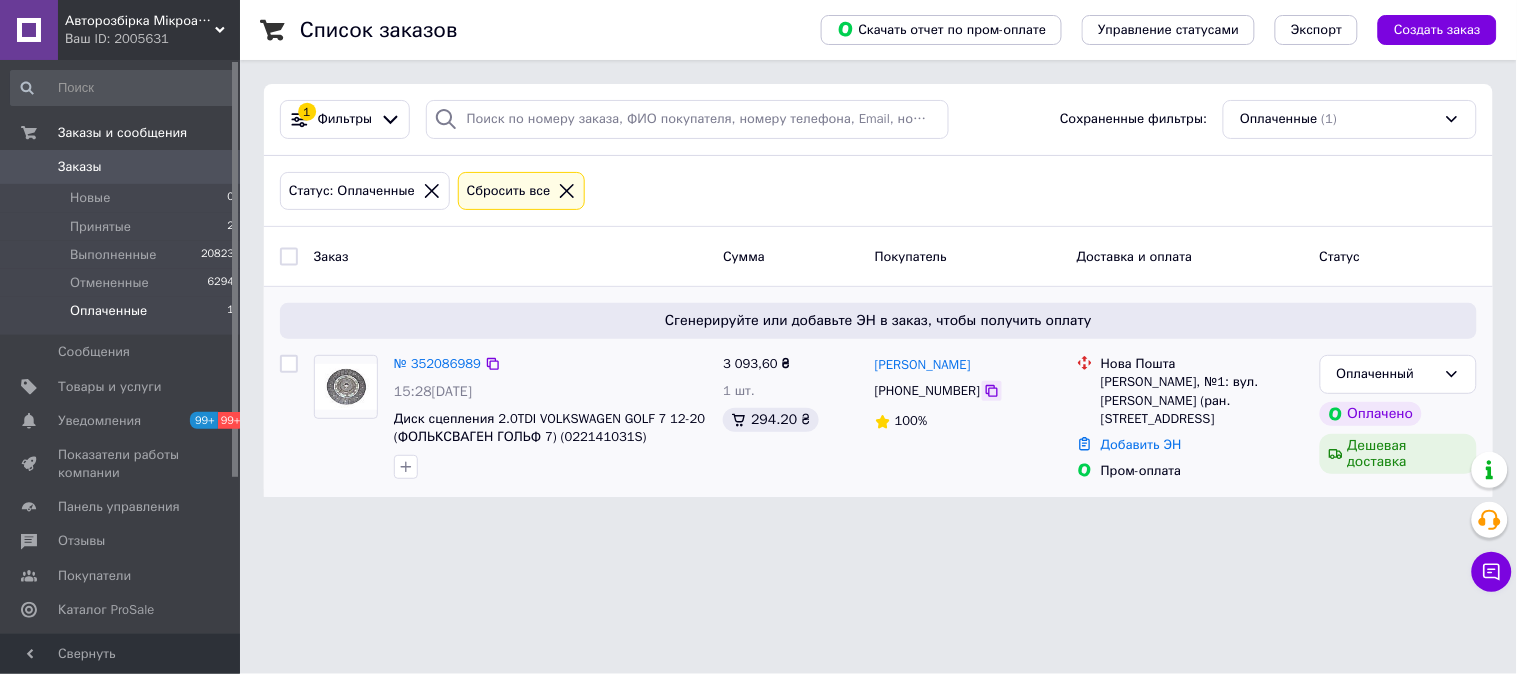 click 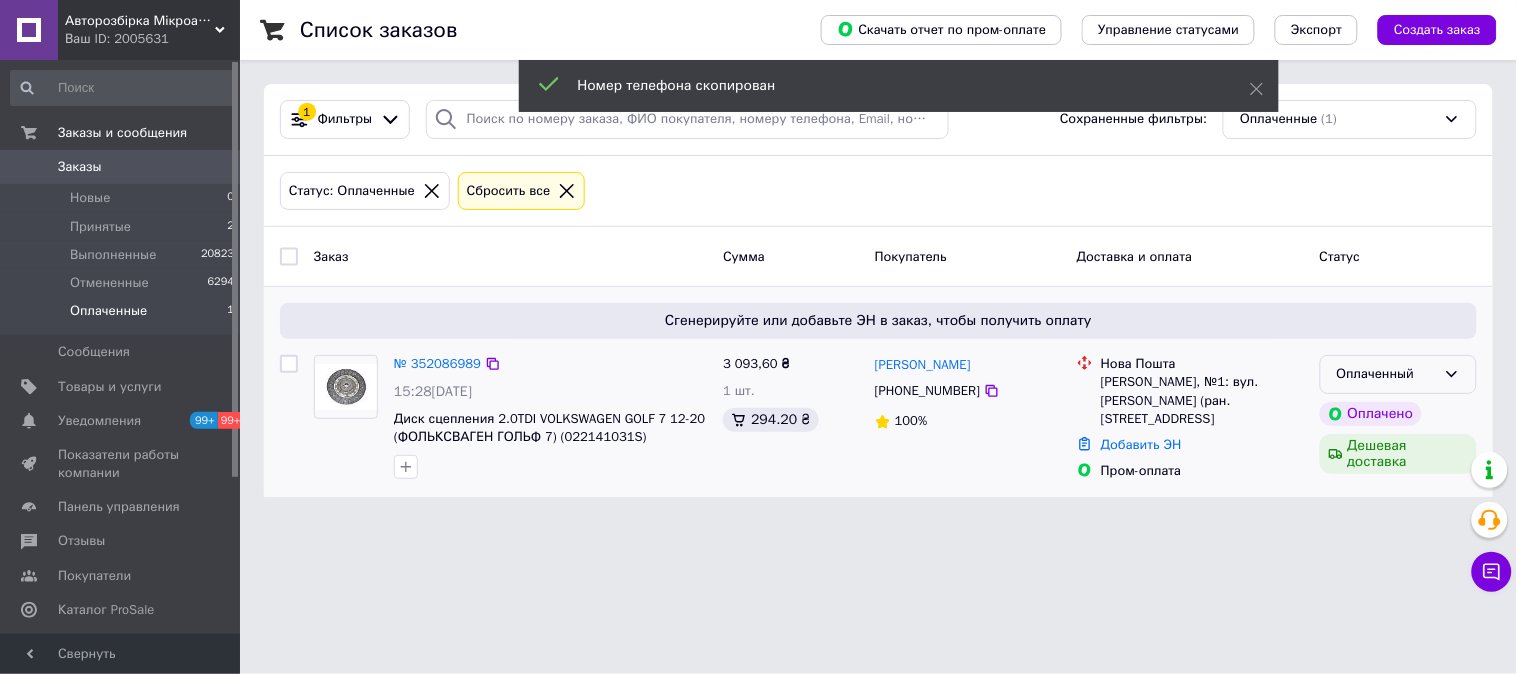 drag, startPoint x: 1375, startPoint y: 371, endPoint x: 1382, endPoint y: 383, distance: 13.892444 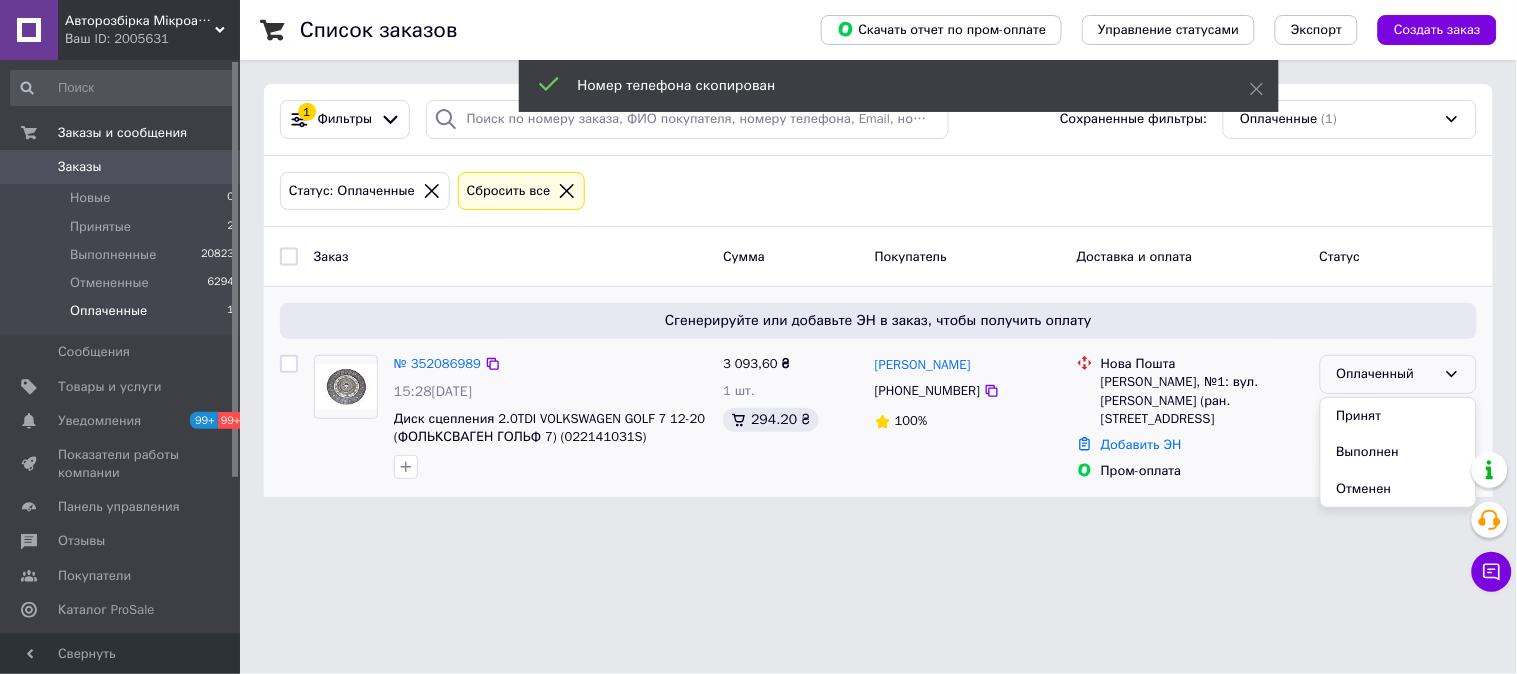drag, startPoint x: 1356, startPoint y: 420, endPoint x: 1322, endPoint y: 444, distance: 41.617306 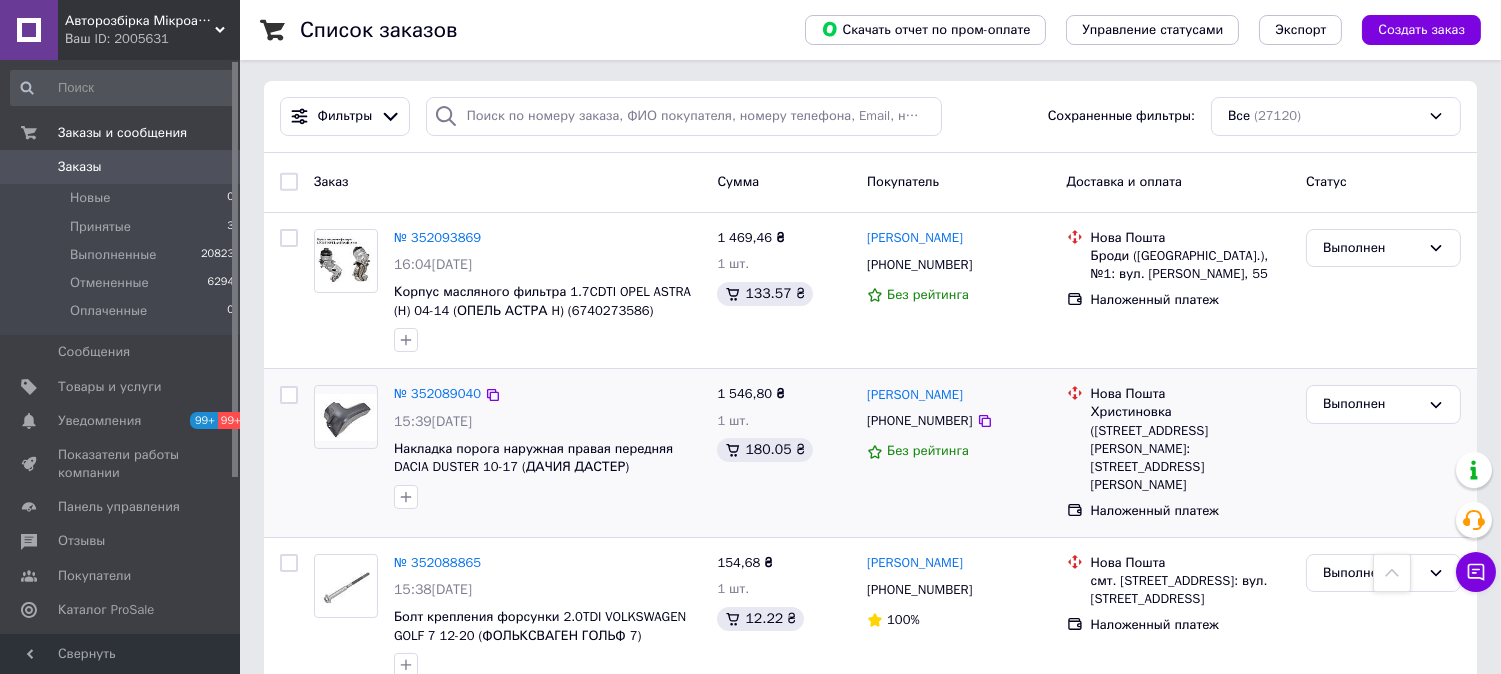 scroll, scrollTop: 0, scrollLeft: 0, axis: both 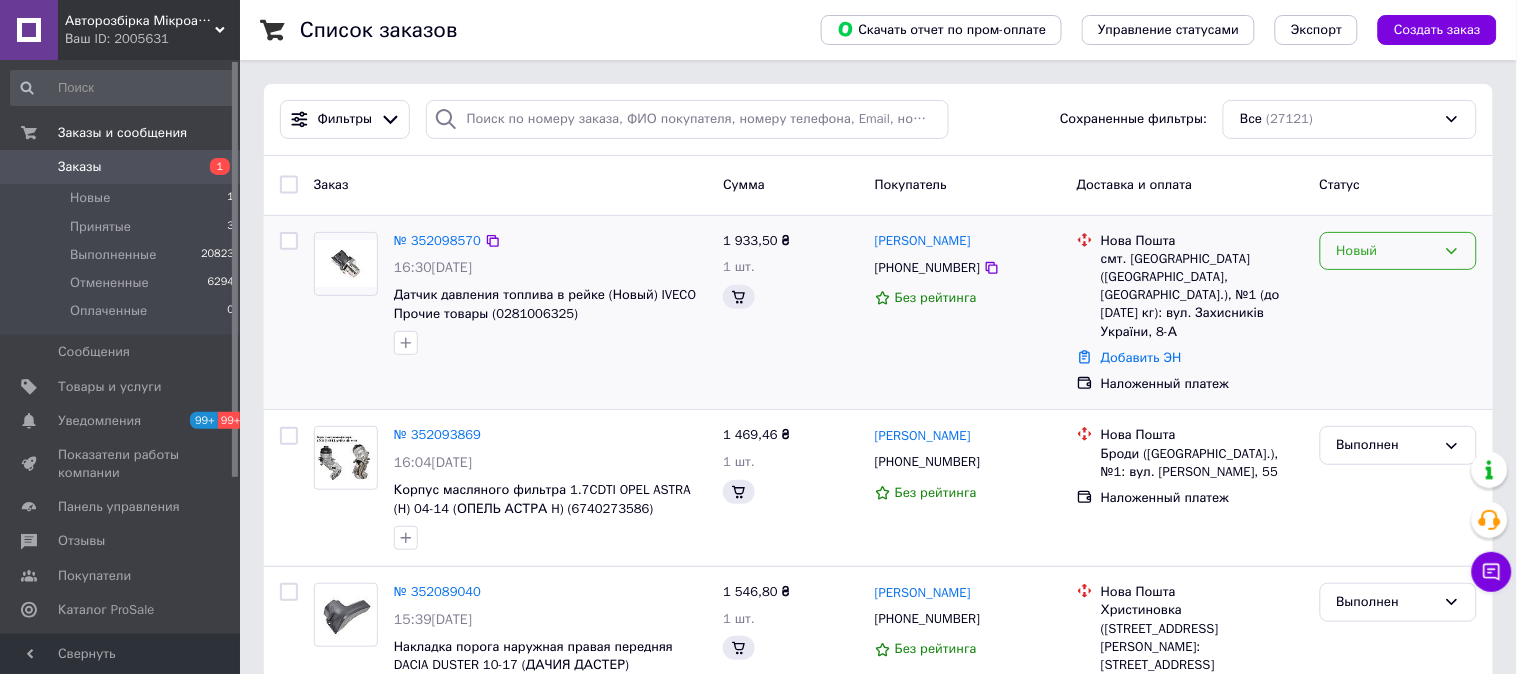 click on "Новый" at bounding box center [1386, 251] 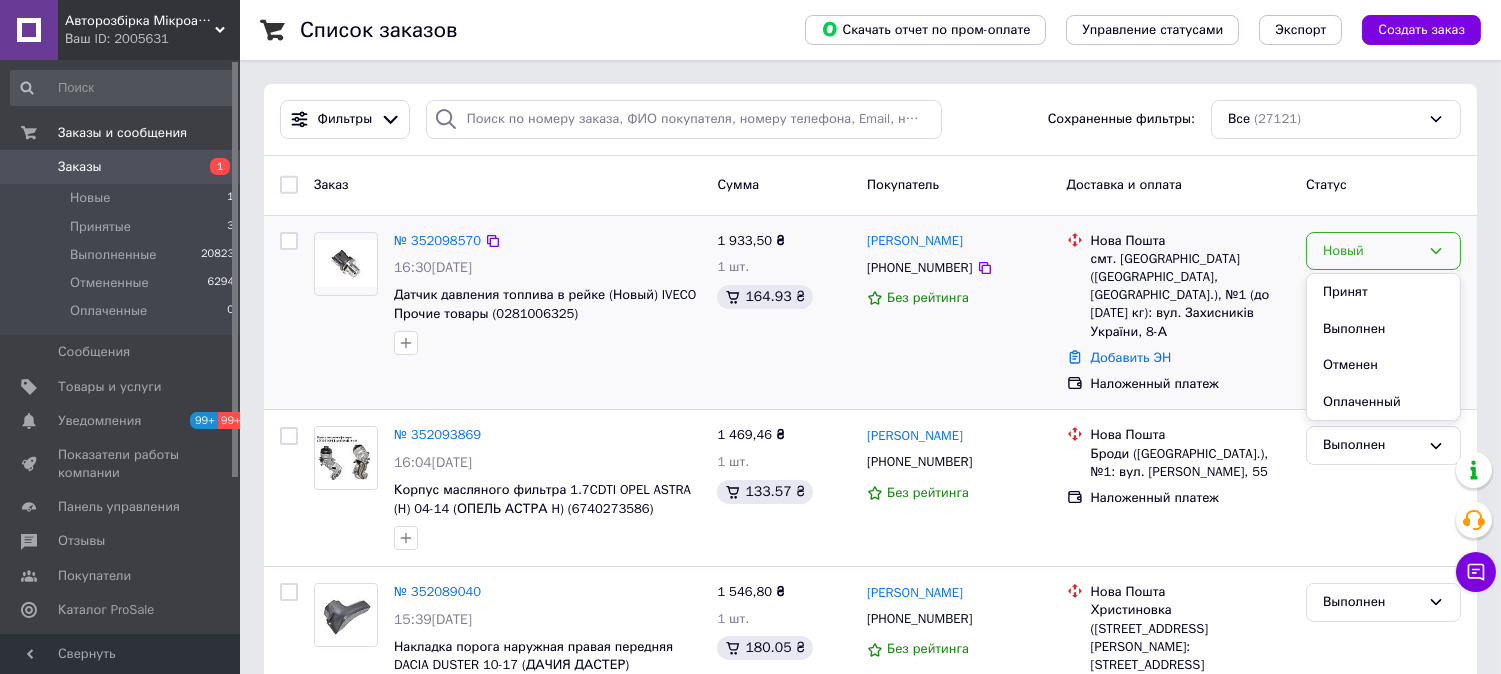 click on "Принят" at bounding box center (1383, 292) 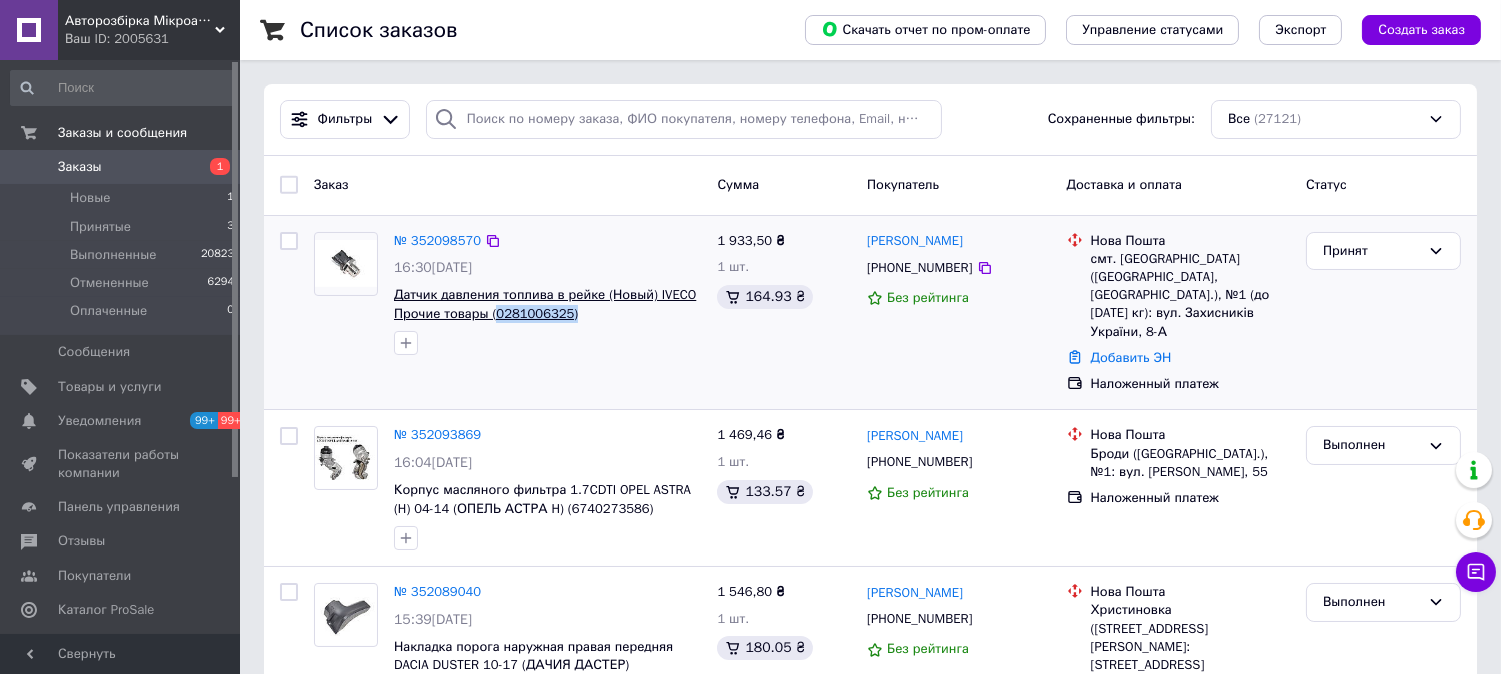 drag, startPoint x: 575, startPoint y: 312, endPoint x: 495, endPoint y: 312, distance: 80 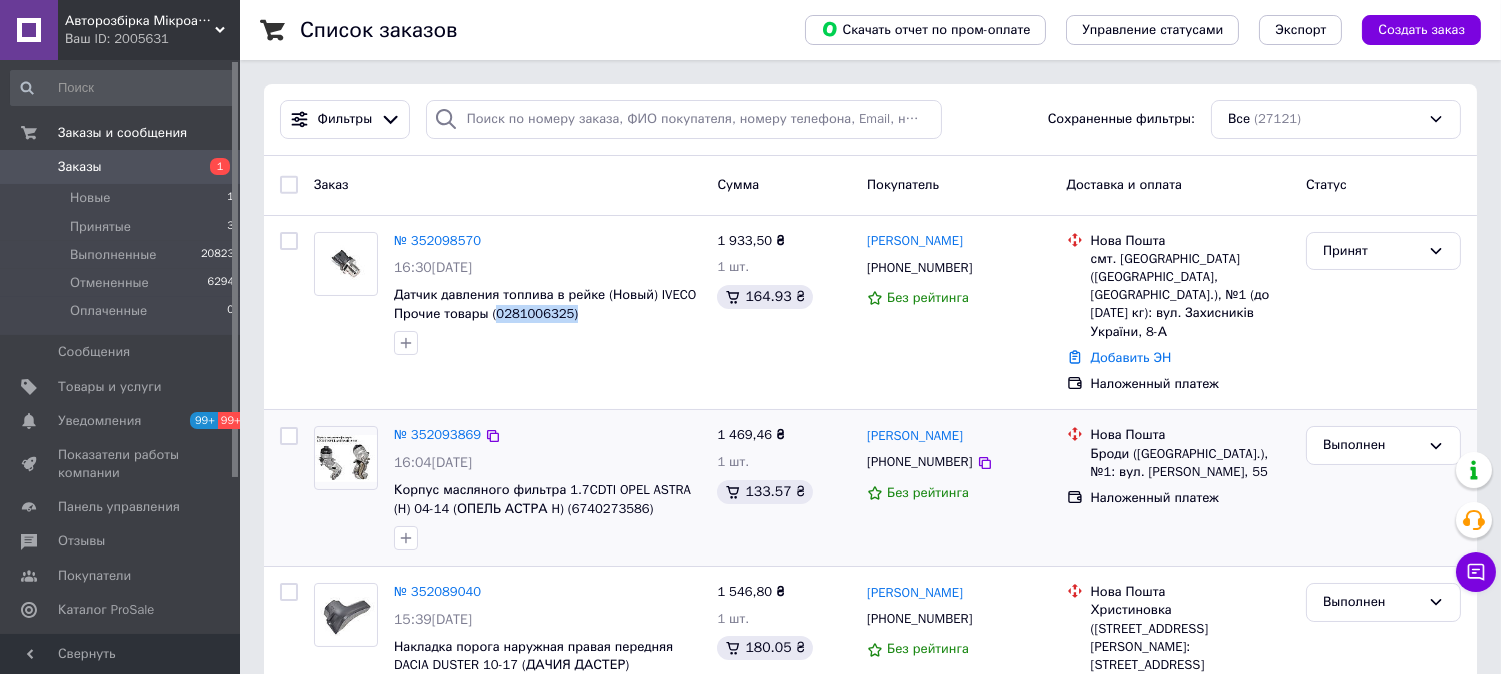 copy on "0281006325)" 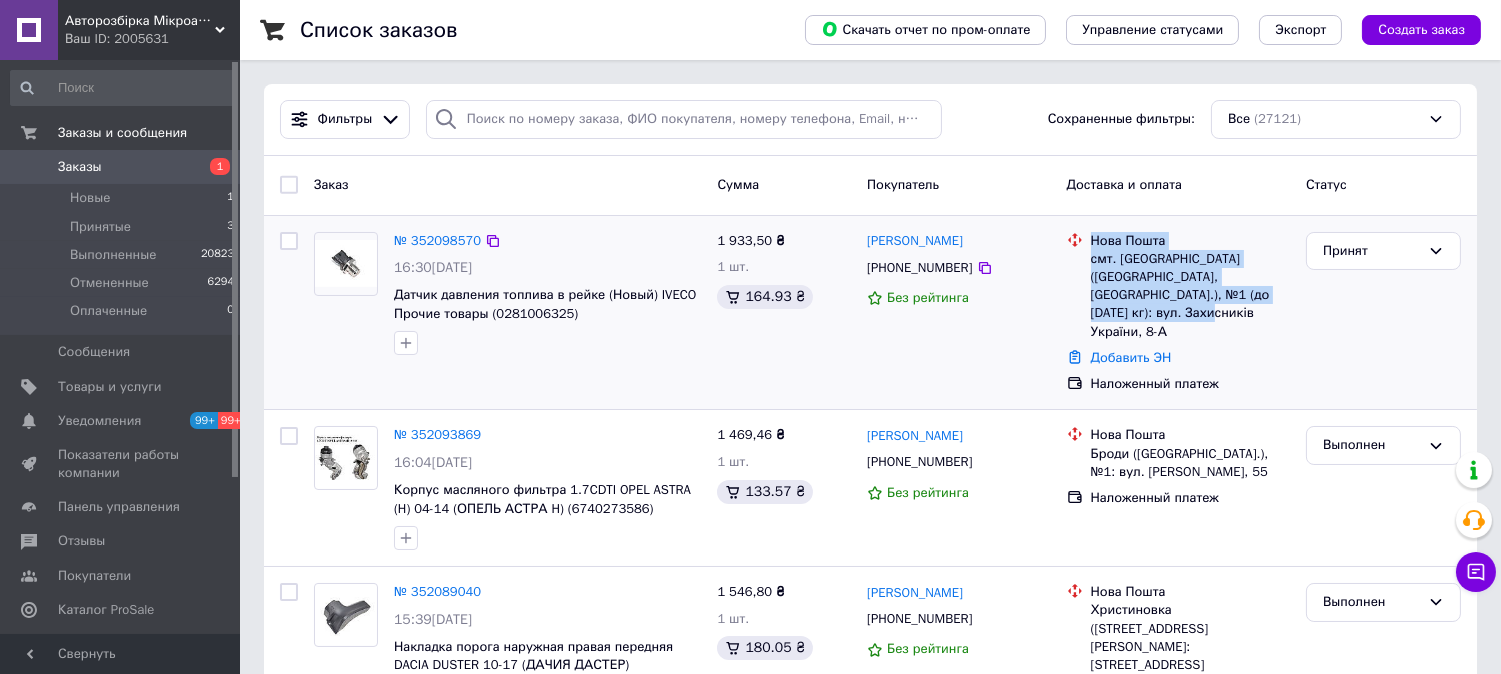 drag, startPoint x: 1268, startPoint y: 298, endPoint x: 1092, endPoint y: 242, distance: 184.69434 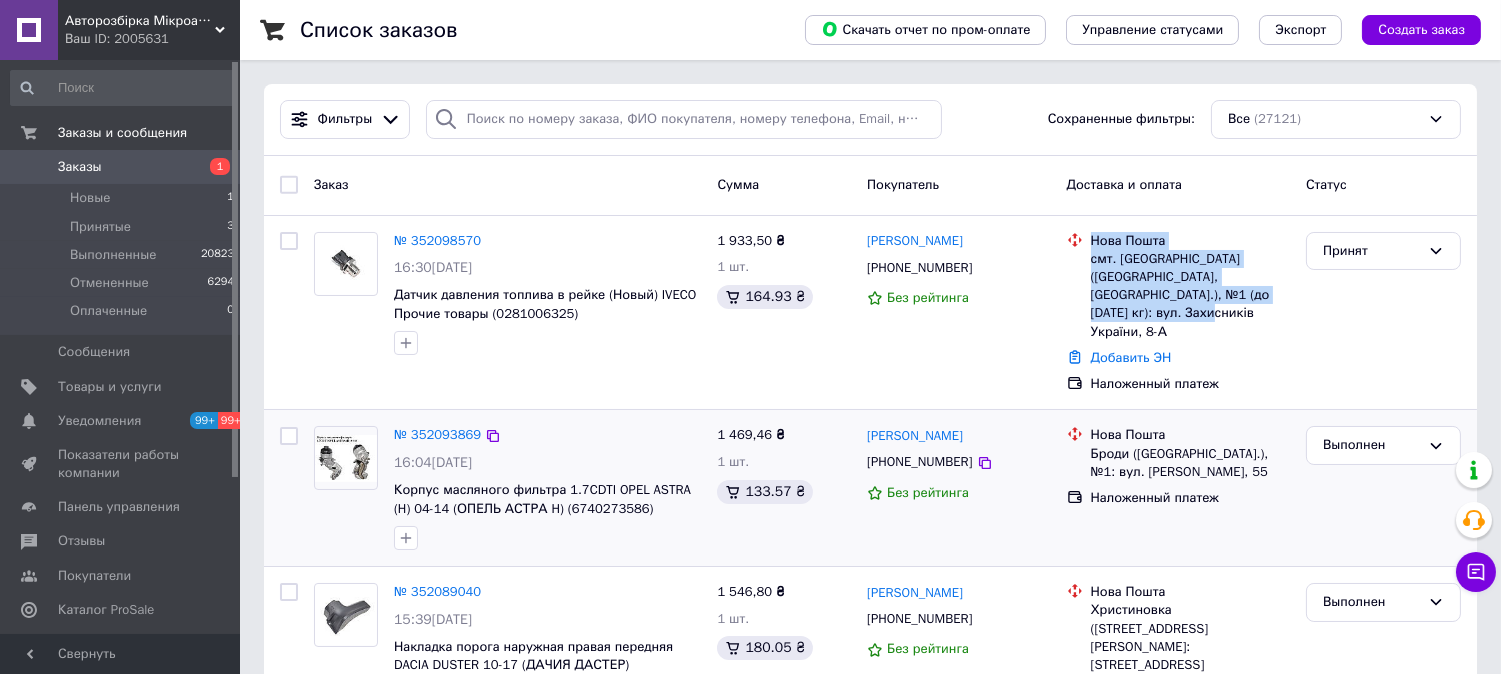 copy on "Нова Пошта смт. Донець (Харківська обл., Ізюмський р-н.), №1 (до 1100 кг): вул. Захисників України, 8-А" 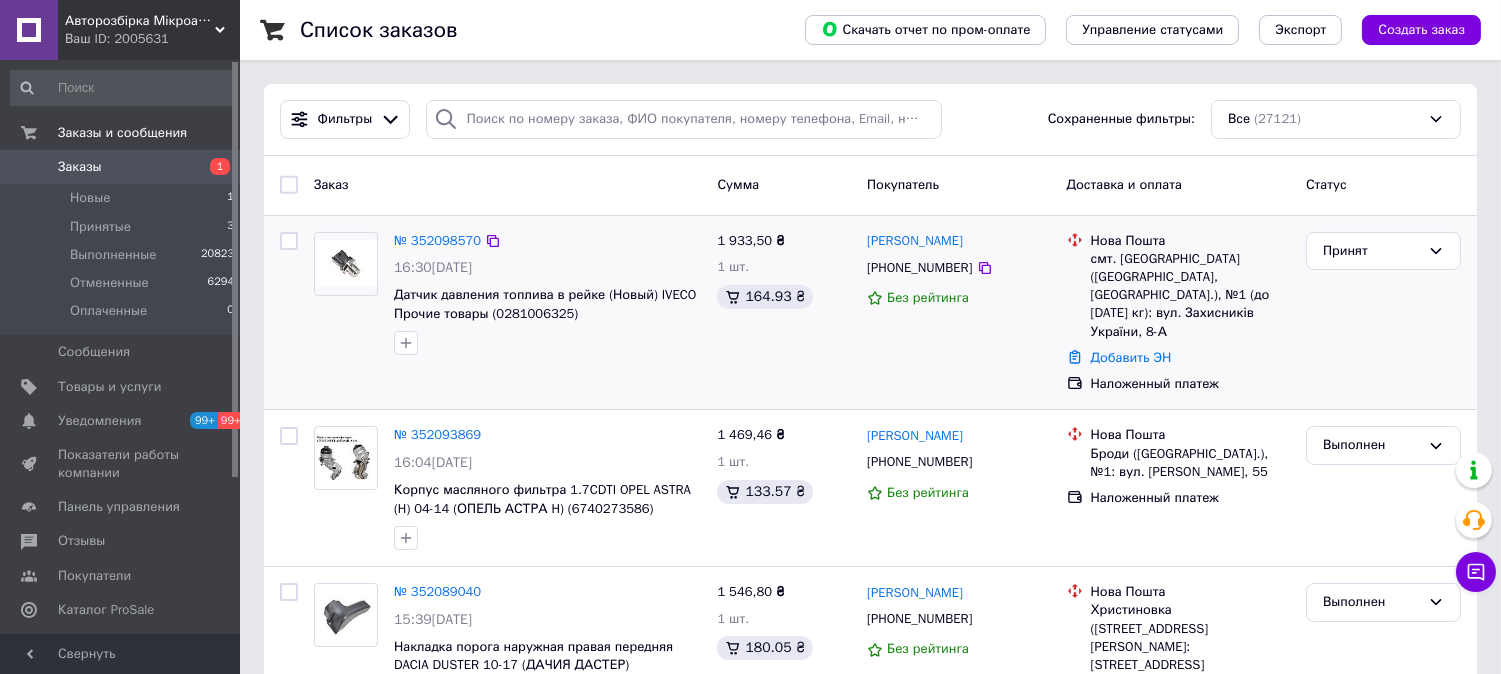 drag, startPoint x: 967, startPoint y: 267, endPoint x: 1083, endPoint y: 277, distance: 116.43024 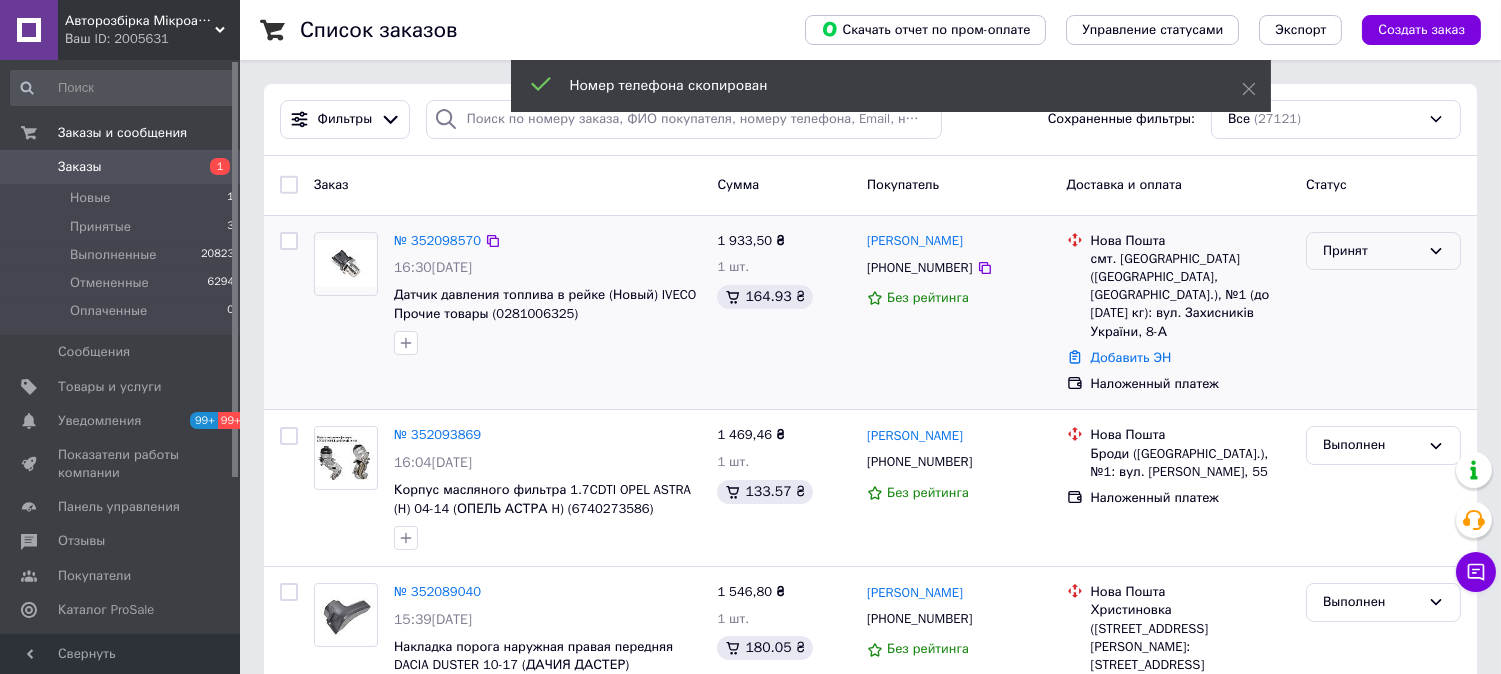 click on "Принят" at bounding box center (1371, 251) 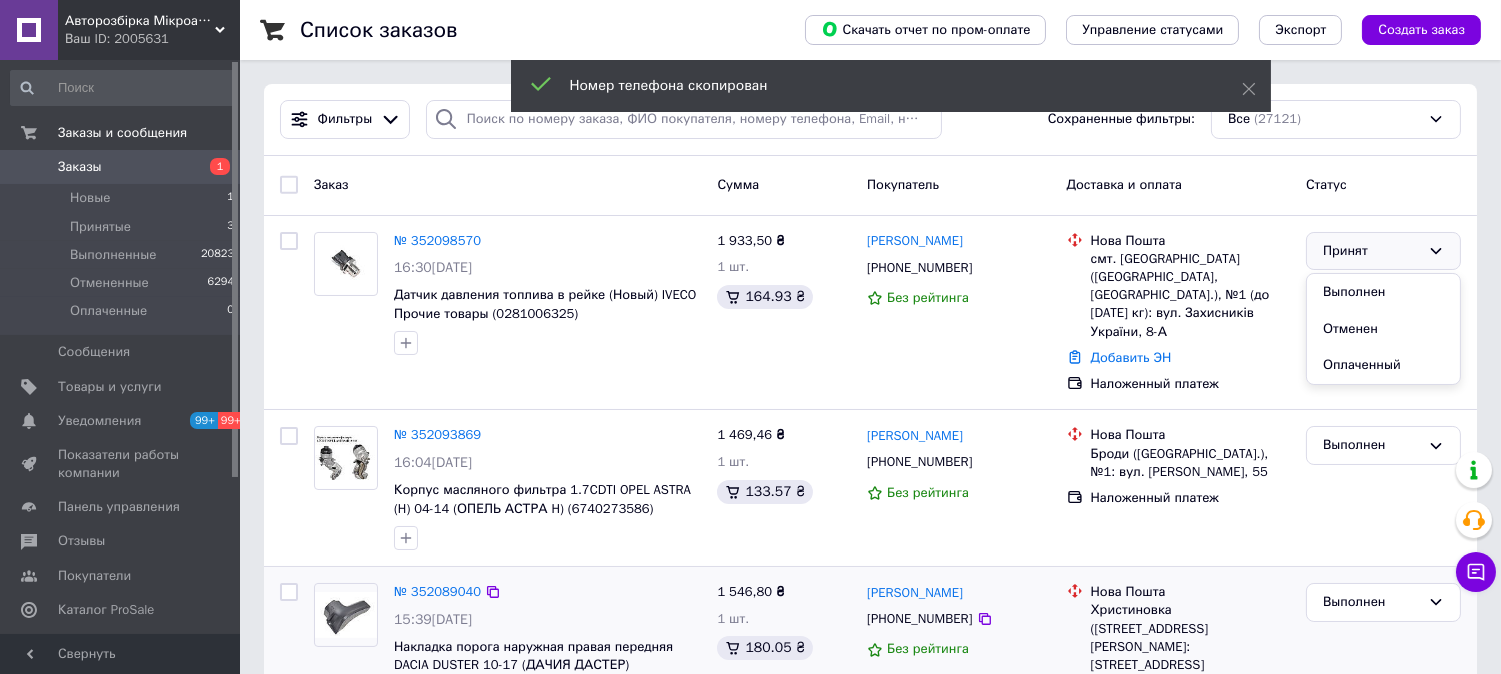 drag, startPoint x: 1351, startPoint y: 287, endPoint x: 780, endPoint y: 672, distance: 688.66974 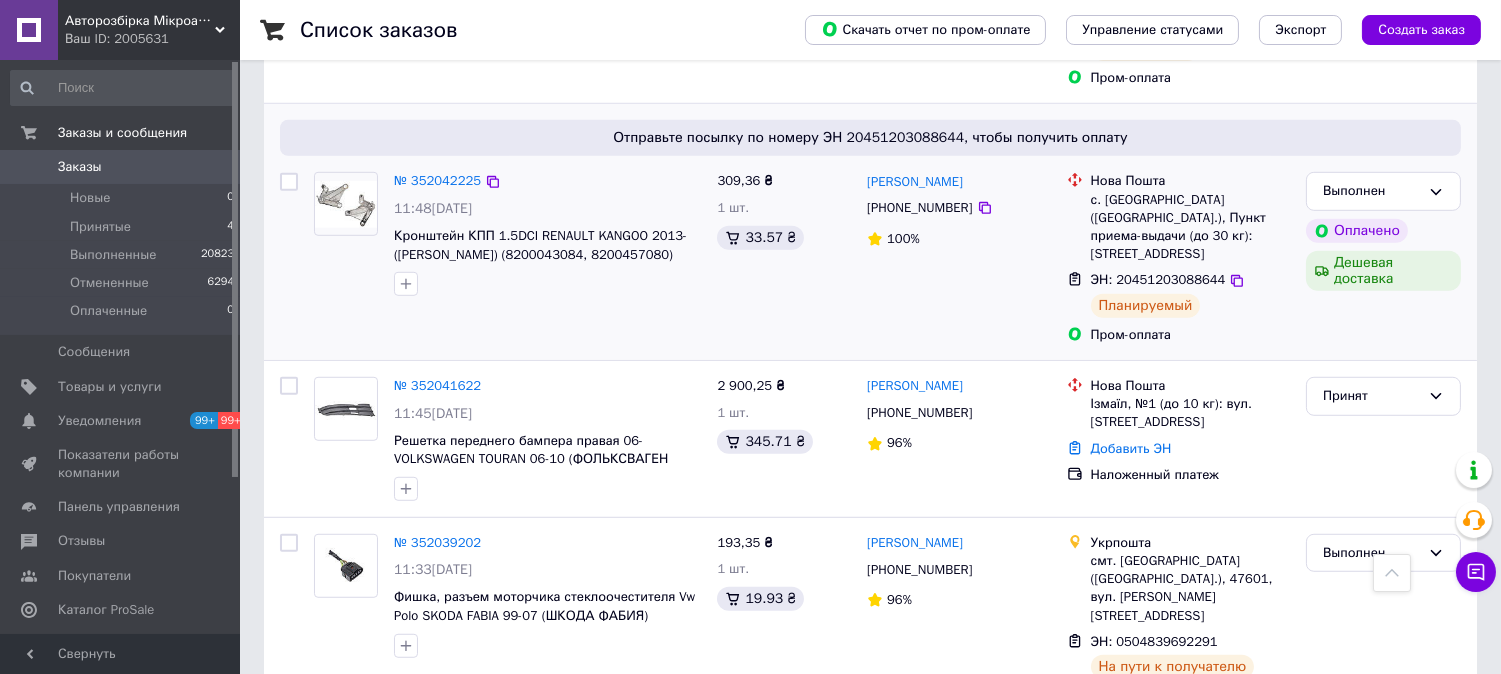 scroll, scrollTop: 2444, scrollLeft: 0, axis: vertical 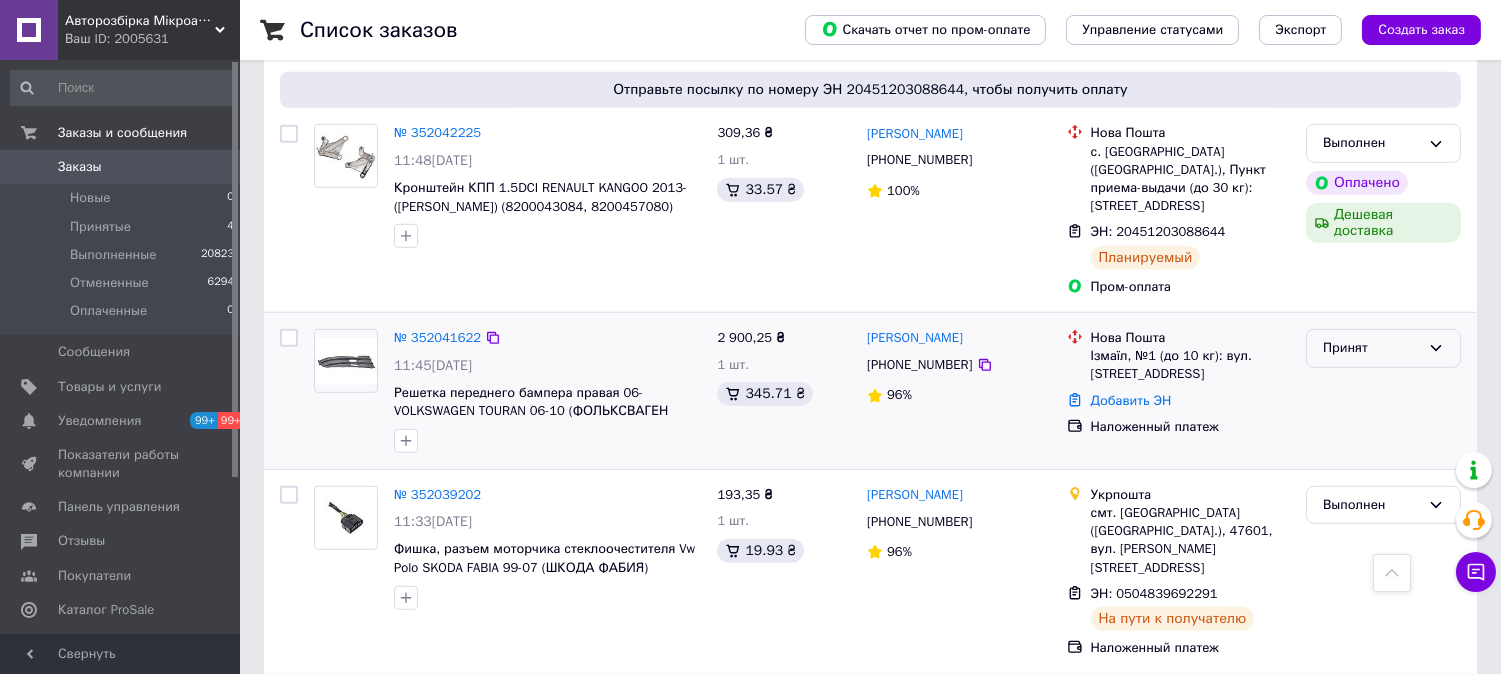 click on "Принят" at bounding box center [1371, 348] 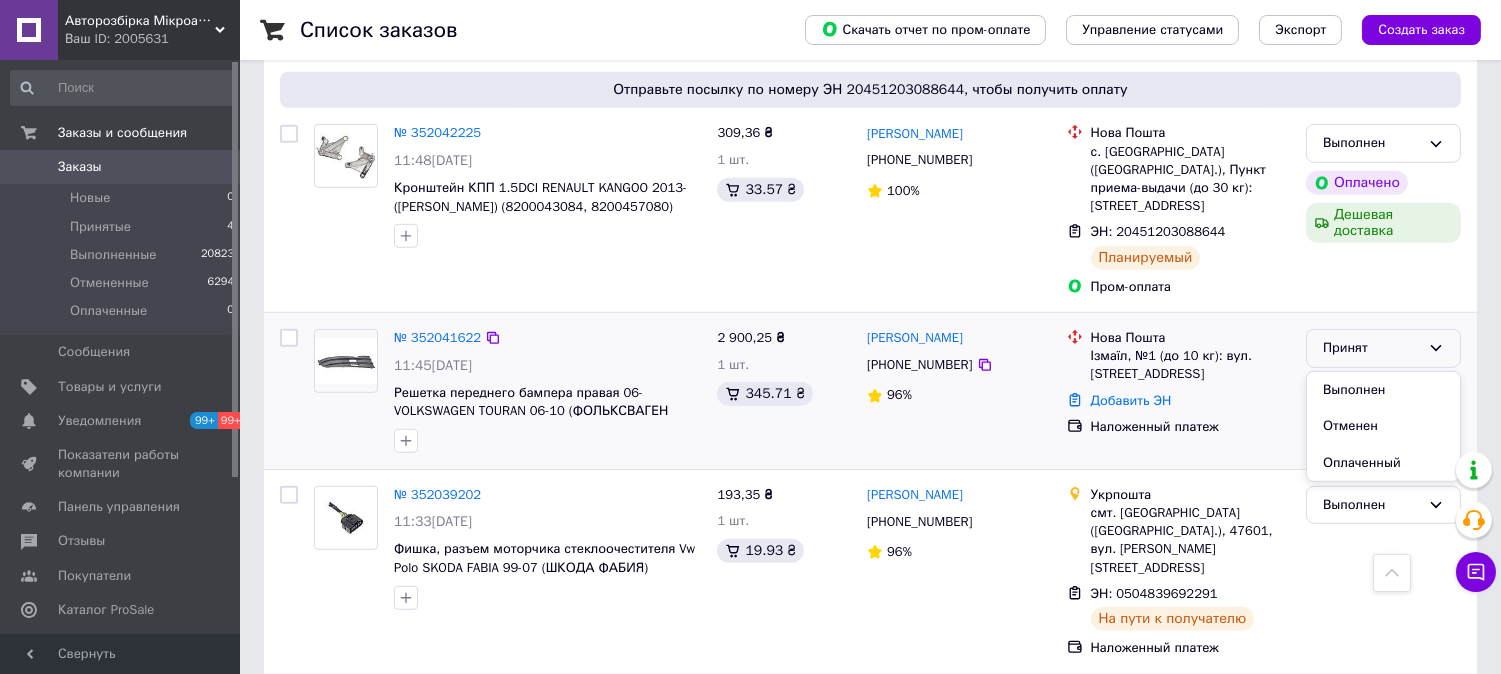 click on "Отменен" at bounding box center [1383, 426] 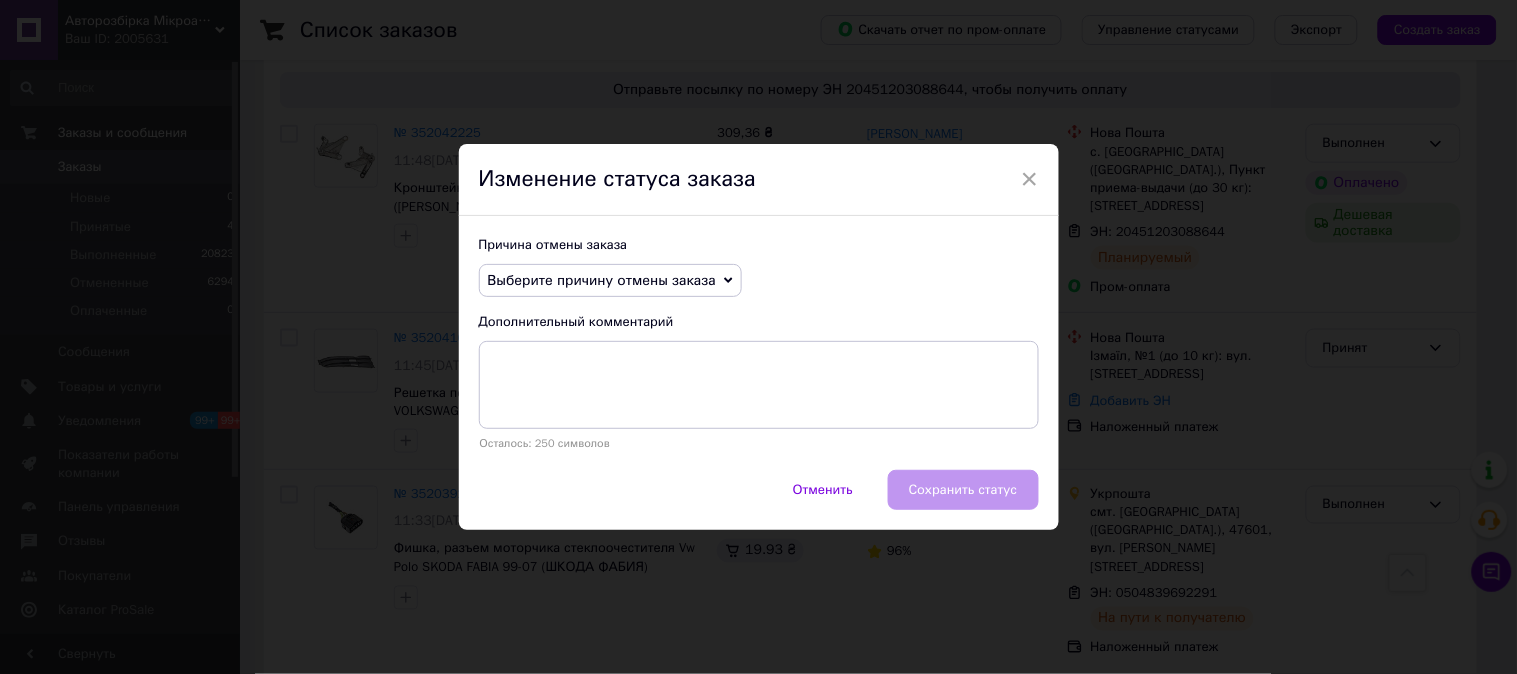 click 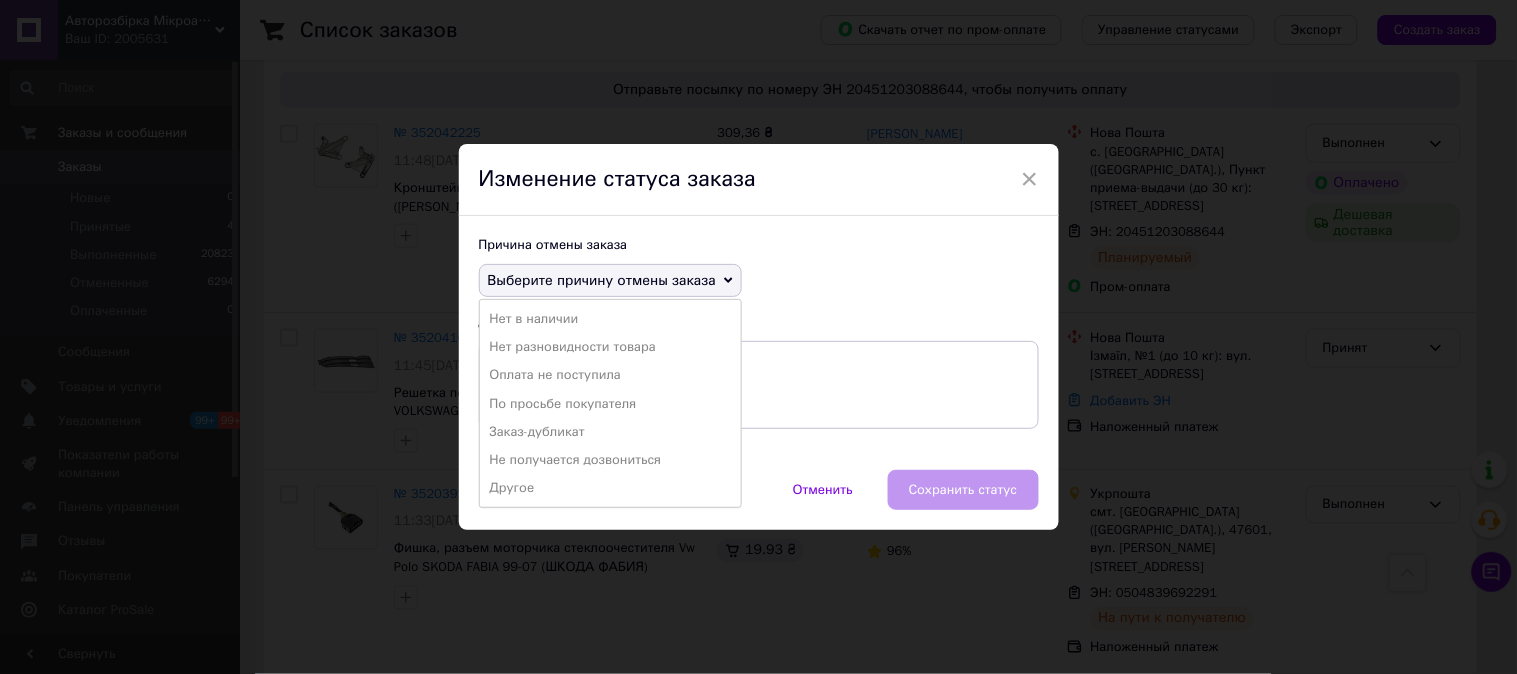 click on "Оплата не поступила" at bounding box center (610, 375) 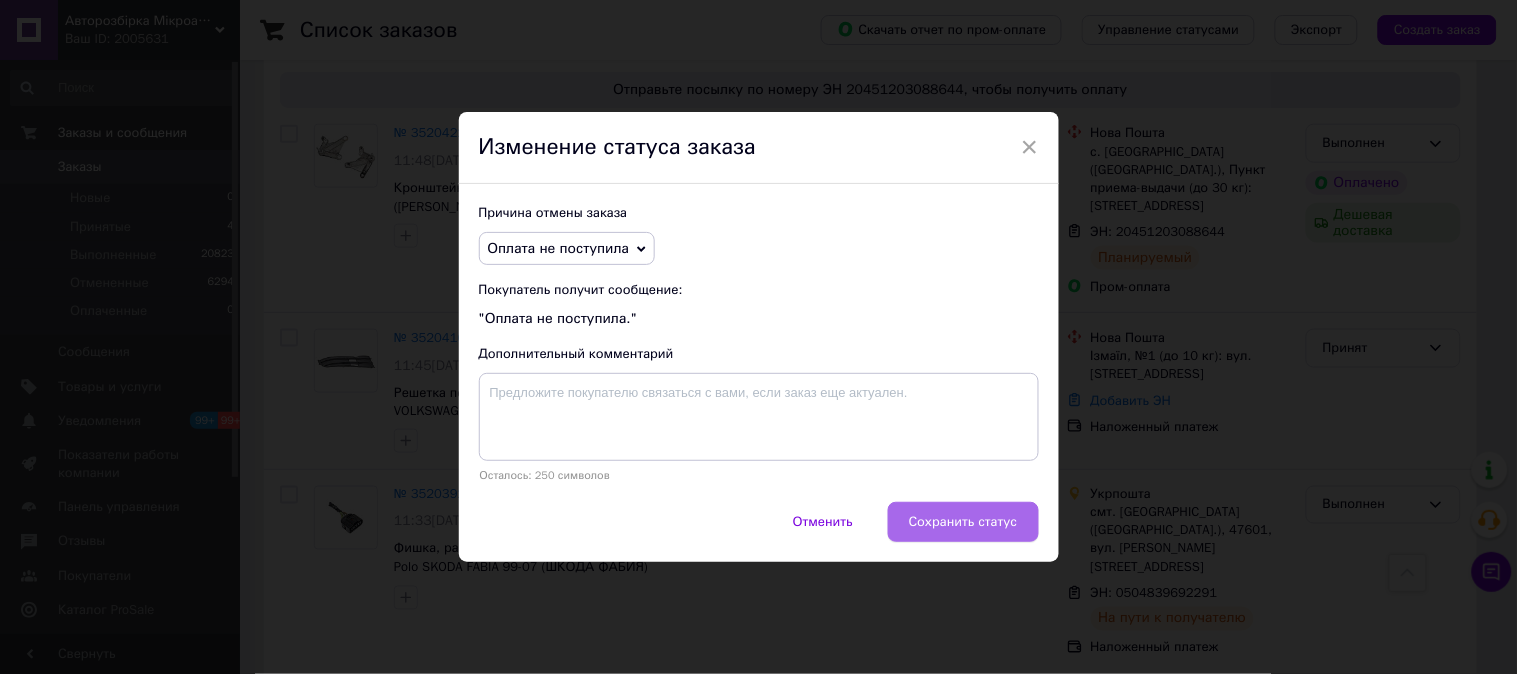 click on "Сохранить статус" at bounding box center [963, 522] 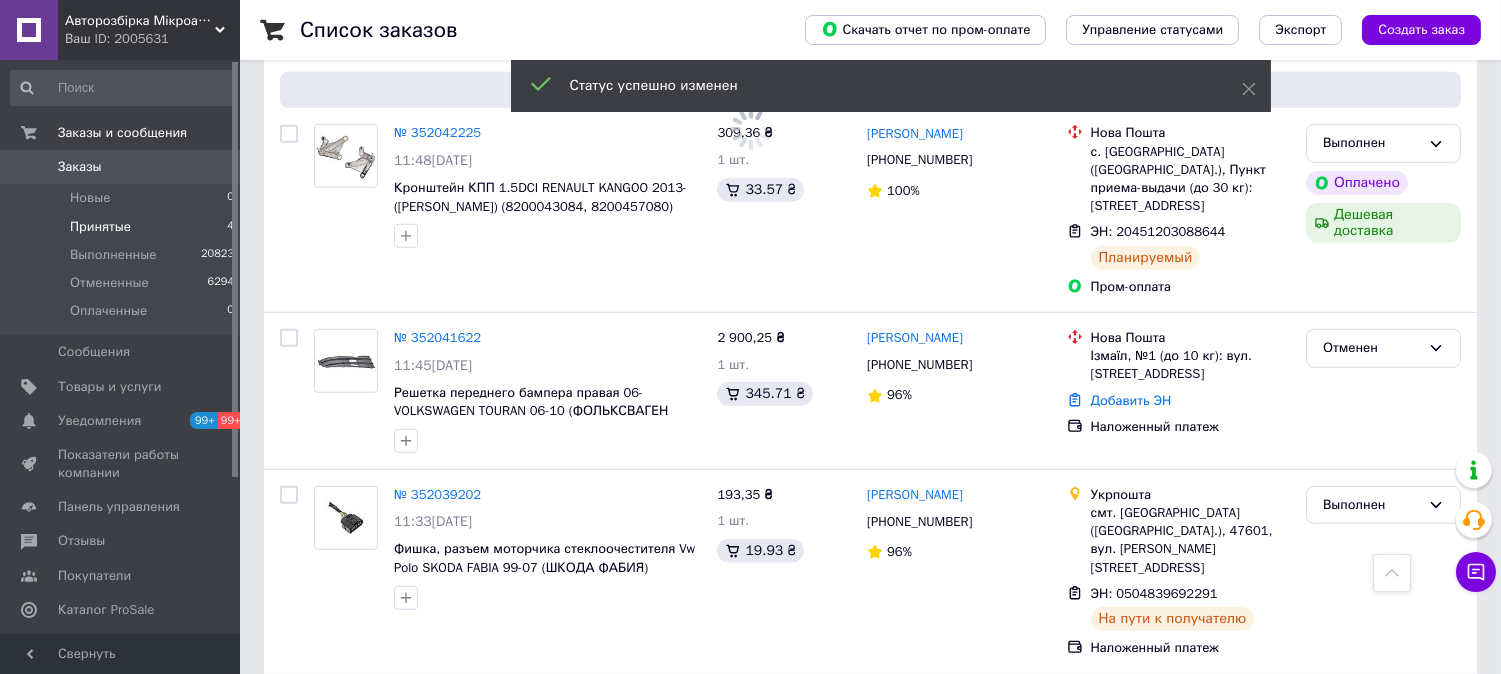 click on "Принятые" at bounding box center (100, 227) 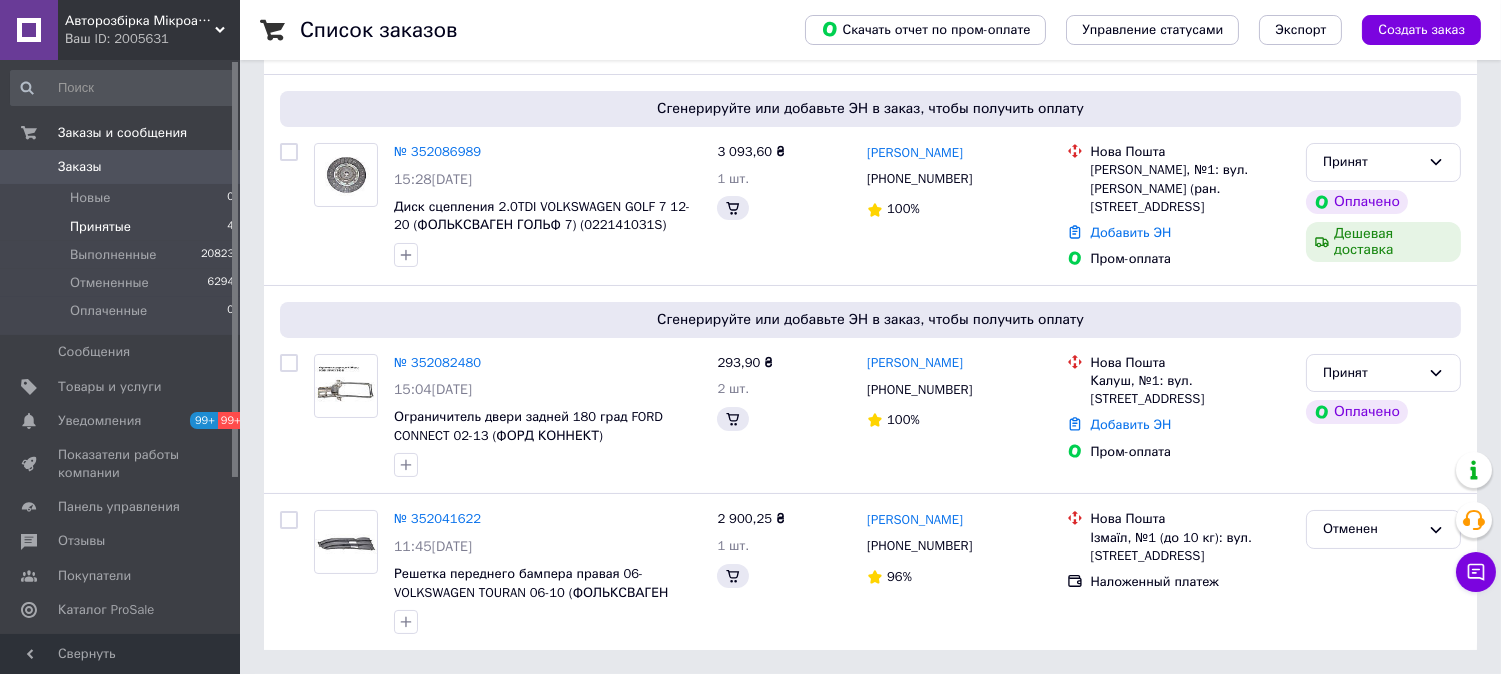 scroll, scrollTop: 0, scrollLeft: 0, axis: both 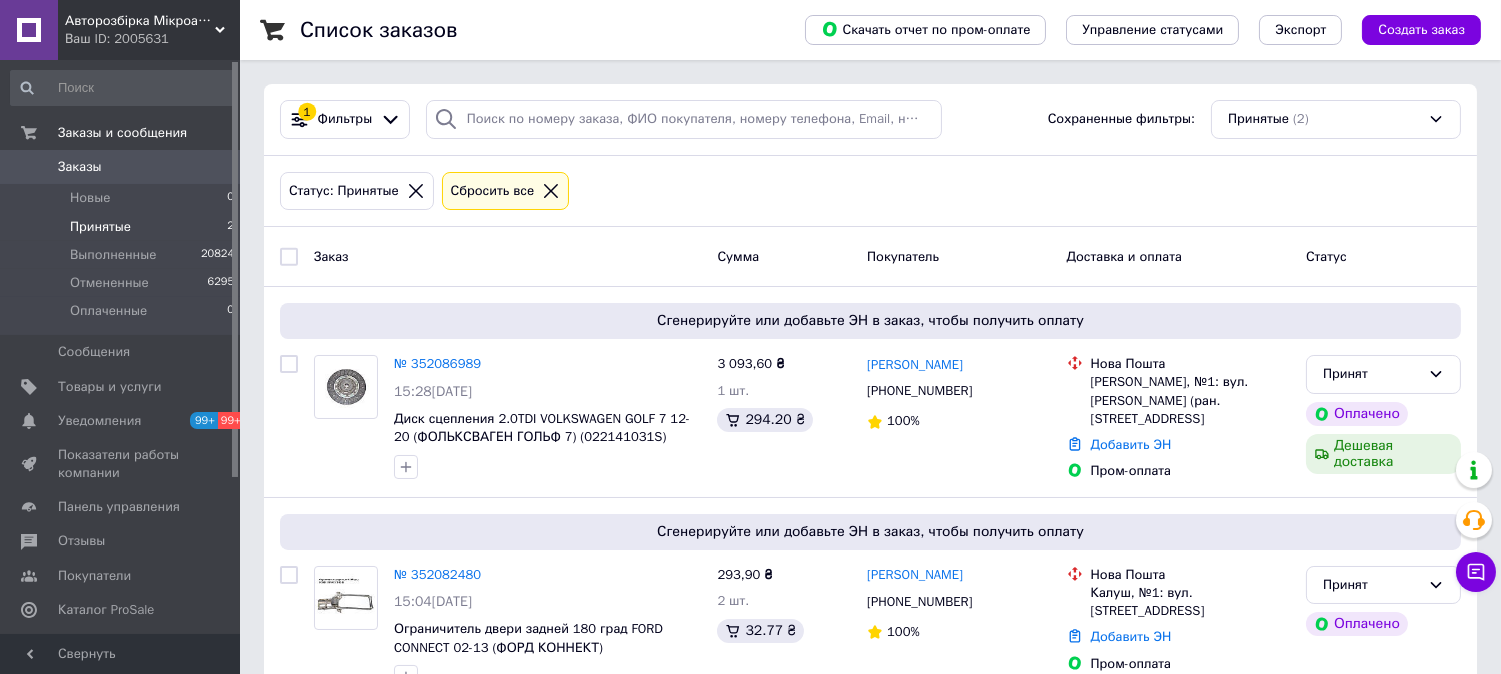 click on "Принятые" at bounding box center (100, 227) 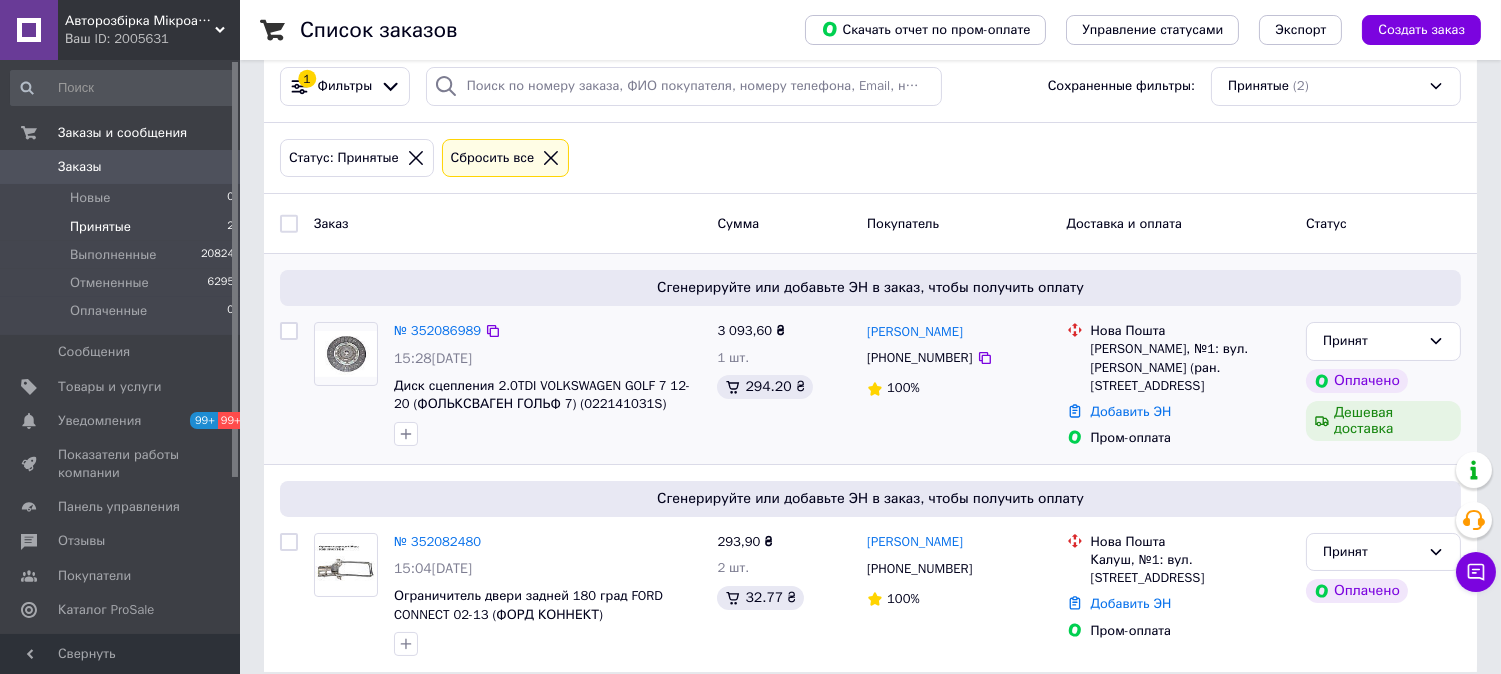 scroll, scrollTop: 55, scrollLeft: 0, axis: vertical 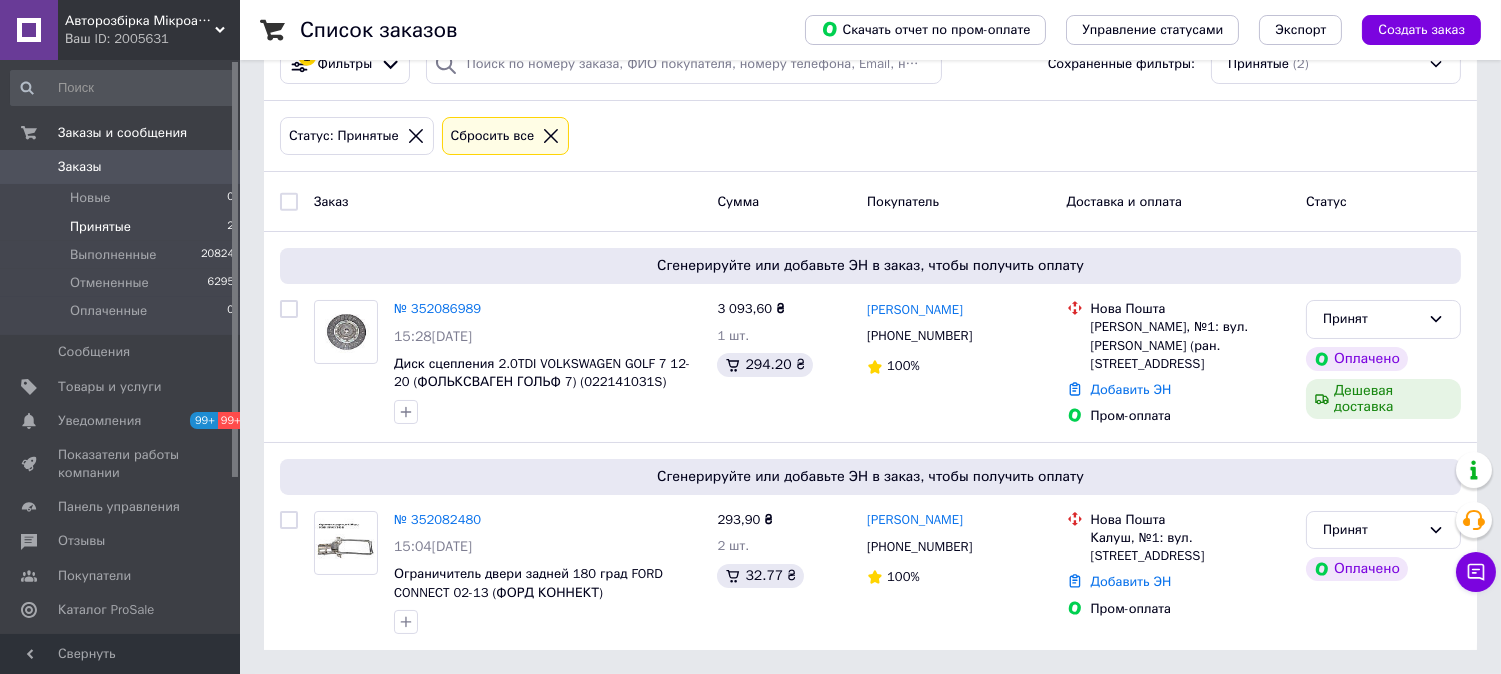 click on "Принятые" at bounding box center (100, 227) 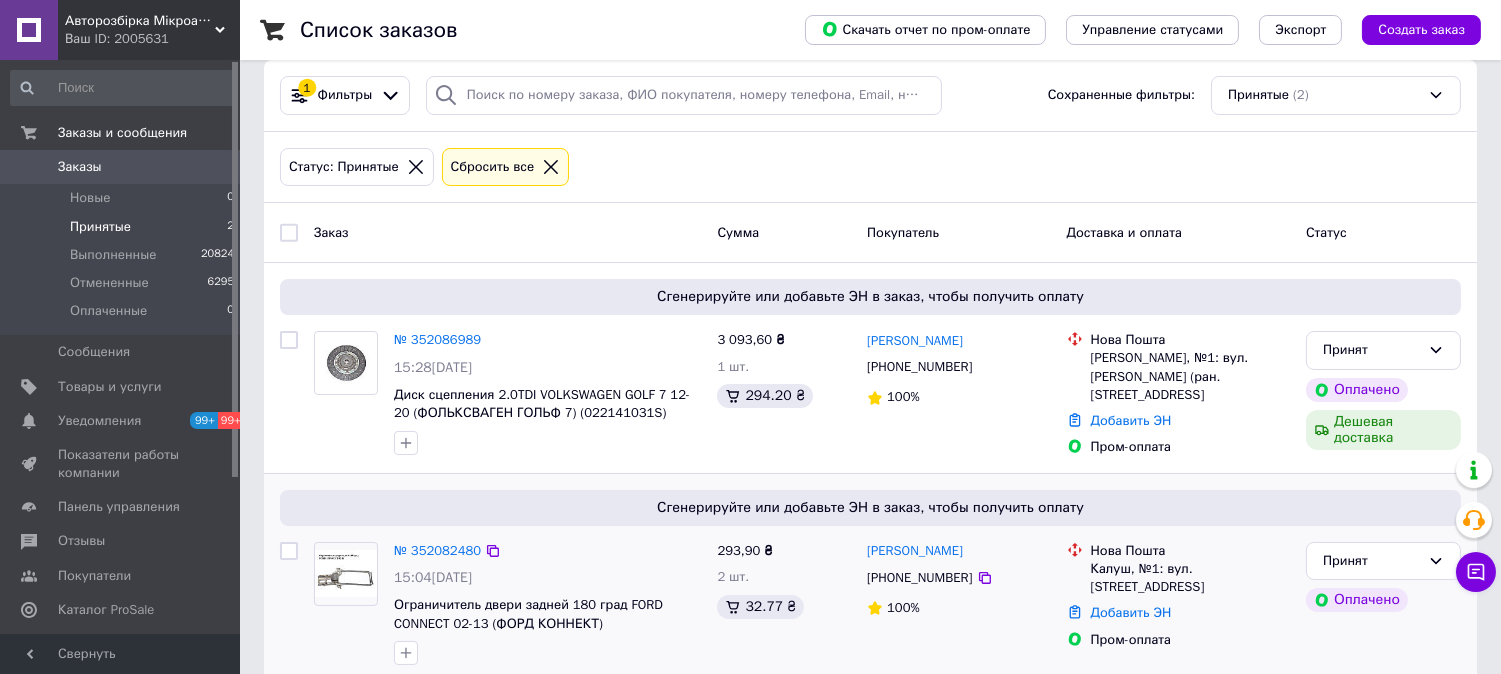scroll, scrollTop: 0, scrollLeft: 0, axis: both 